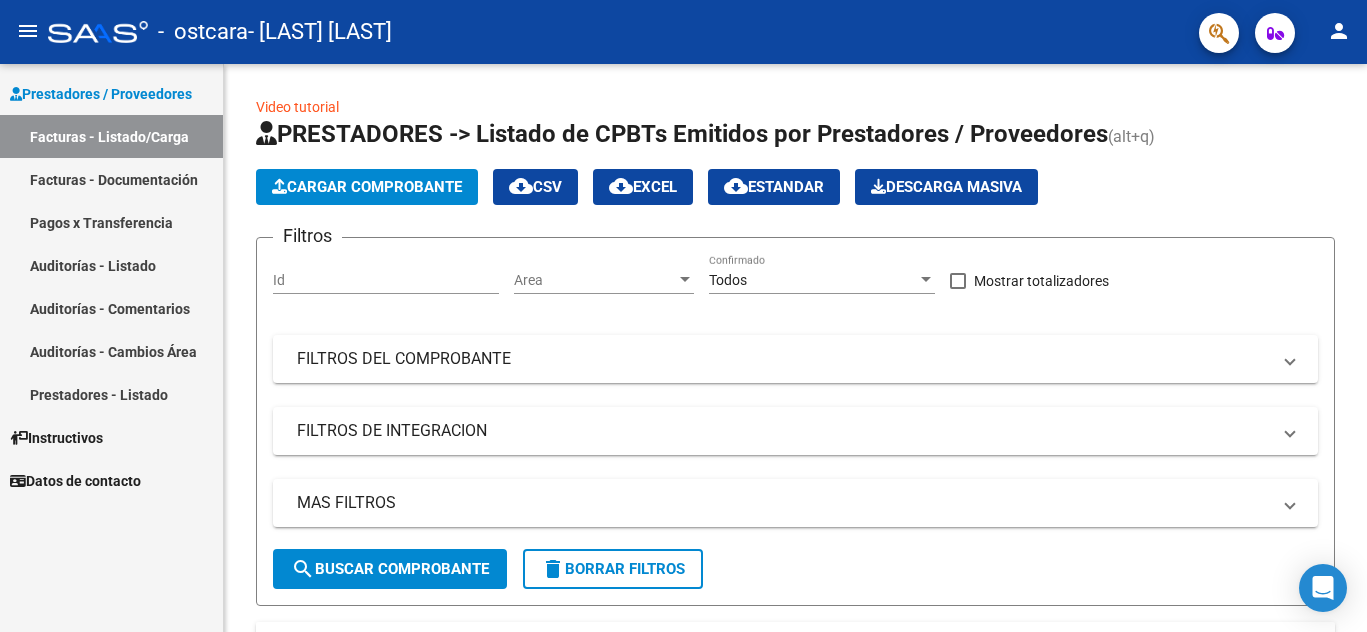 scroll, scrollTop: 0, scrollLeft: 0, axis: both 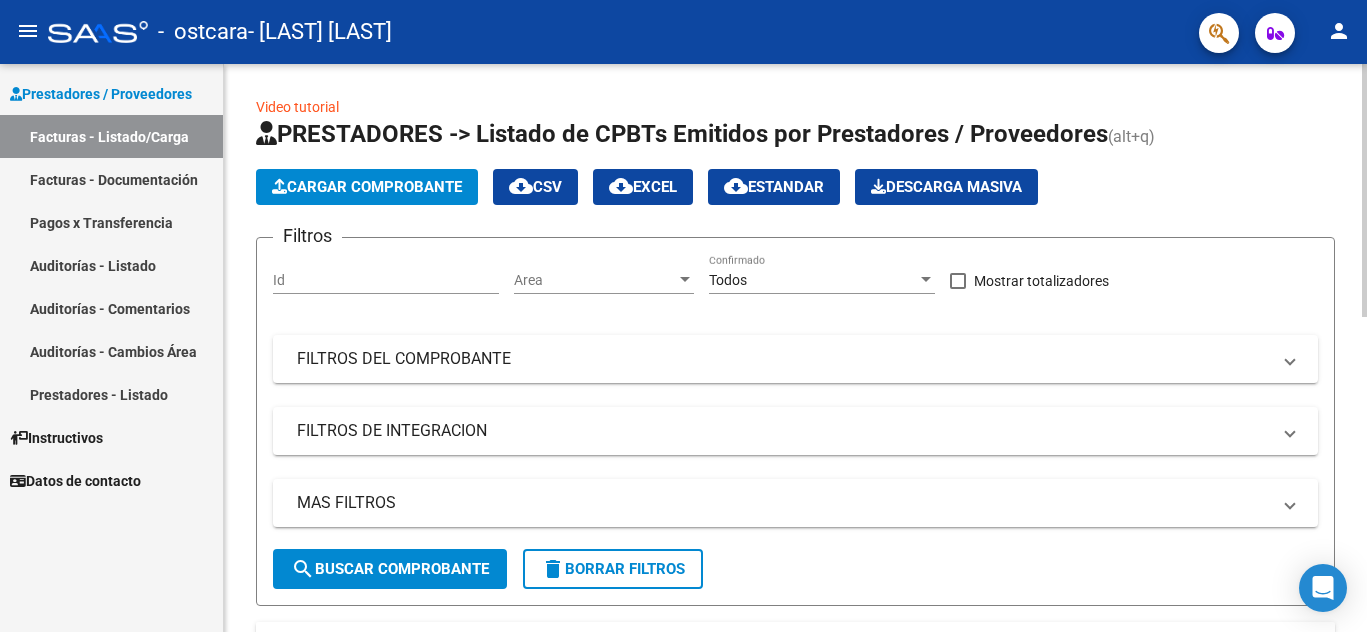 click on "Cargar Comprobante" 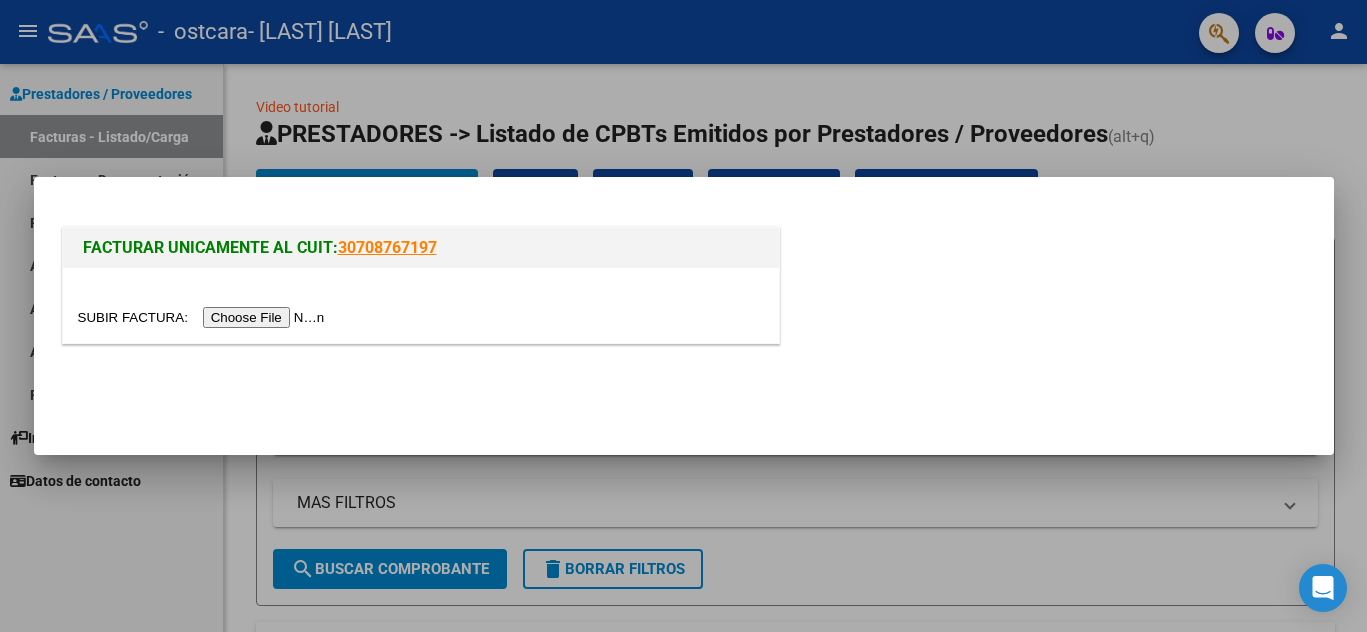 click at bounding box center (204, 317) 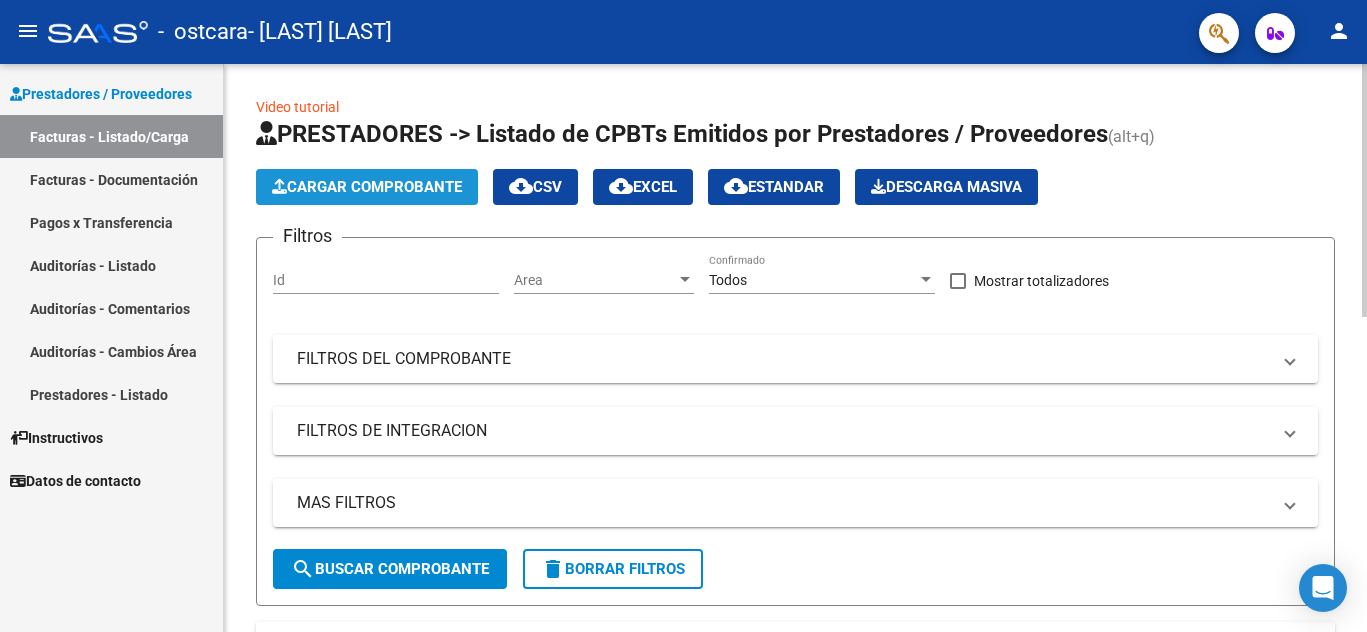 click on "Cargar Comprobante" 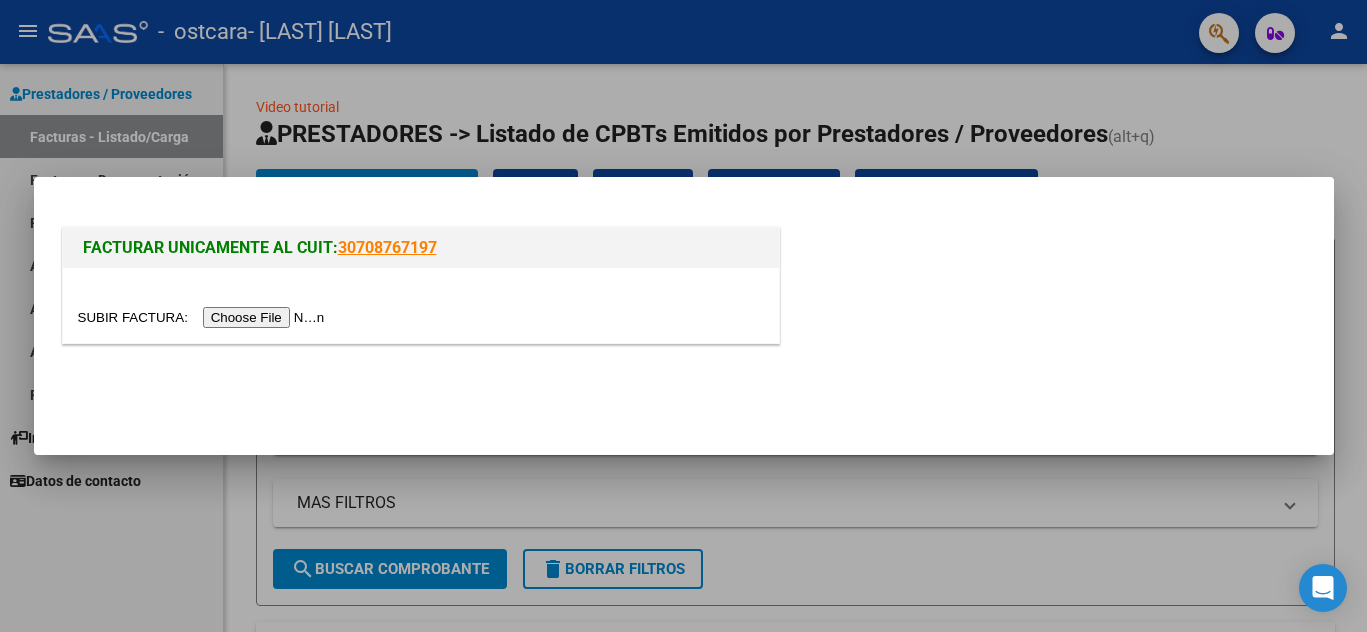 click at bounding box center (204, 317) 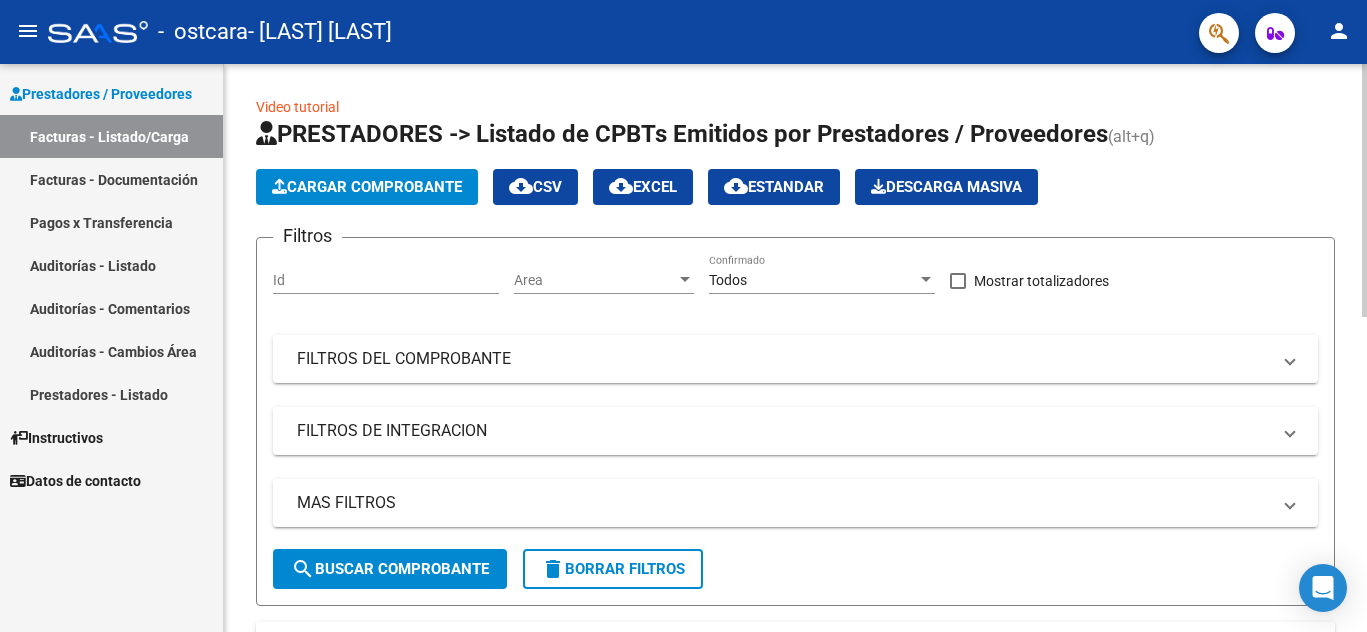 click on "Cargar Comprobante" 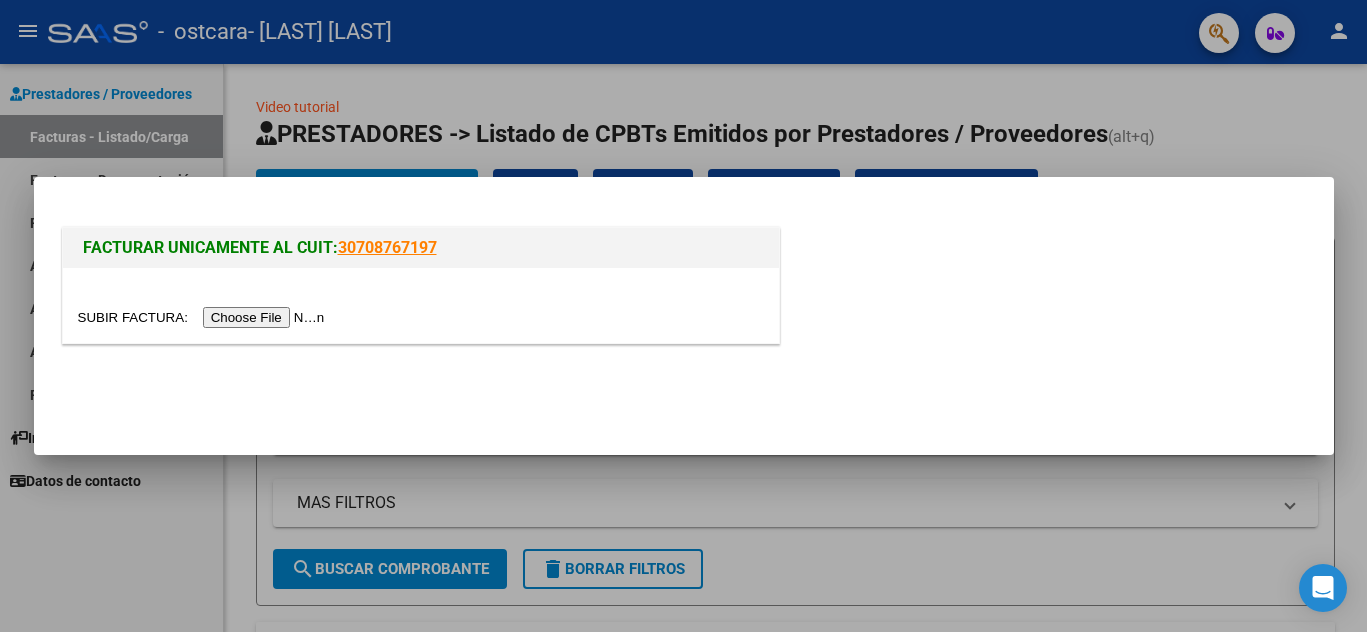 click at bounding box center [204, 317] 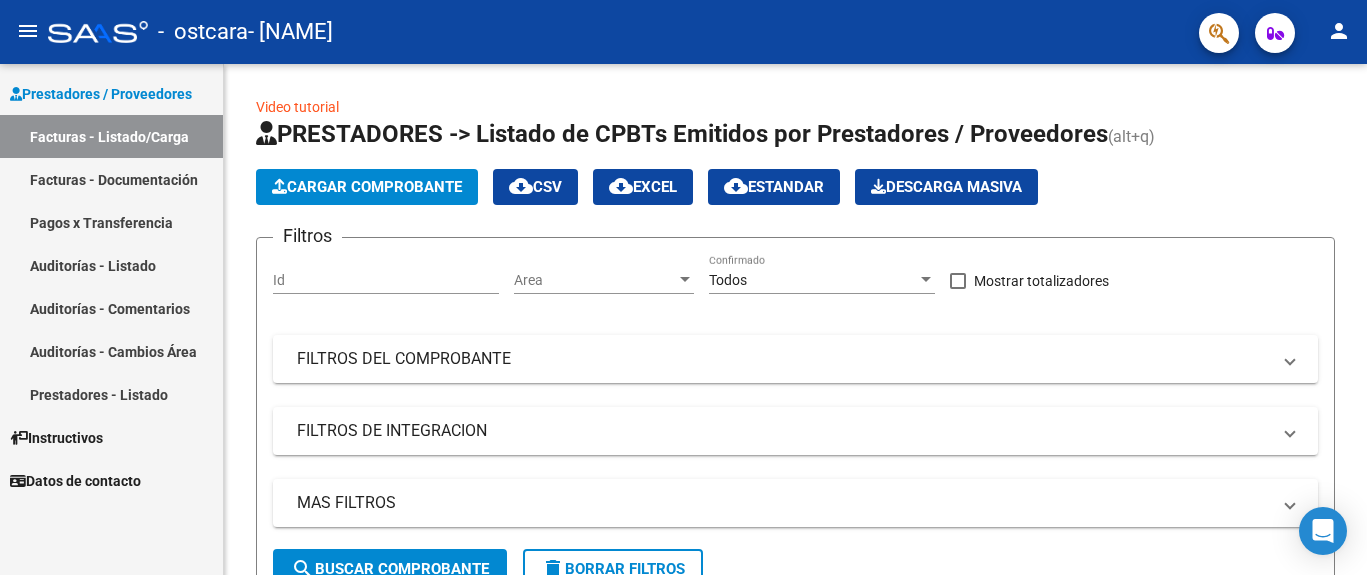 scroll, scrollTop: 0, scrollLeft: 0, axis: both 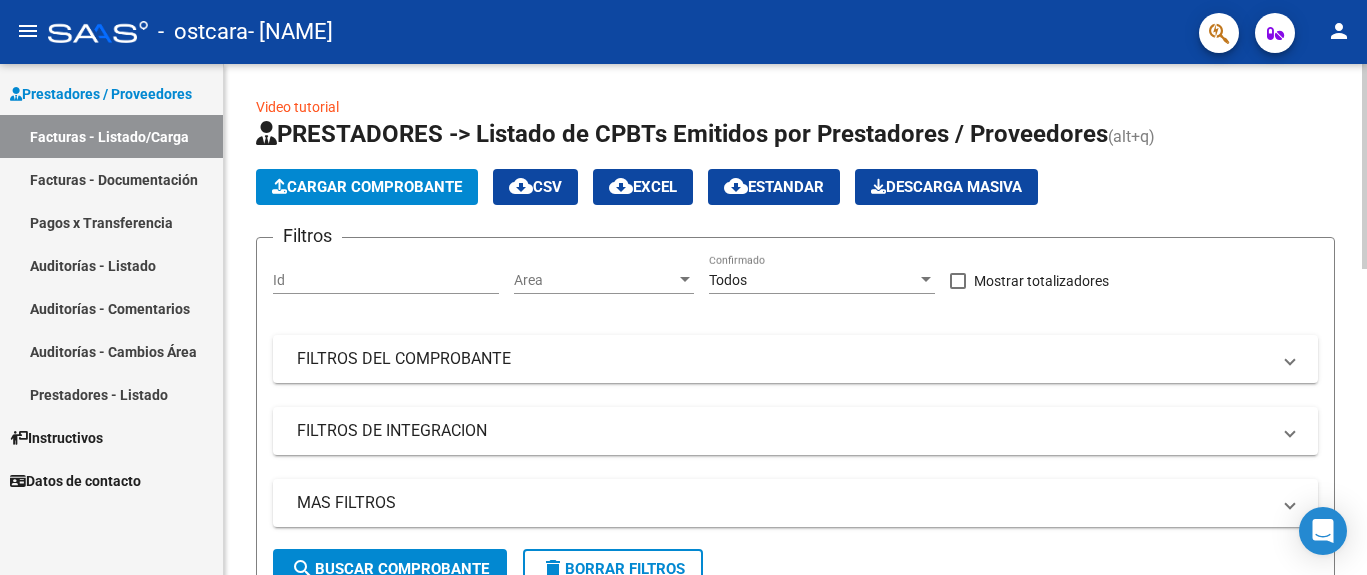click on "Cargar Comprobante" 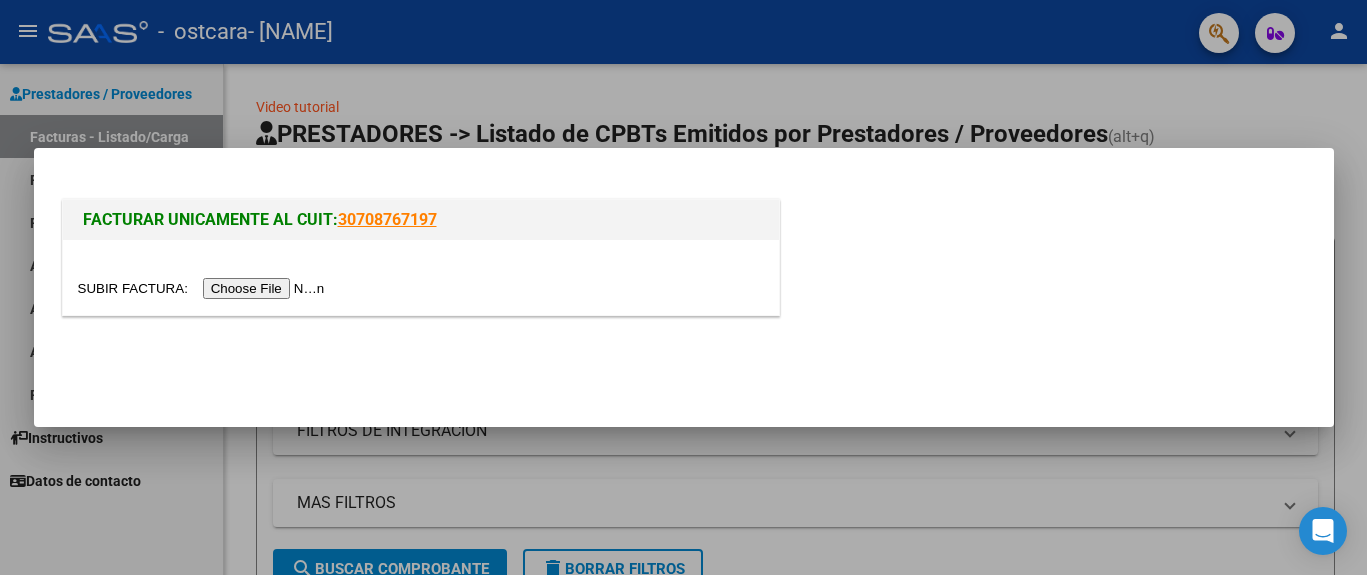 click at bounding box center (204, 288) 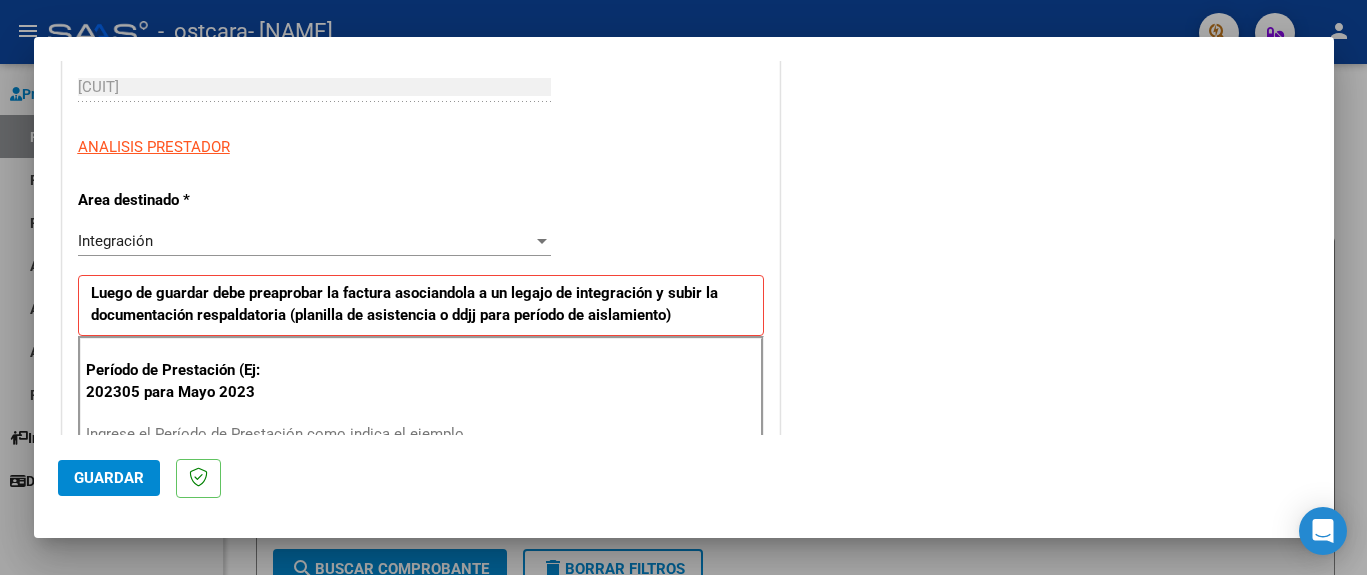 scroll, scrollTop: 327, scrollLeft: 0, axis: vertical 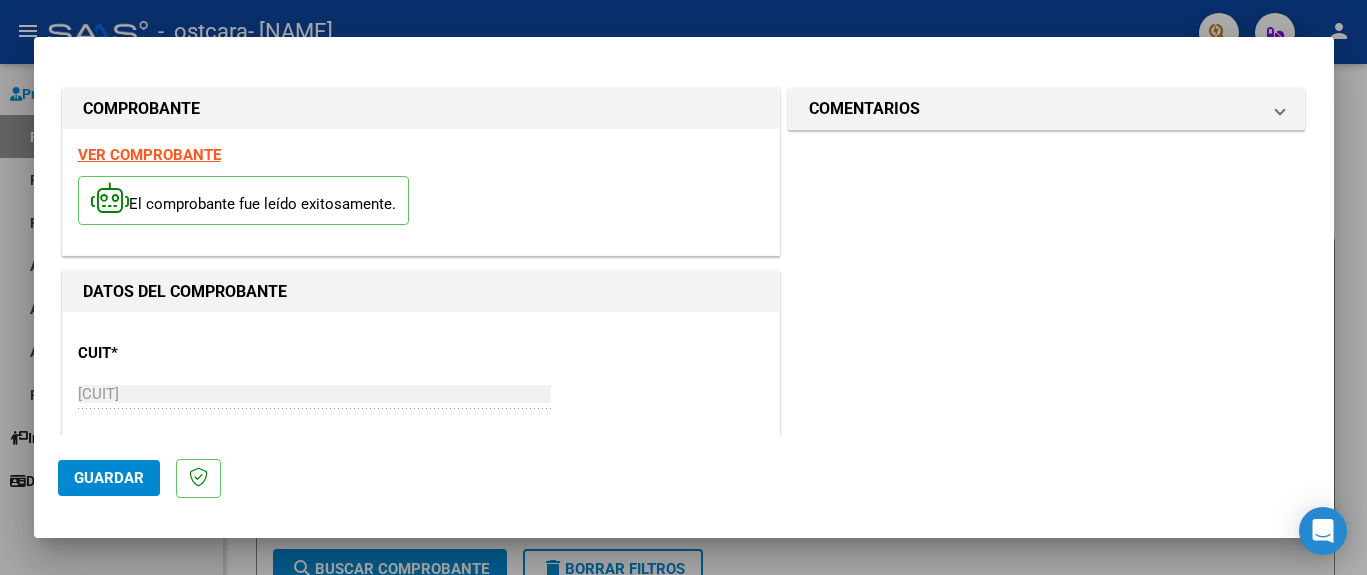 click on "VER COMPROBANTE" at bounding box center (149, 155) 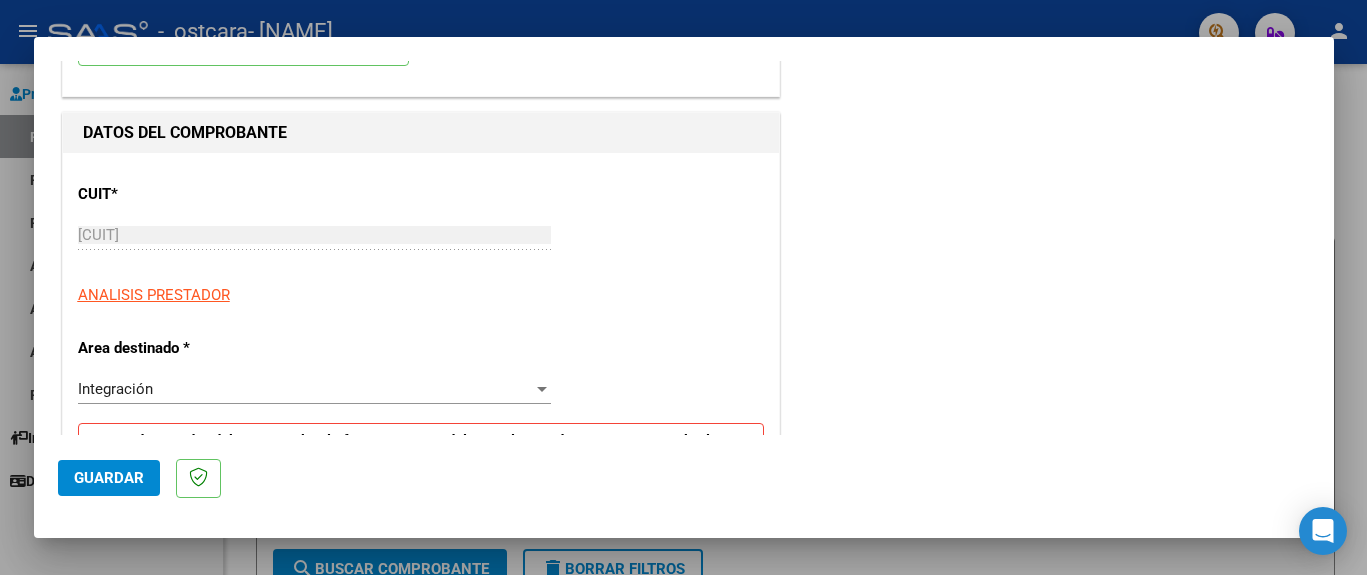 scroll, scrollTop: 358, scrollLeft: 0, axis: vertical 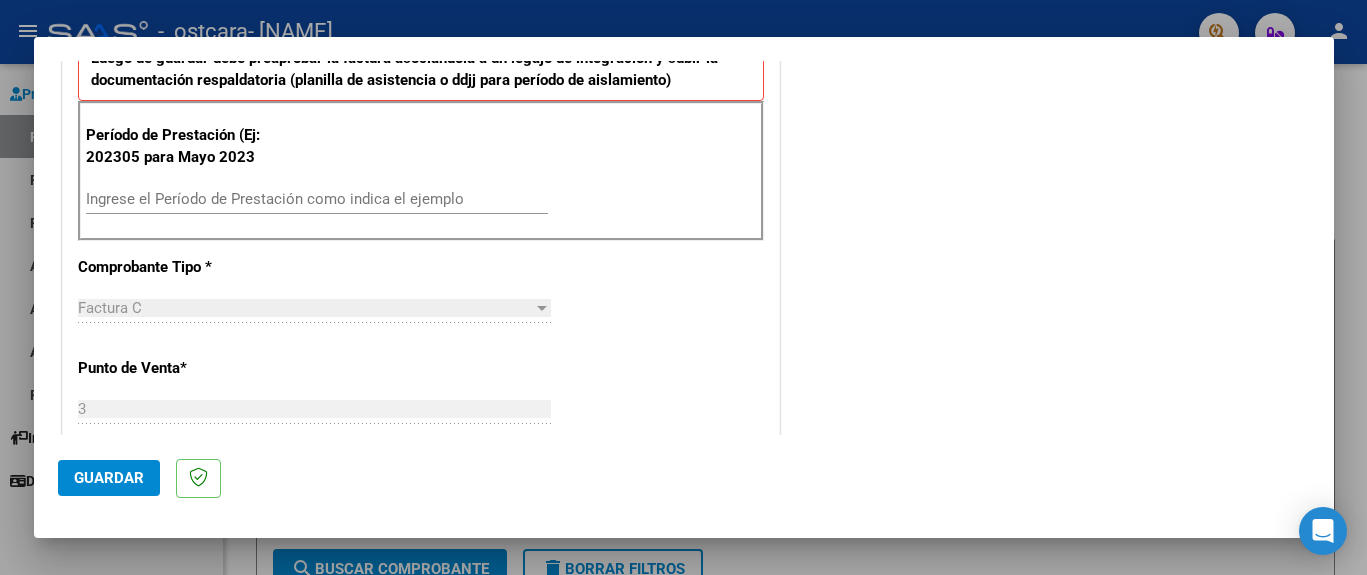 click on "Ingrese el Período de Prestación como indica el ejemplo" at bounding box center [317, 199] 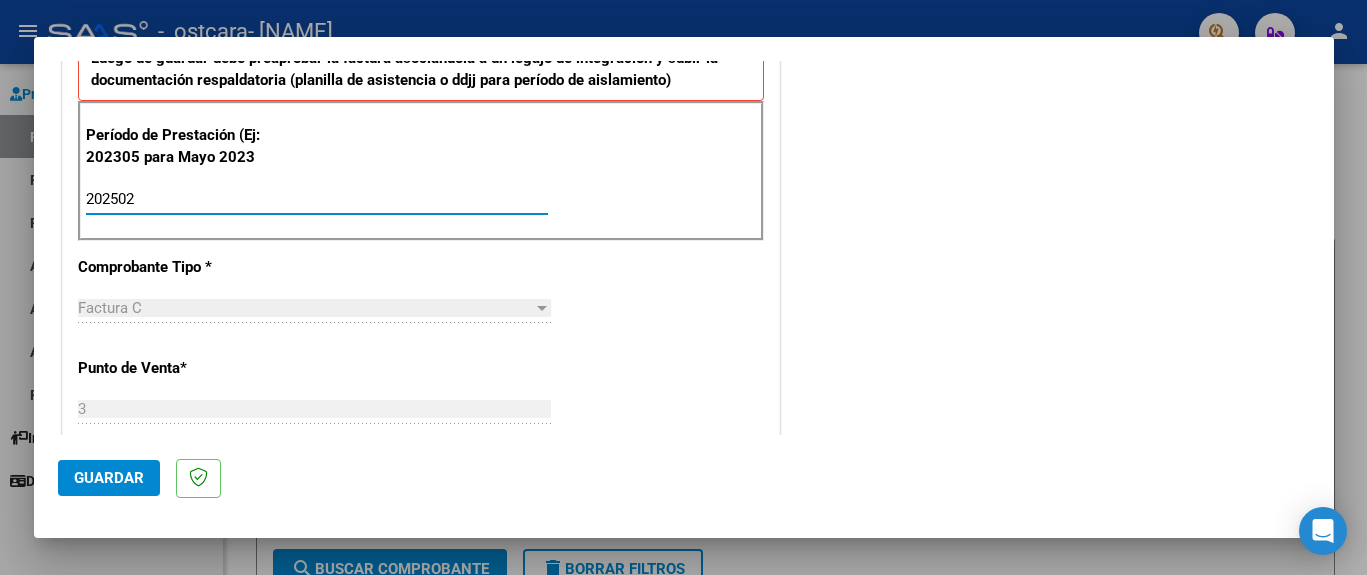 type on "202502" 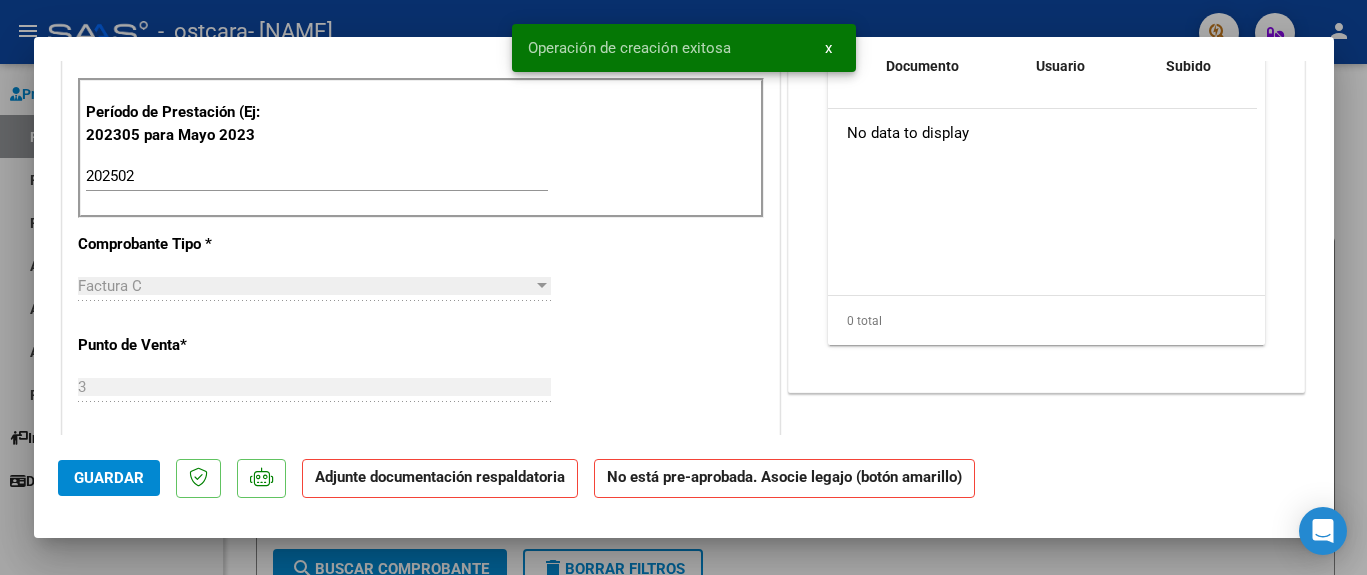 scroll, scrollTop: 0, scrollLeft: 0, axis: both 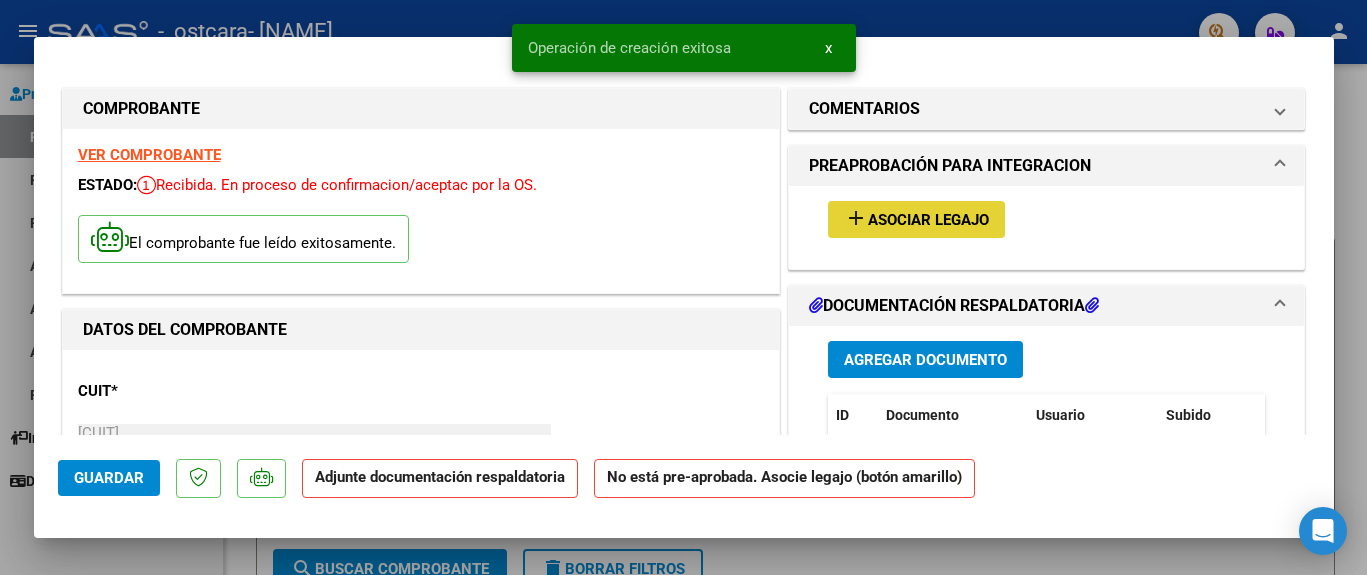 click on "Asociar Legajo" at bounding box center (928, 220) 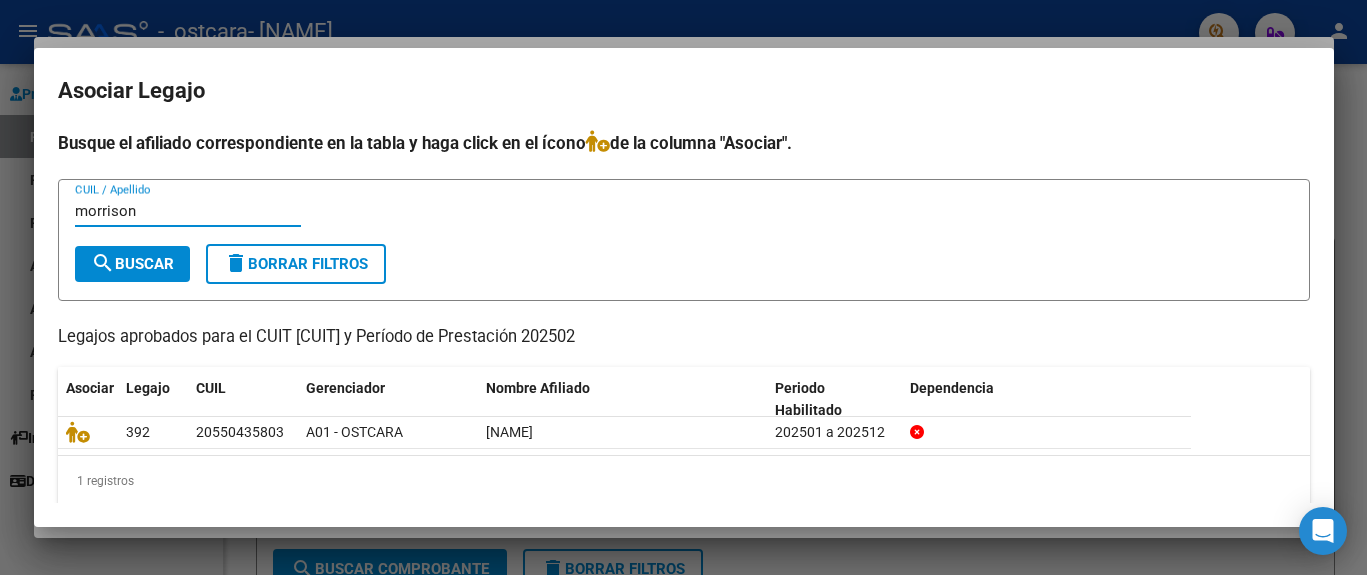 click on "search  Buscar" at bounding box center (132, 264) 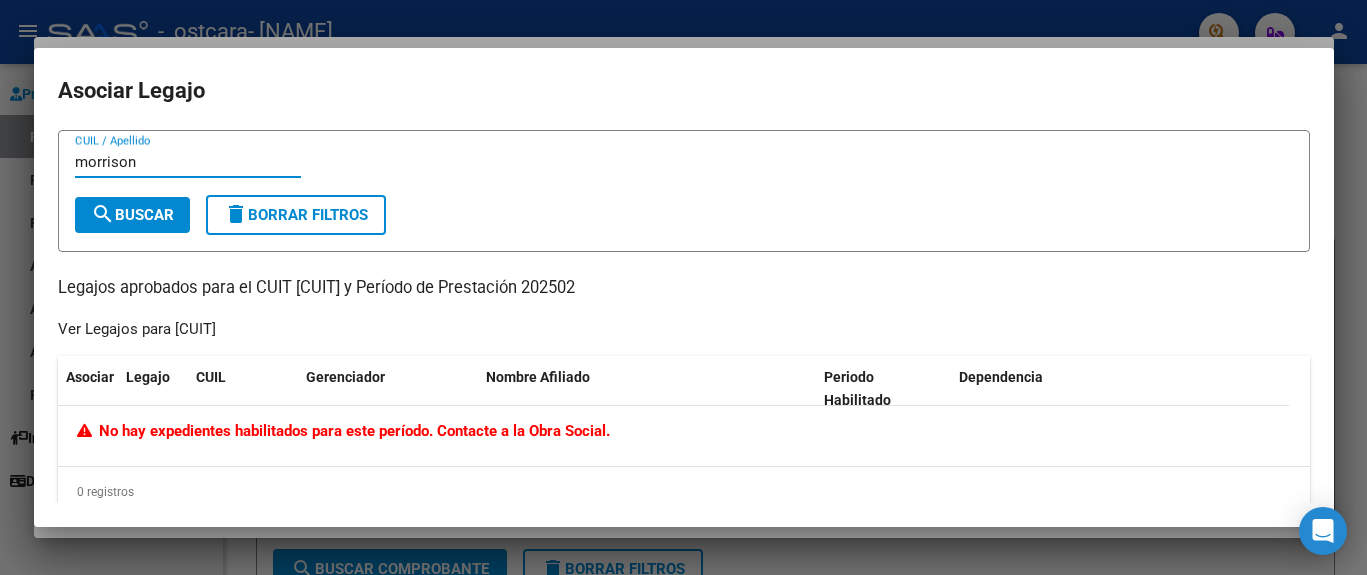 drag, startPoint x: 153, startPoint y: 164, endPoint x: 38, endPoint y: 166, distance: 115.01739 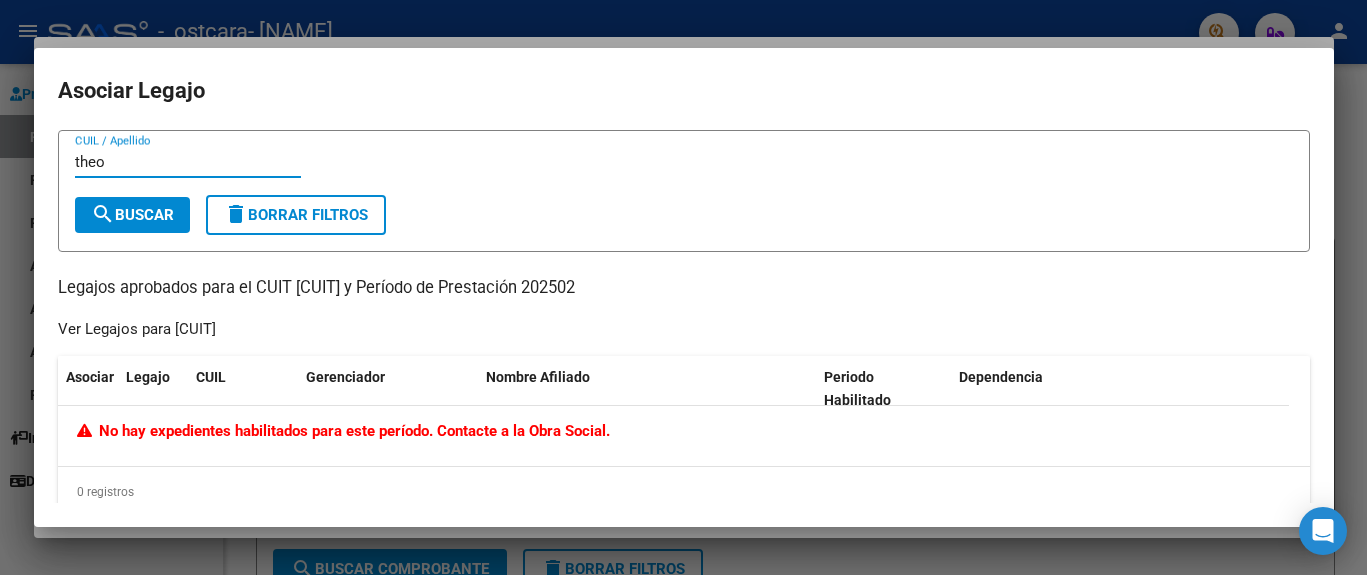 type on "theo" 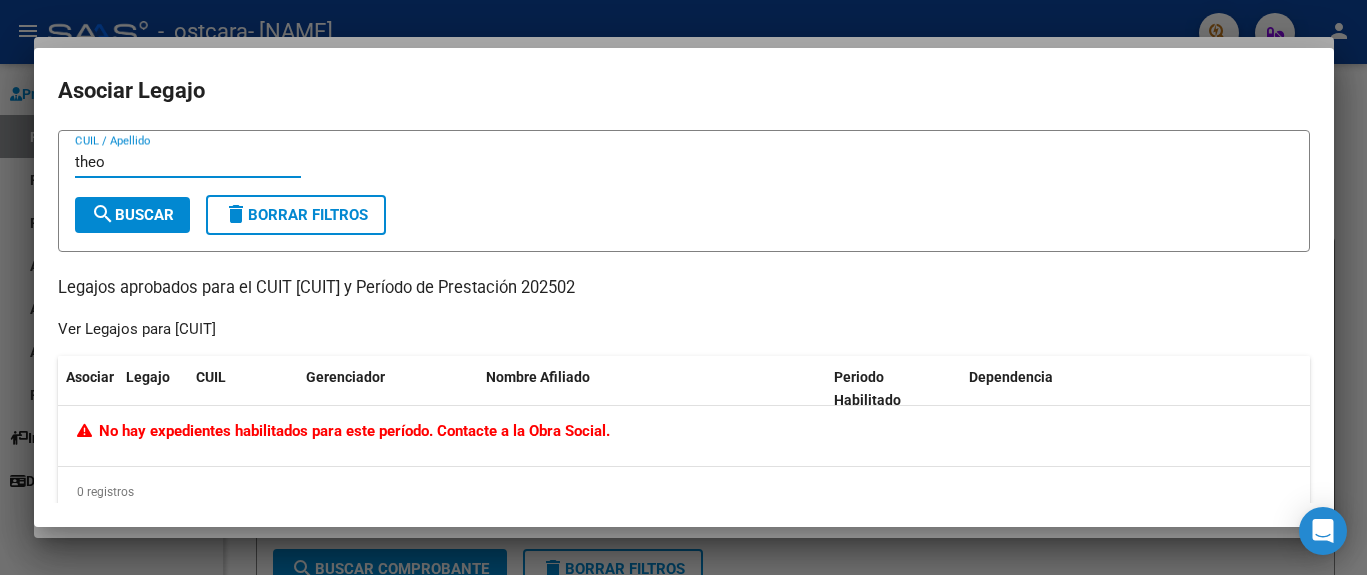 drag, startPoint x: 137, startPoint y: 166, endPoint x: 32, endPoint y: 186, distance: 106.887794 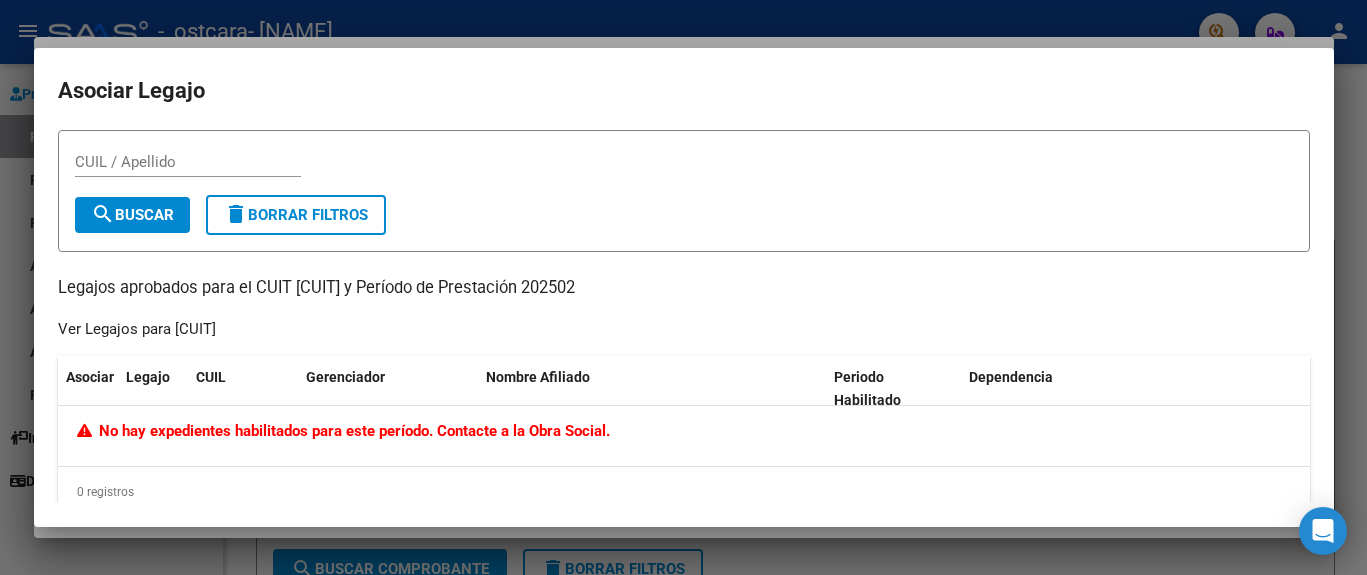 scroll, scrollTop: 30, scrollLeft: 0, axis: vertical 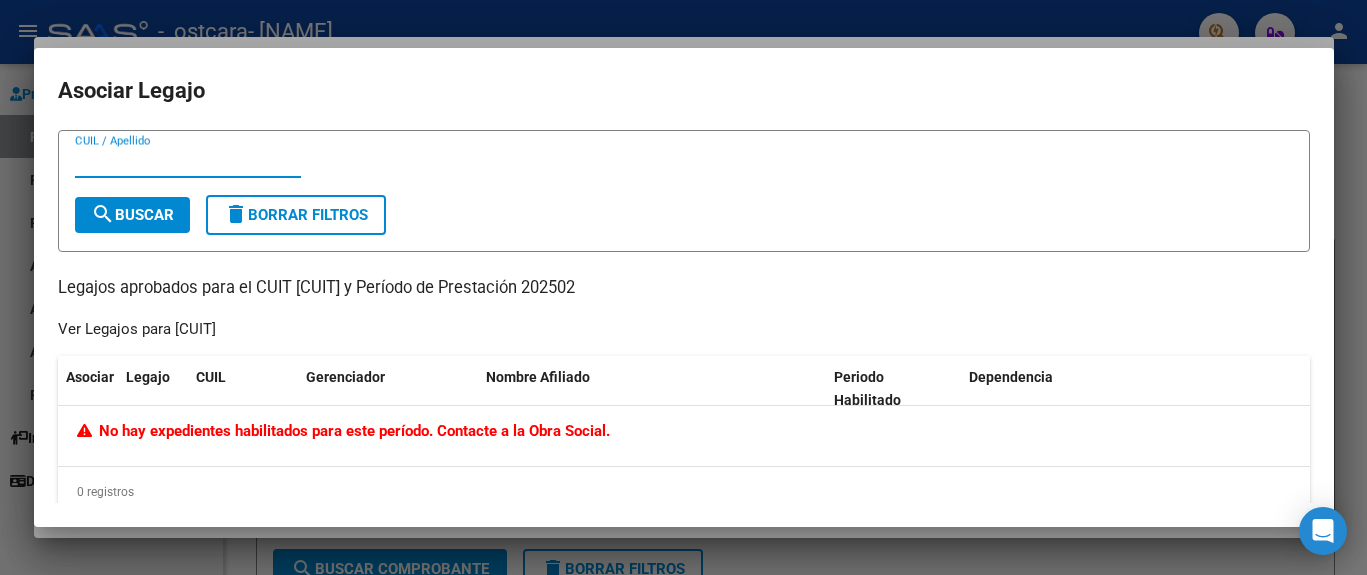 click on "CUIL / Apellido" at bounding box center (188, 162) 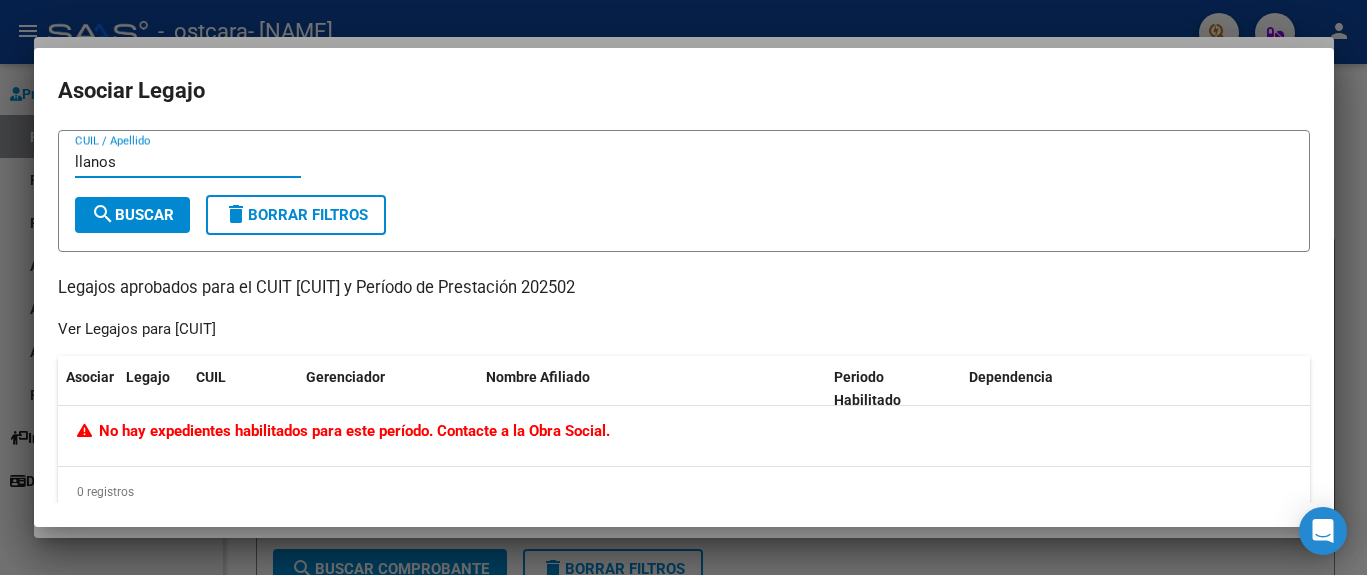 type on "llanos" 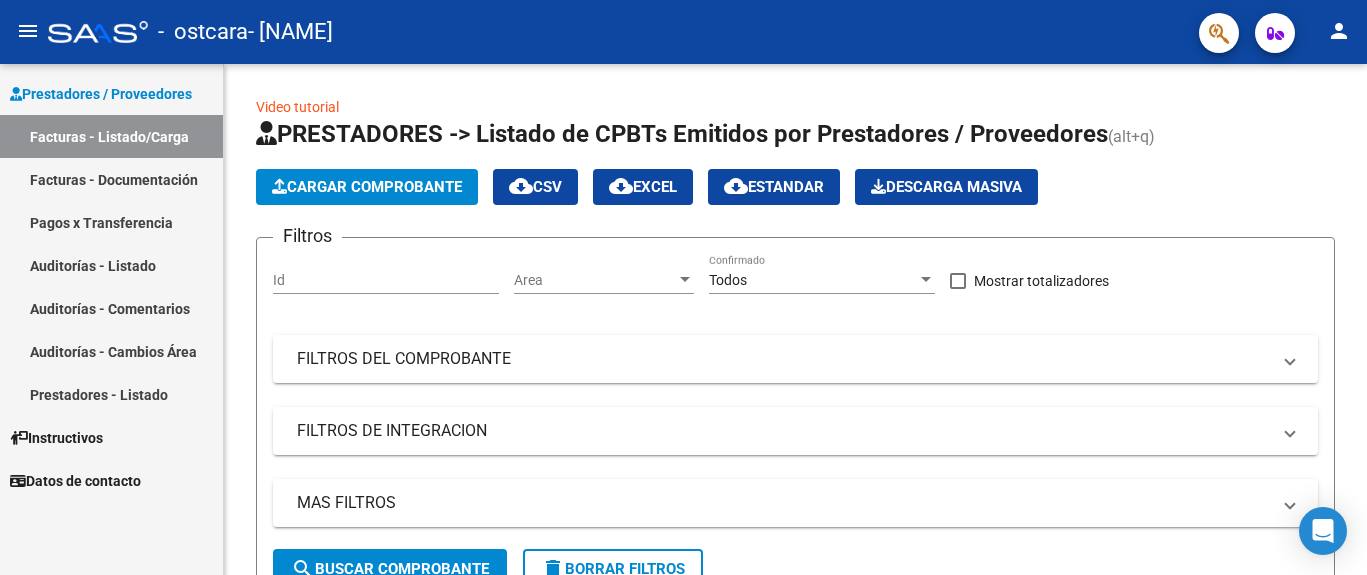 click on "Facturas - Documentación" at bounding box center [111, 179] 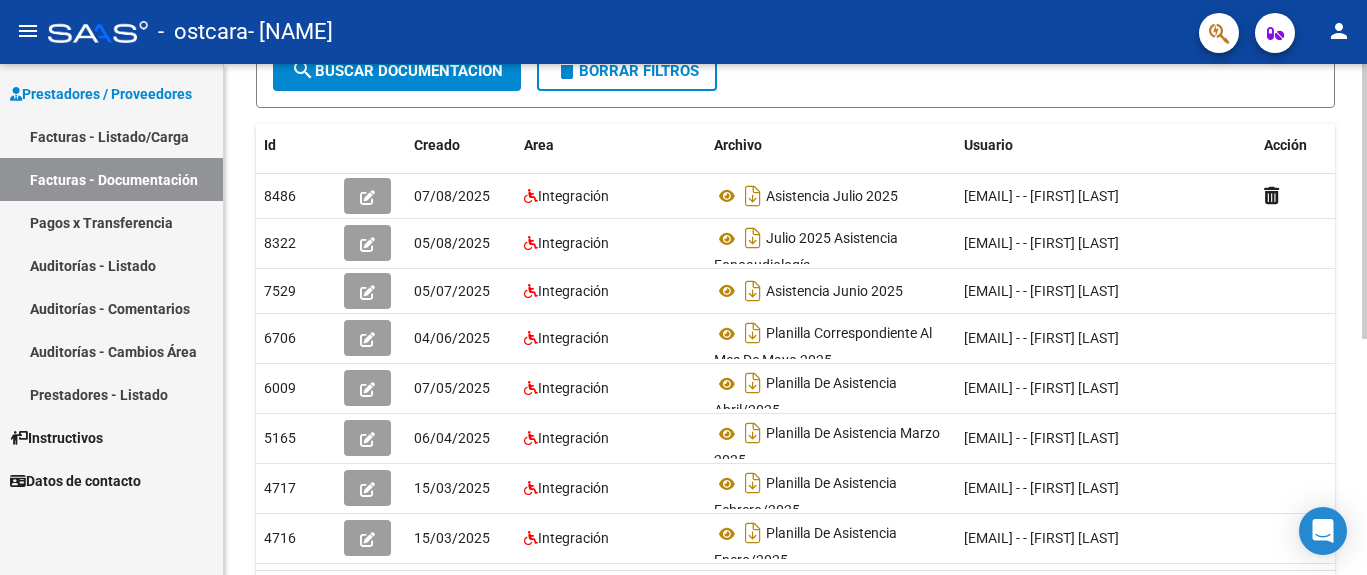scroll, scrollTop: 402, scrollLeft: 0, axis: vertical 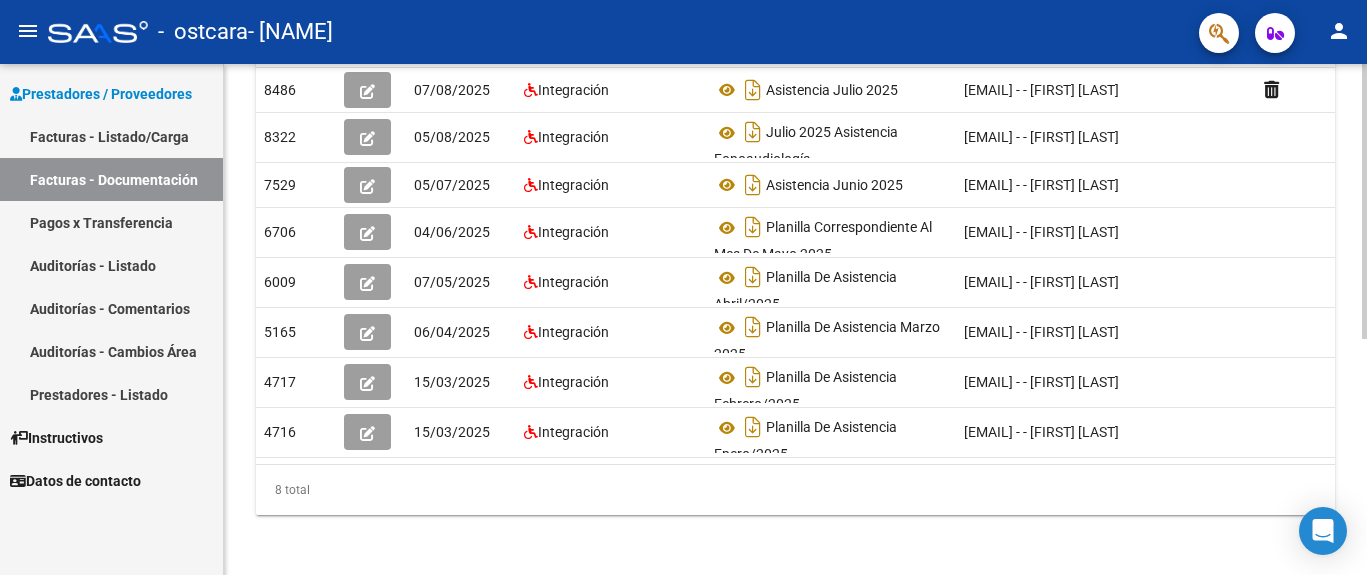 click 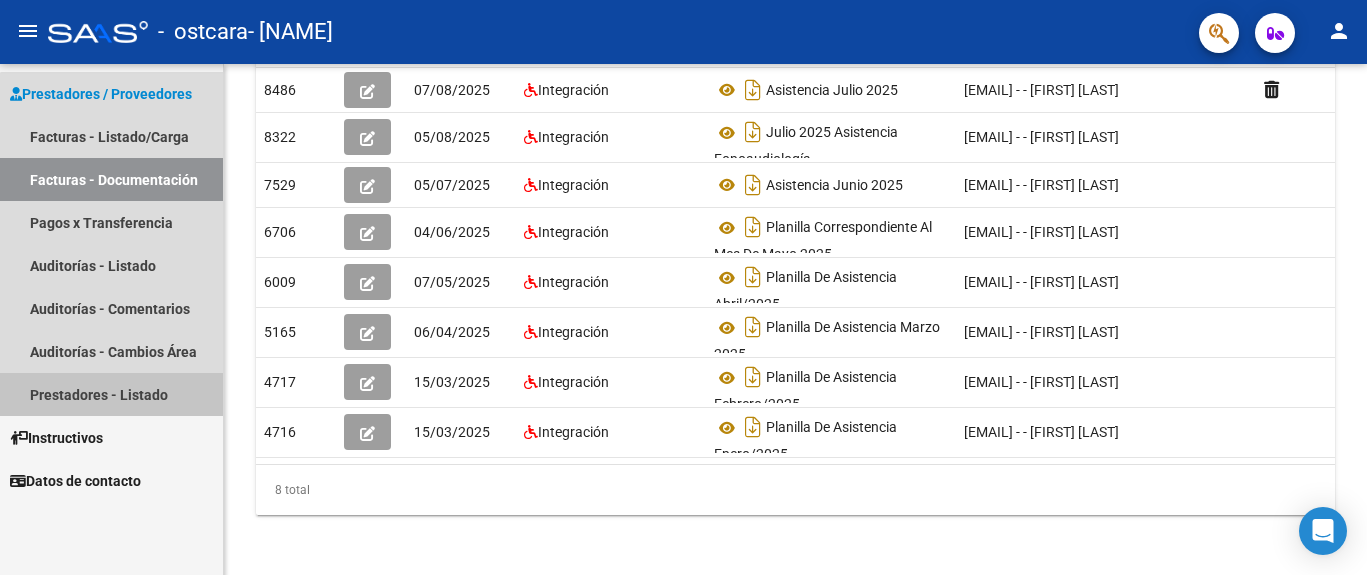 click on "Prestadores - Listado" at bounding box center [111, 394] 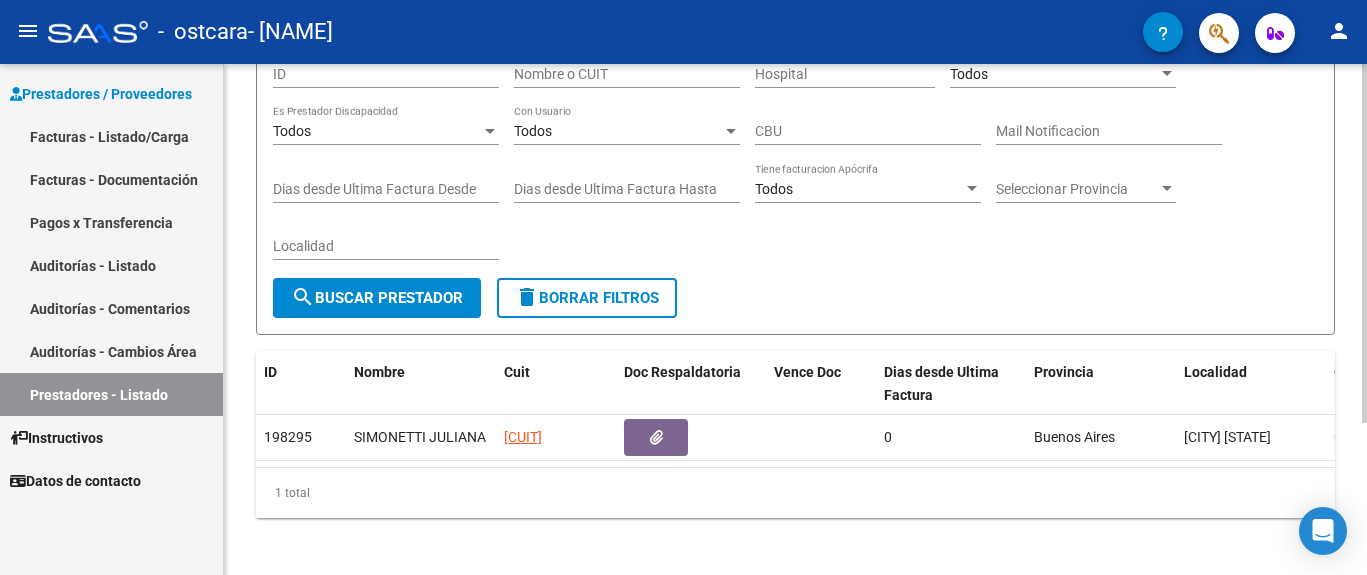 scroll, scrollTop: 183, scrollLeft: 0, axis: vertical 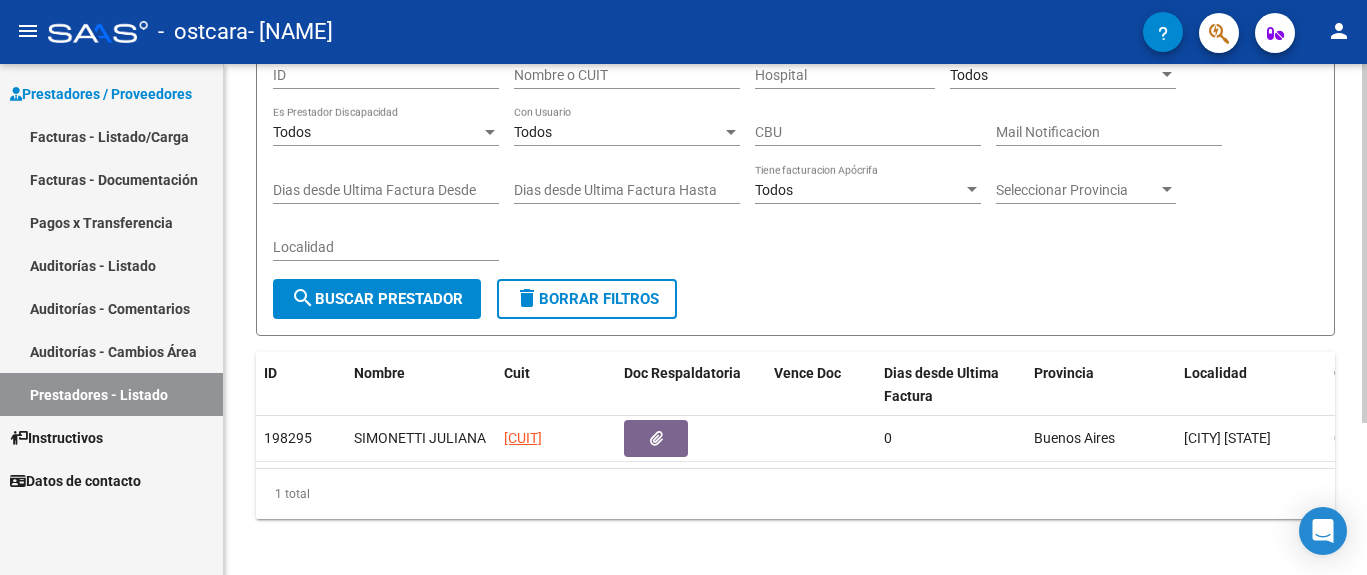click 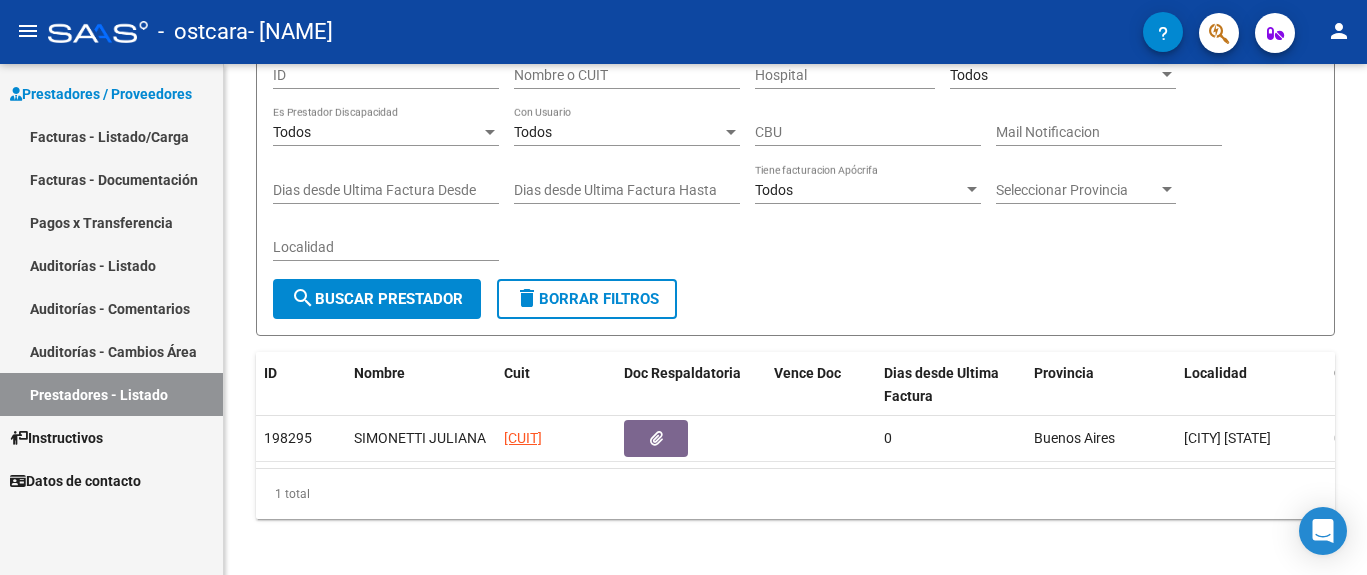 click on "Auditorías - Listado" at bounding box center (111, 265) 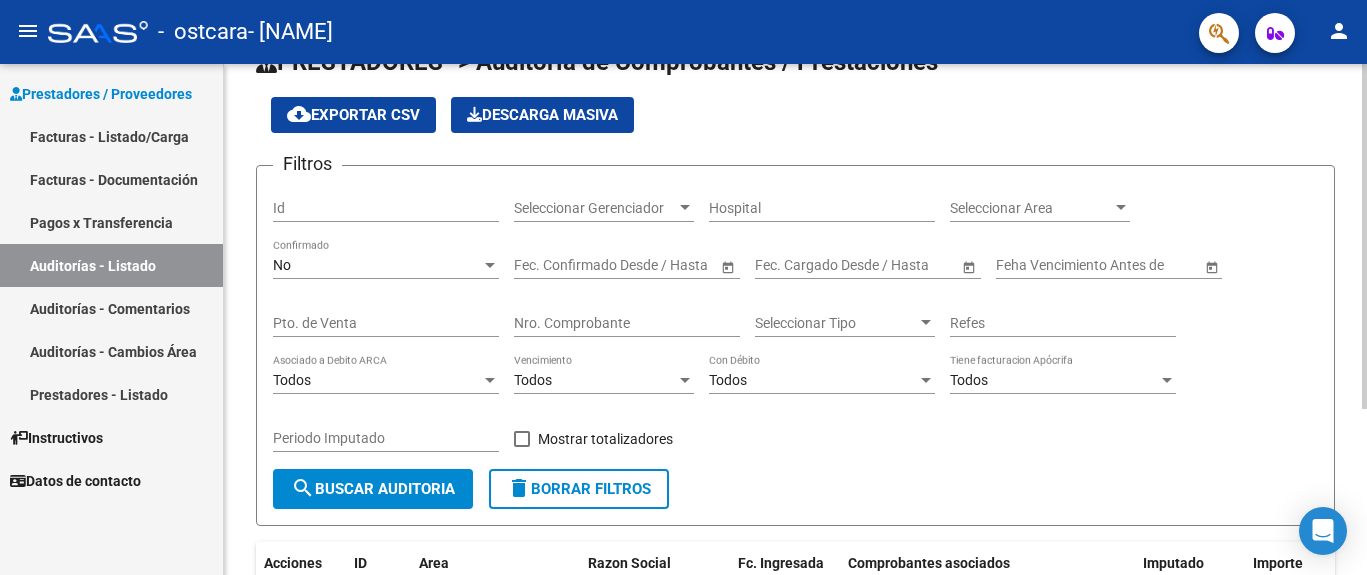scroll, scrollTop: 0, scrollLeft: 0, axis: both 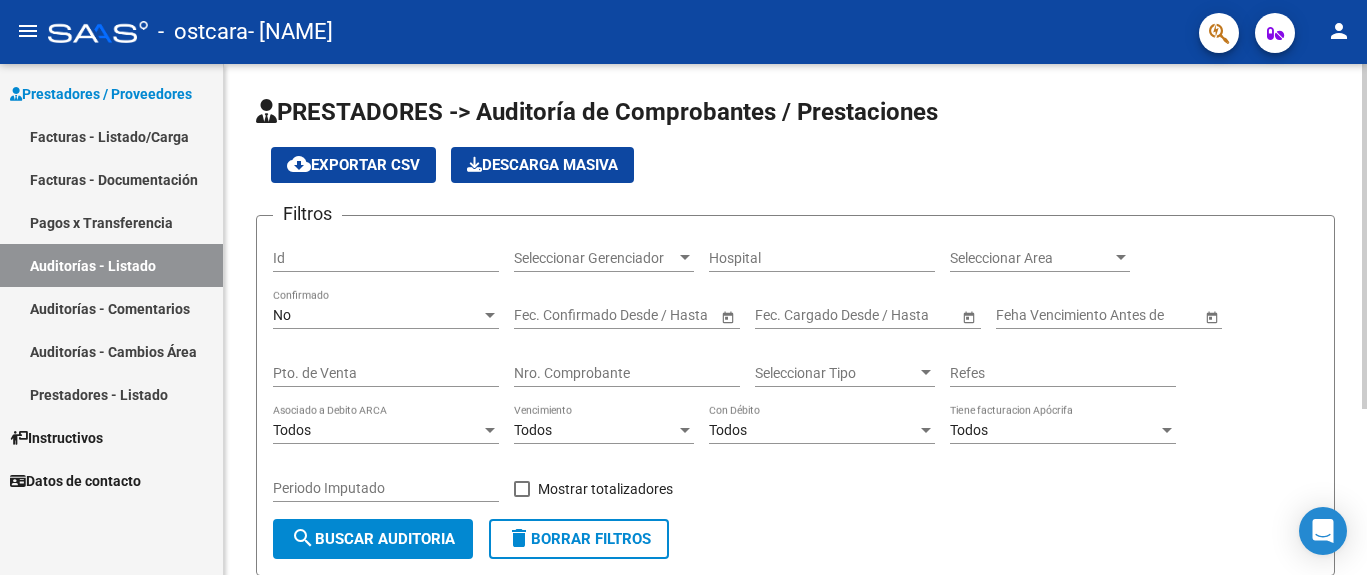 click 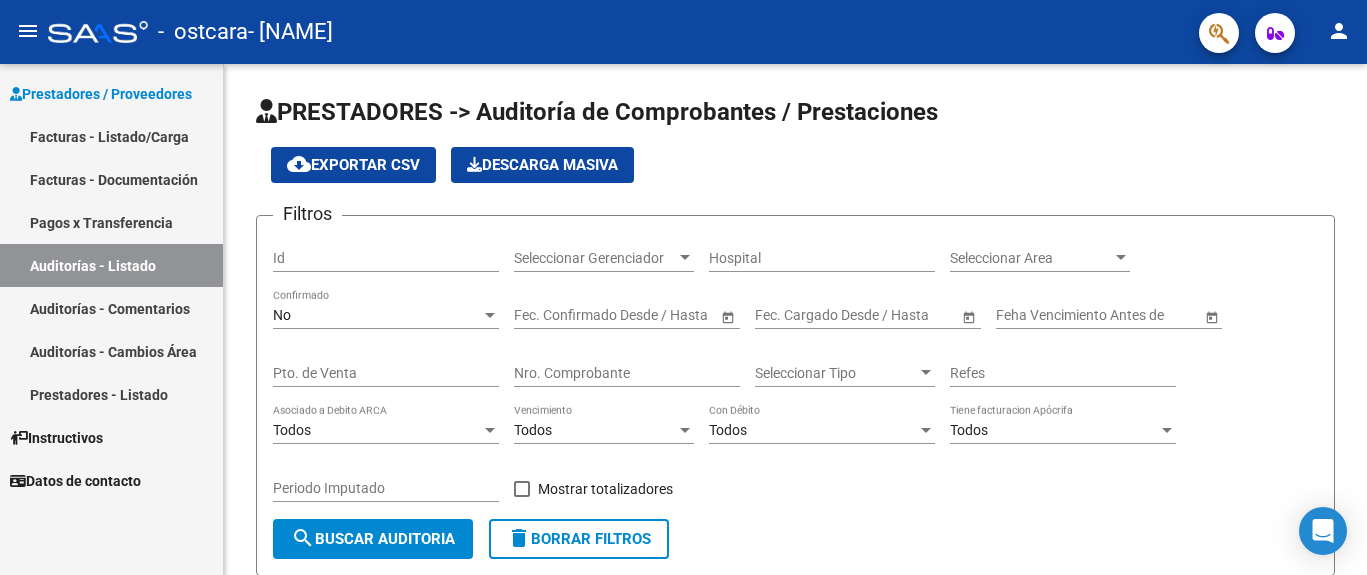 click on "Prestadores / Proveedores" at bounding box center [101, 94] 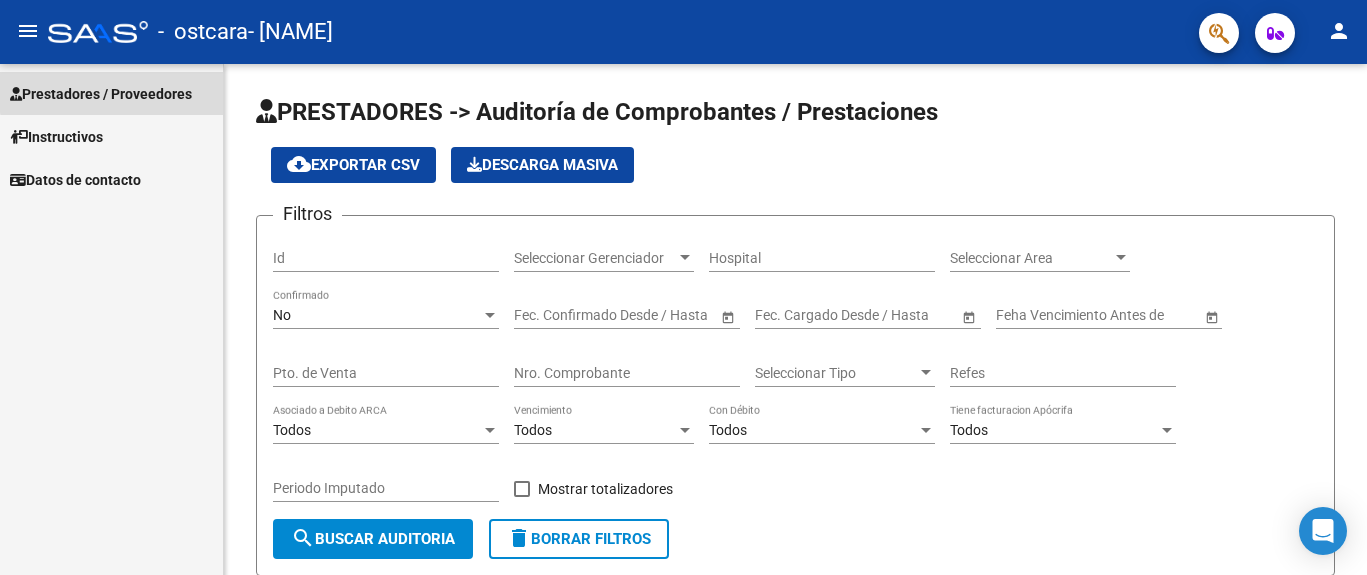 click on "Prestadores / Proveedores" at bounding box center [101, 94] 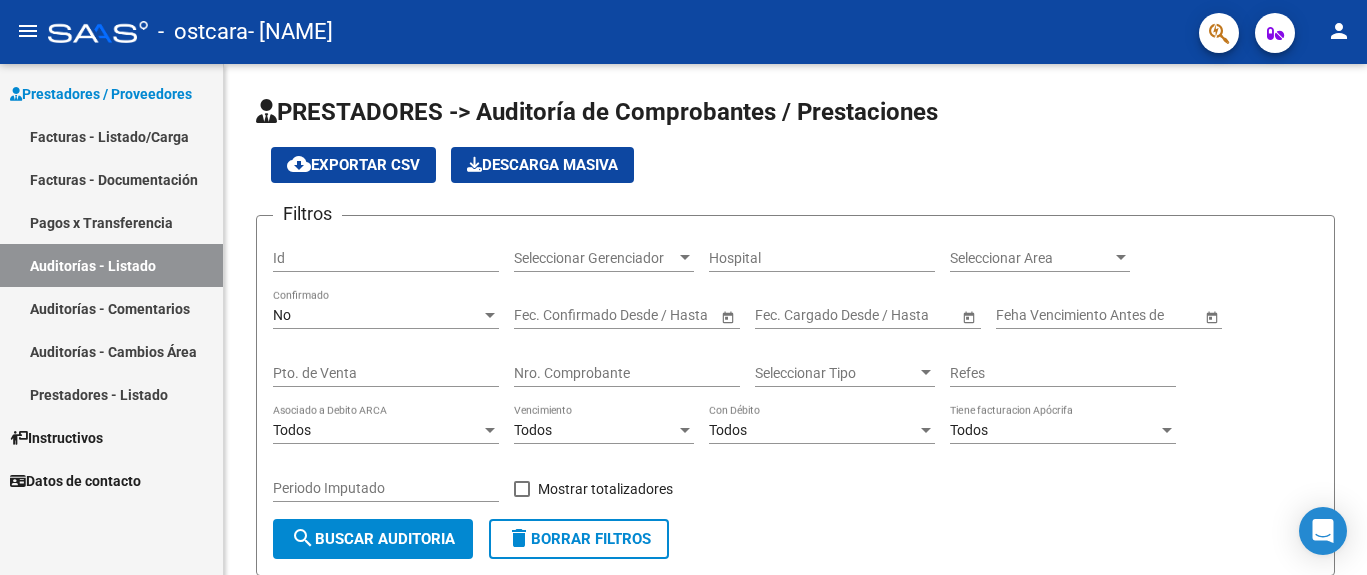 click on "Facturas - Listado/Carga" at bounding box center [111, 136] 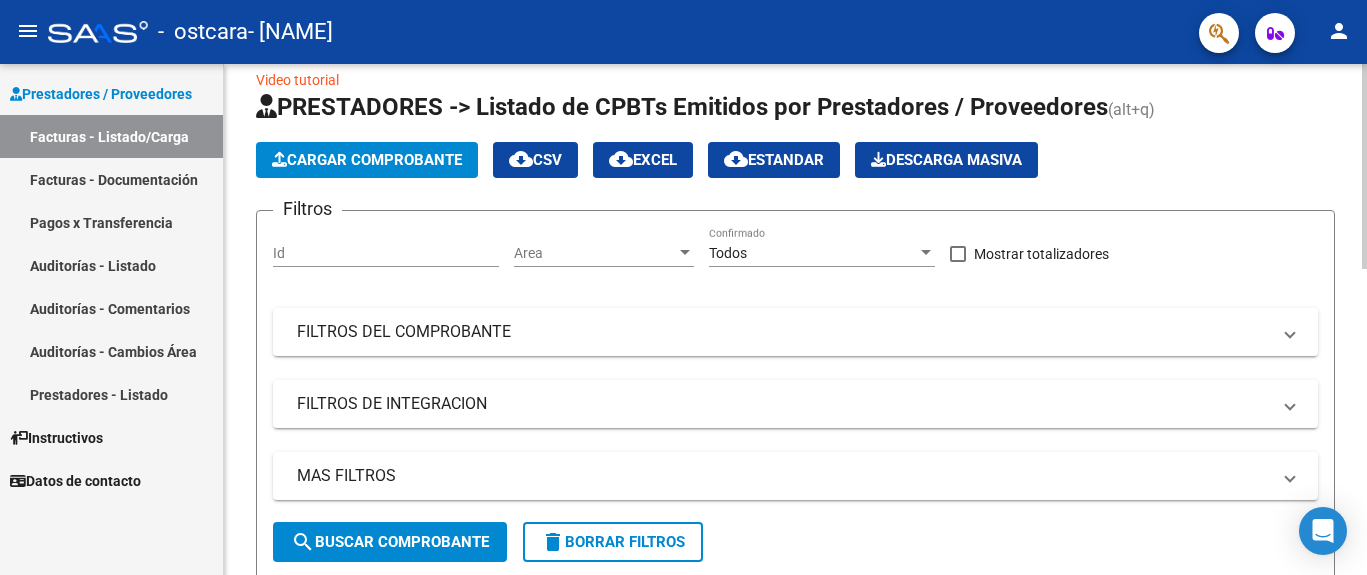 scroll, scrollTop: 0, scrollLeft: 0, axis: both 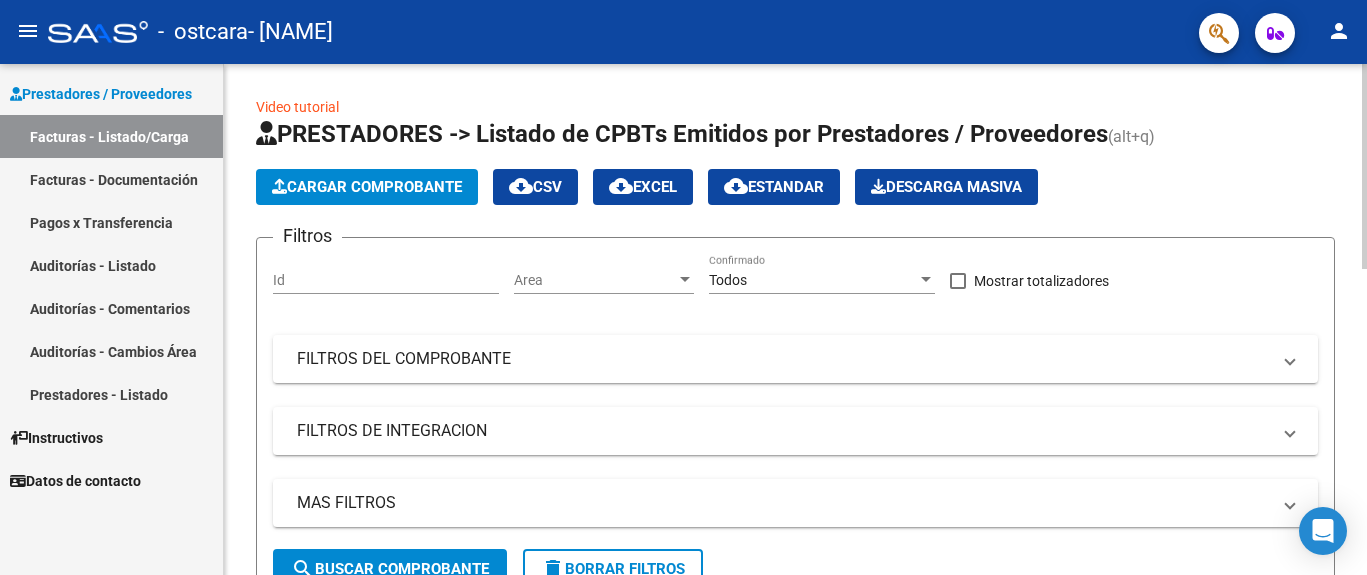 click 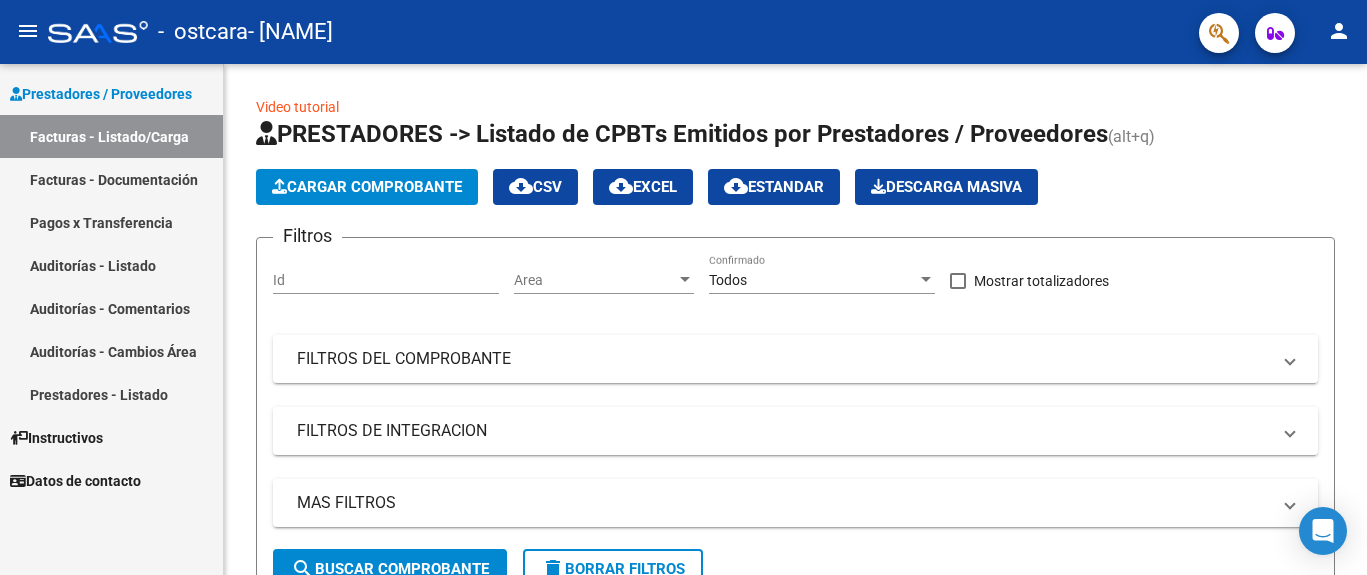 click on "menu" 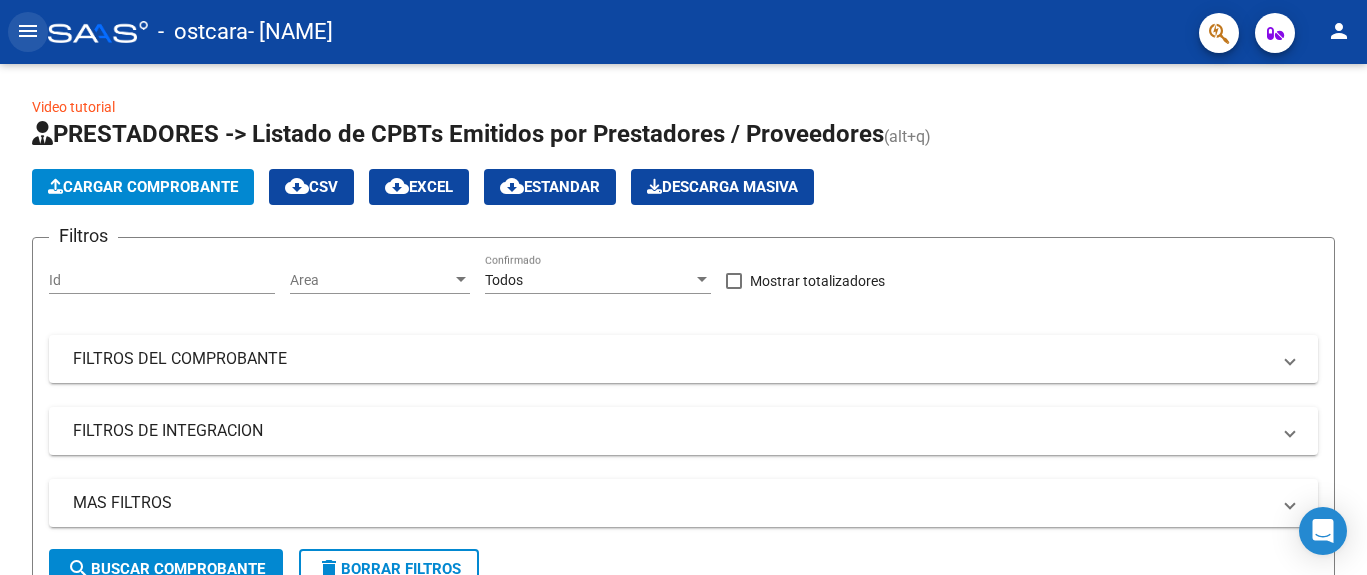 click on "menu" 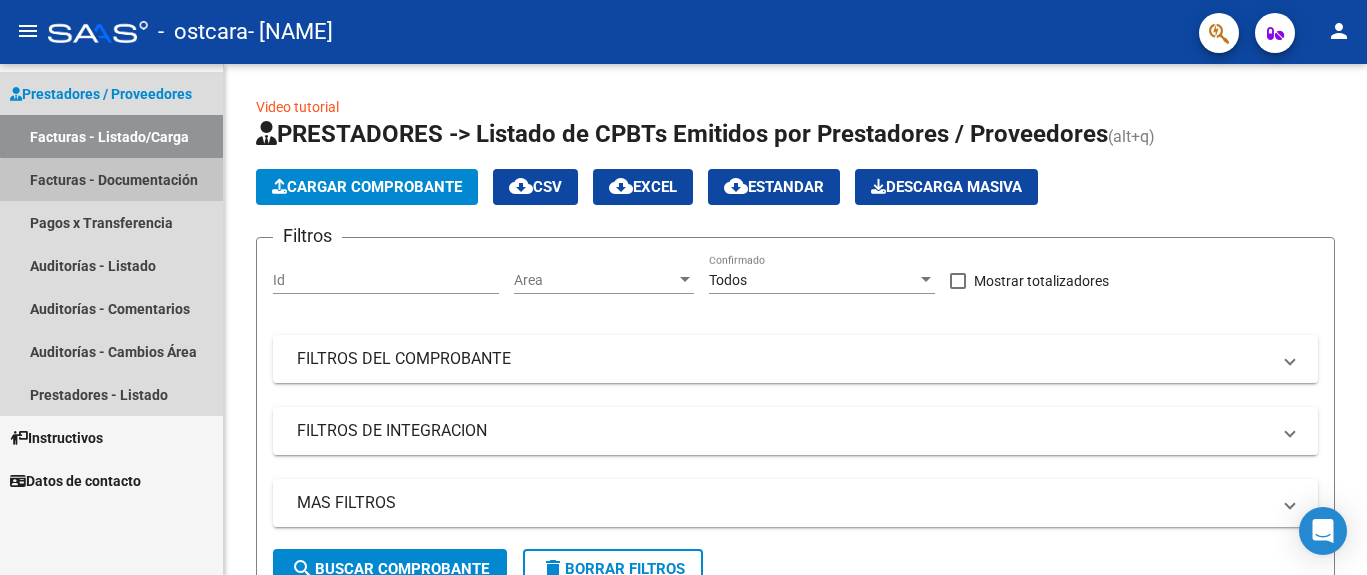 click on "Facturas - Documentación" at bounding box center (111, 179) 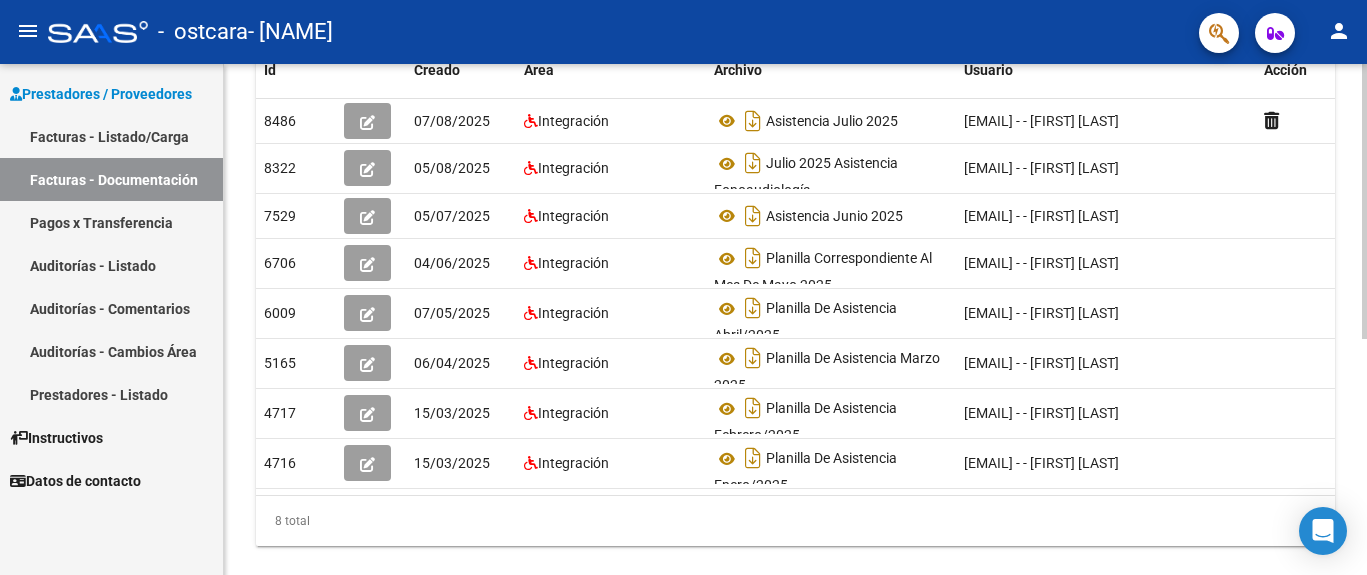 scroll, scrollTop: 437, scrollLeft: 0, axis: vertical 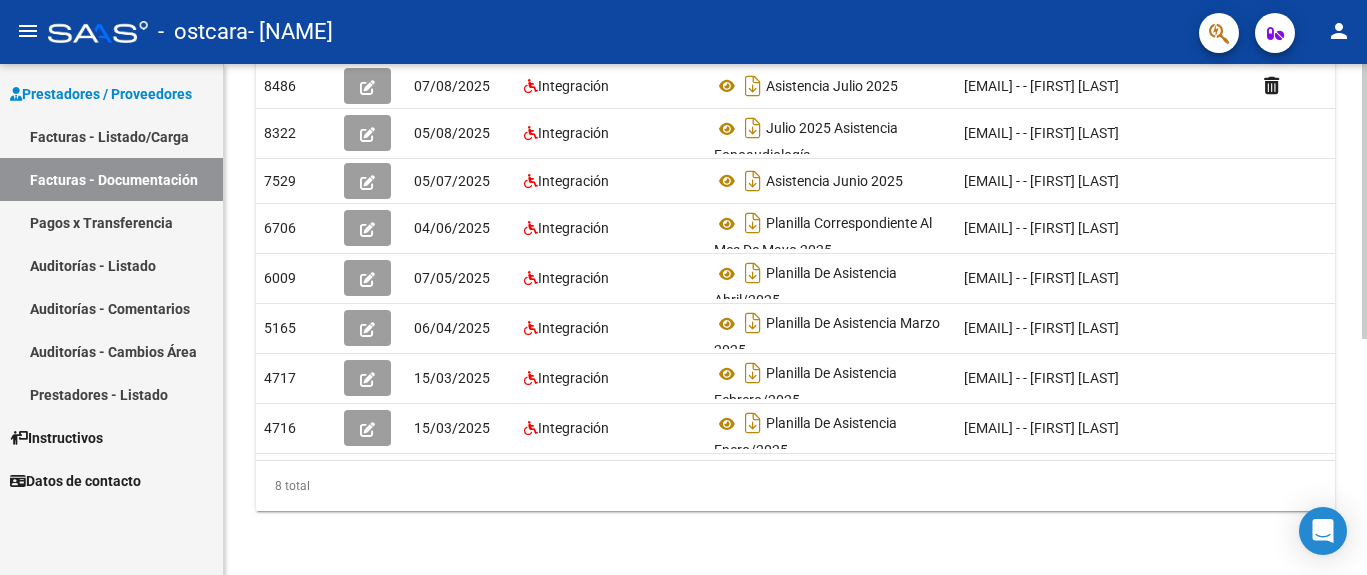 click on "PRESTADORES -> Comprobantes - Documentación Respaldatoria cloud_download  Exportar CSV   Descarga Masiva
Filtros Id CUIT / Razón Social Pto. Venta Nro. Comprobante Descripción [DAY]/[MONTH]/[YEAR] [DAY]/[MONTH]/[YEAR] – [DAY]/[MONTH]/[YEAR] [DAY]/[MONTH]/[YEAR] Fec. Cargado Desde / Hasta Área Área Todos Factura Confirmada search  Buscar Documentacion  delete  Borrar Filtros  Id Creado Area Archivo Usuario Acción [NUMBER]
[MONTH]/[DAY]/[YEAR] Integración Asistencia Julio [YEAR]  [EMAIL] - - [FIRST] [LAST]  [NUMBER]
[MONTH]/[DAY]/[YEAR] Integración Julio [YEAR] Asistencia Fonoaudiología  [EMAIL] - - [FIRST] [LAST]  [NUMBER]
[MONTH]/[DAY]/[YEAR] Integración Asistencia Junio [YEAR]  [EMAIL] - - [FIRST] [LAST]  [NUMBER]
[MONTH]/[DAY]/[YEAR] Integración Planilla Correspondiente Al Mes De Mayo [YEAR]  [EMAIL] - - [FIRST] [LAST]  [NUMBER]
[MONTH]/[DAY]/[YEAR] Integración Planilla De Asistencia Abril/[YEAR]  [EMAIL] - - [FIRST] [LAST]  [NUMBER]
[MONTH]/[DAY]/[YEAR] Integración Planilla De Asistencia Marzo [YEAR] [NUMBER]
[MONTH]/[DAY]/[YEAR] [NUMBER]" 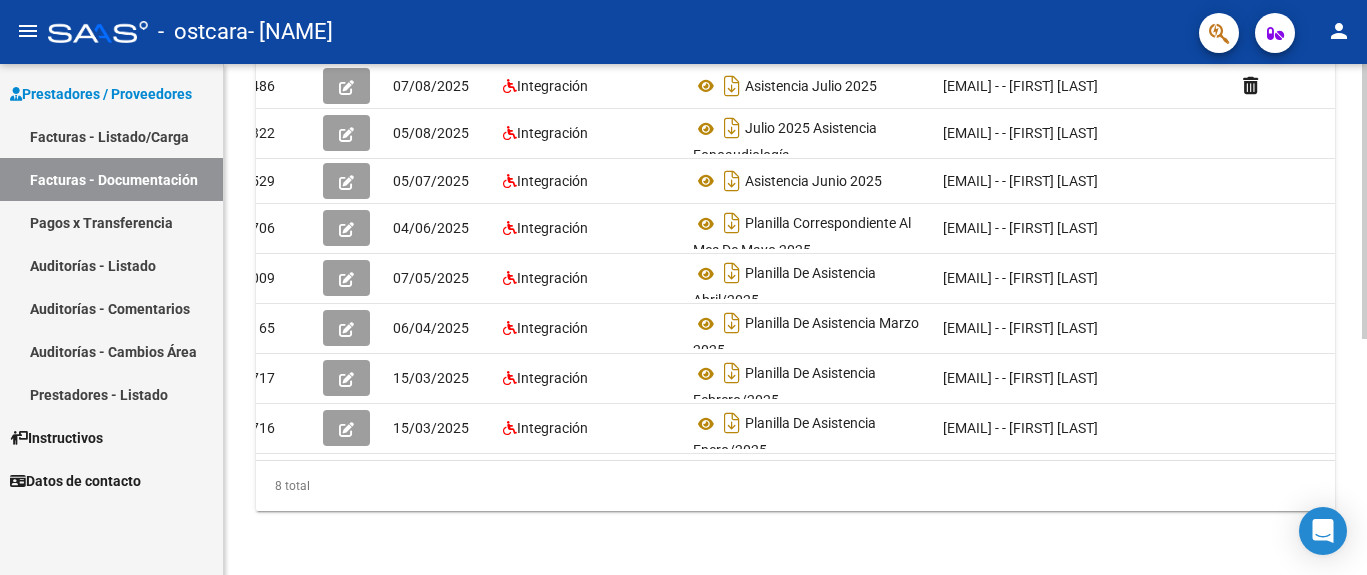 scroll, scrollTop: 0, scrollLeft: 0, axis: both 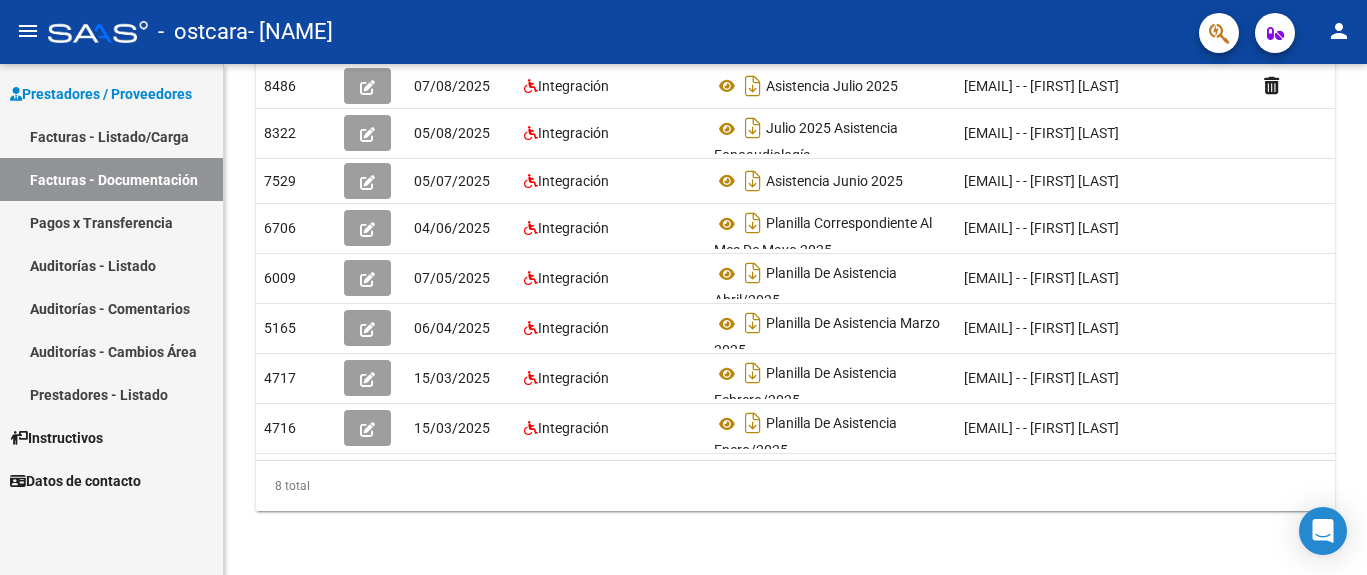 click on "Auditorías - Listado" at bounding box center [111, 265] 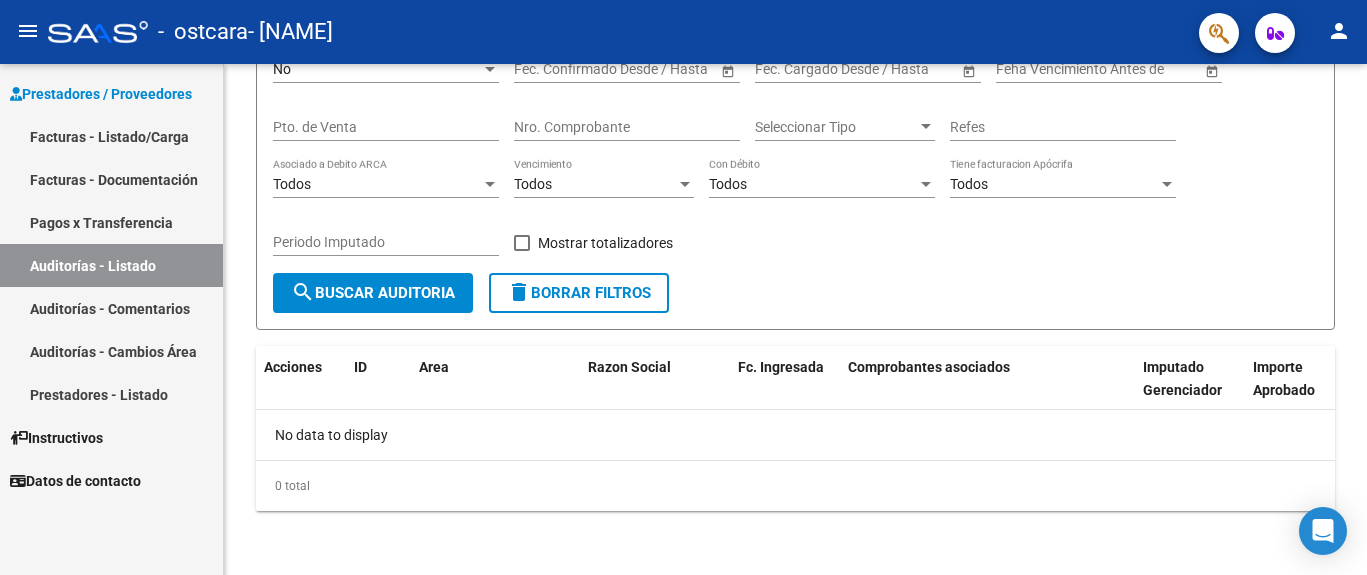 scroll, scrollTop: 0, scrollLeft: 0, axis: both 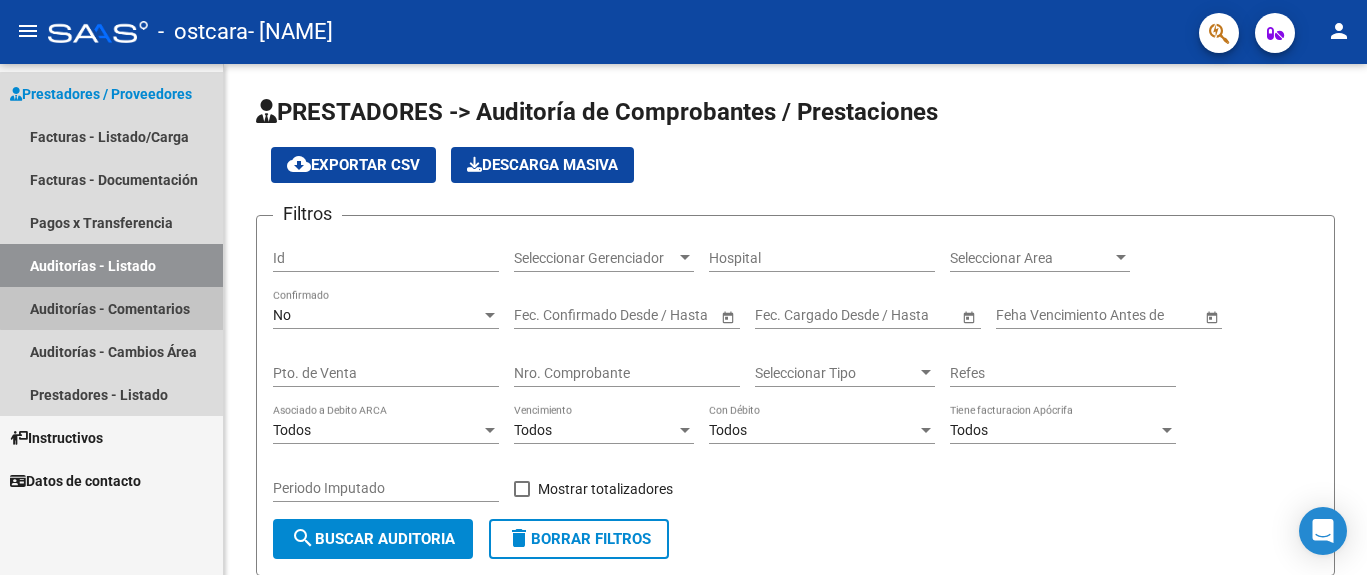 click on "Auditorías - Comentarios" at bounding box center [111, 308] 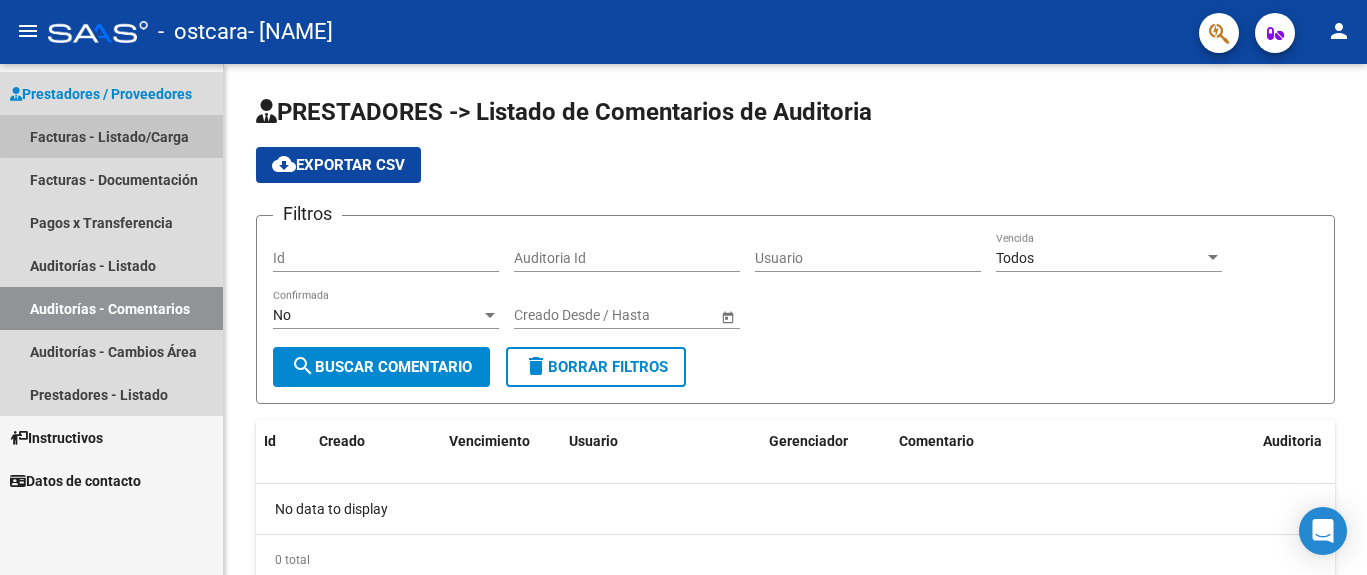click on "Facturas - Listado/Carga" at bounding box center (111, 136) 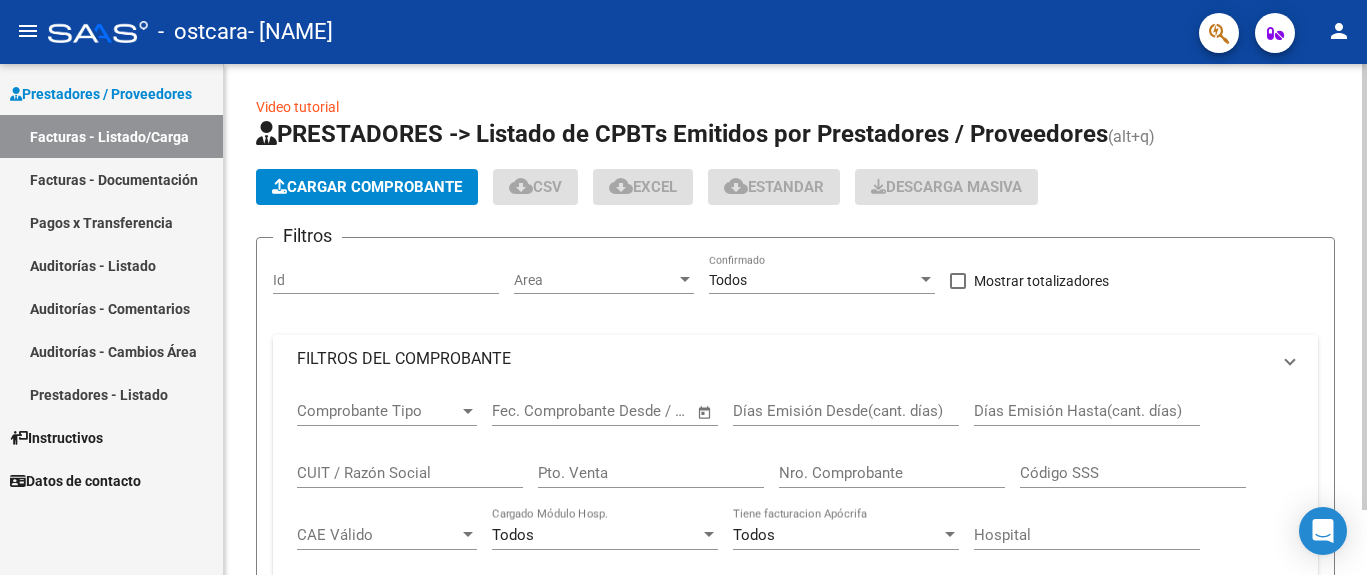 click on "Cargar Comprobante" 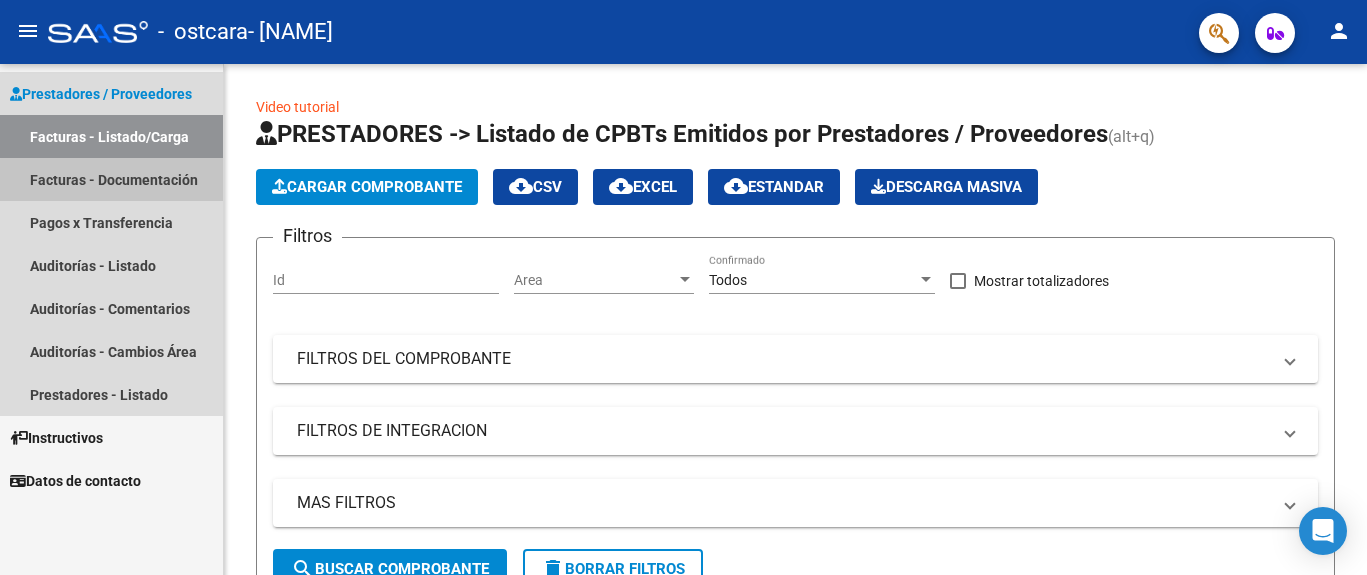 click on "Facturas - Documentación" at bounding box center (111, 179) 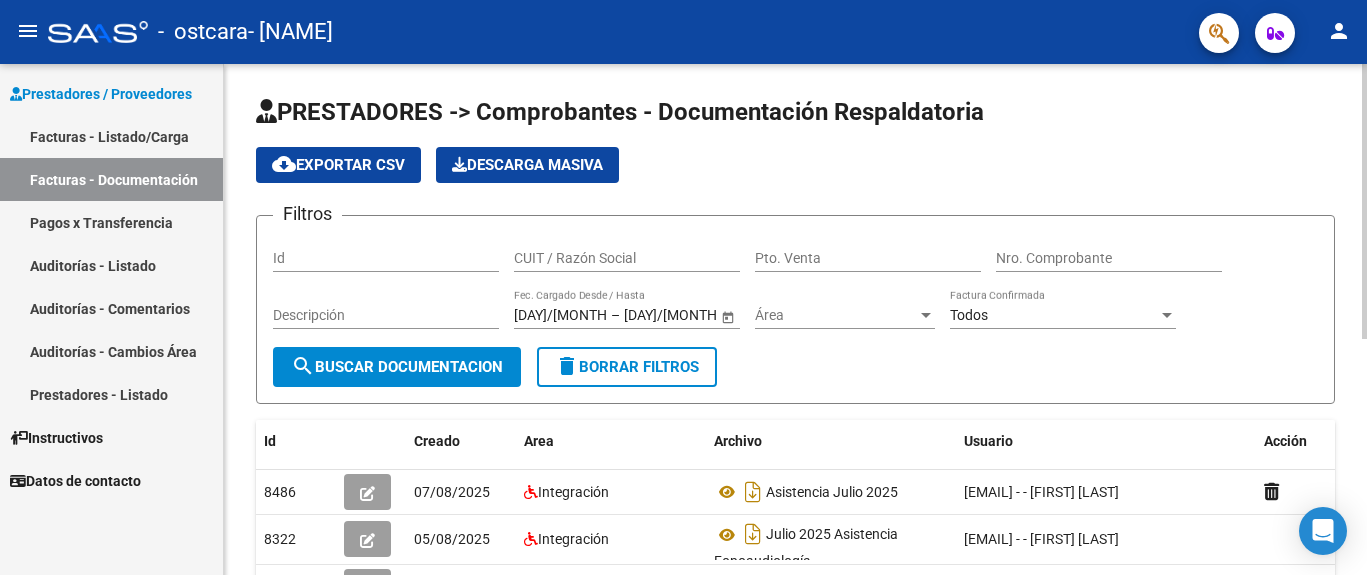 click on "CUIT / Razón Social" at bounding box center (627, 258) 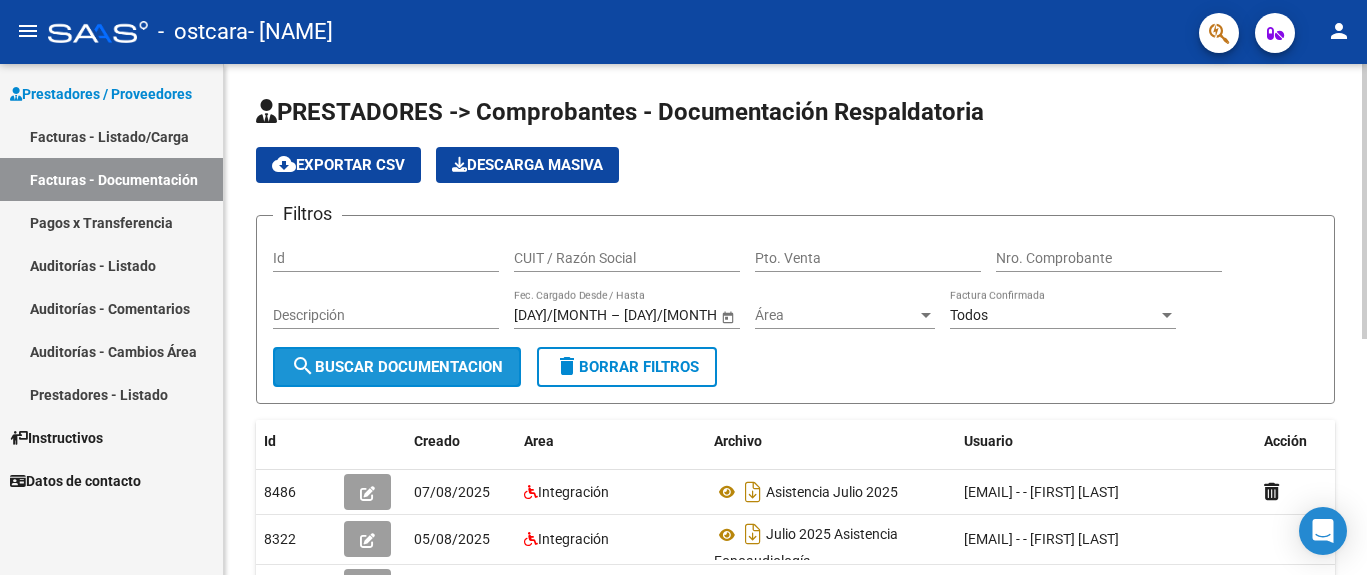 click on "search  Buscar Documentacion" 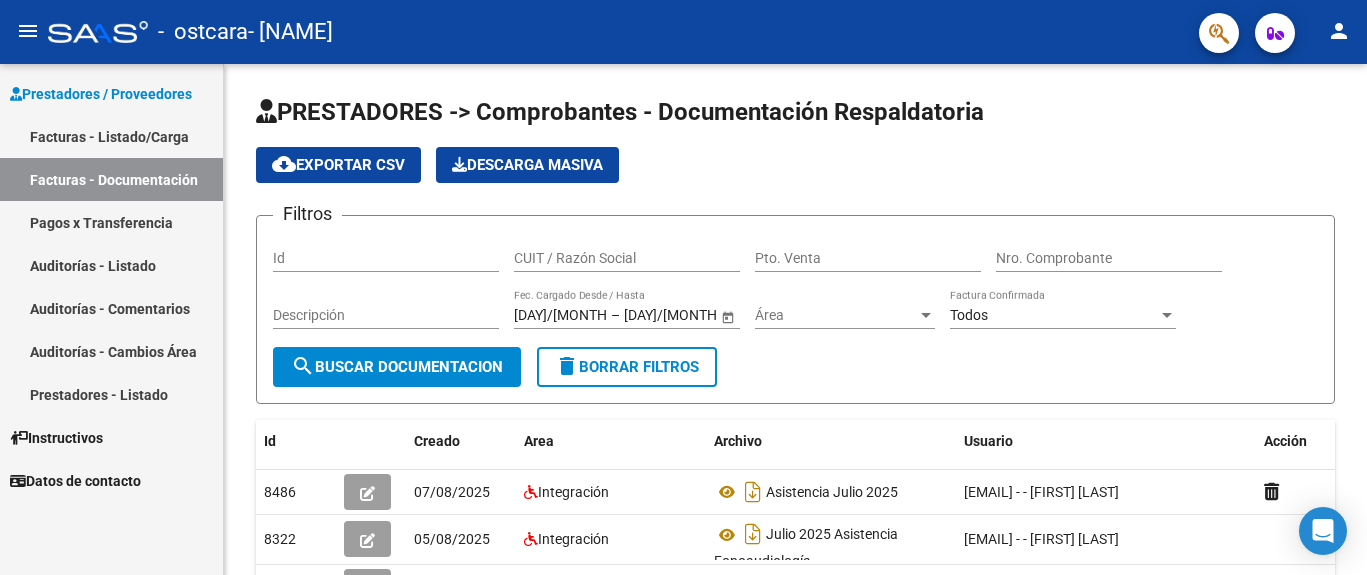 click on "Instructivos" at bounding box center (111, 437) 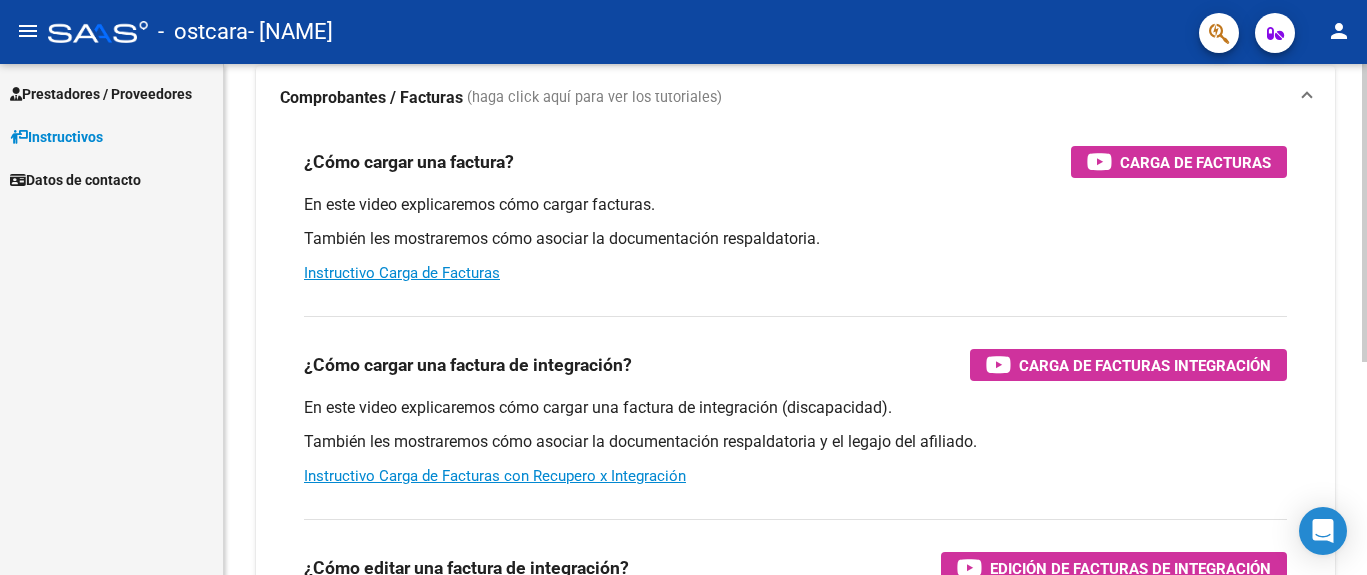 scroll, scrollTop: 144, scrollLeft: 0, axis: vertical 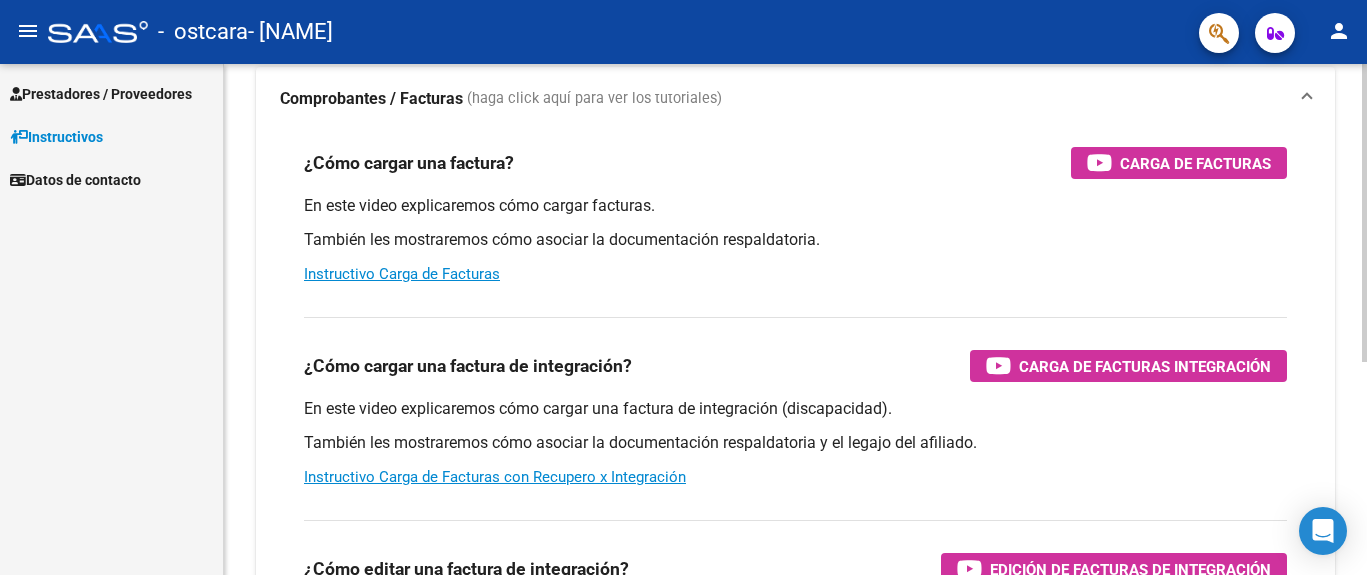 click on "Instructivos y Video Tutoriales SAAS Centro de Ayuda - Administración de O.S. Comprobantes / Facturas     (haga click aquí para ver los tutoriales) ¿Cómo cargar una factura?    Carga de Facturas En este video explicaremos cómo cargar facturas. También les mostraremos cómo asociar la documentación respaldatoria. Instructivo Carga de Facturas ¿Cómo cargar una factura de integración?    Carga de Facturas Integración En este video explicaremos cómo cargar una factura de integración (discapacidad). También les mostraremos cómo asociar la documentación respaldatoria y el legajo del afiliado. Instructivo Carga de Facturas con Recupero x Integración ¿Cómo editar una factura de integración?    Edición de Facturas de integración En este video explicaremos cómo editar una factura que ya habíamos cargado. Les mostraremos cómo asociar la documentación respaldatoria y la trazabilidad." 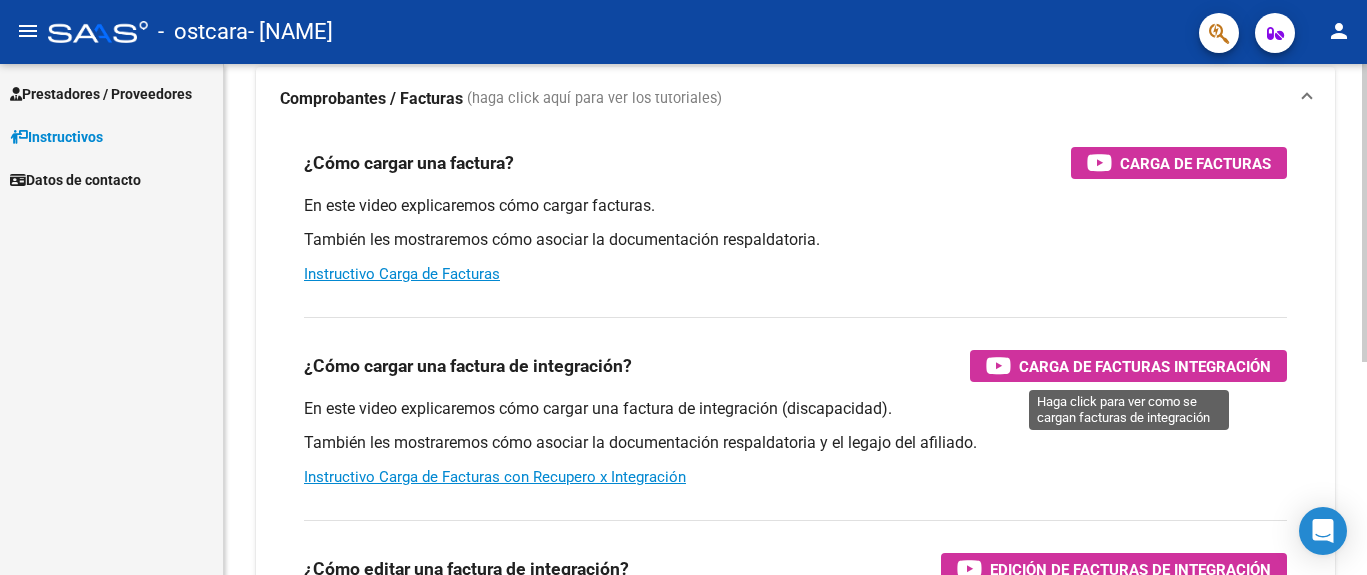 click on "Carga de Facturas Integración" at bounding box center (1145, 366) 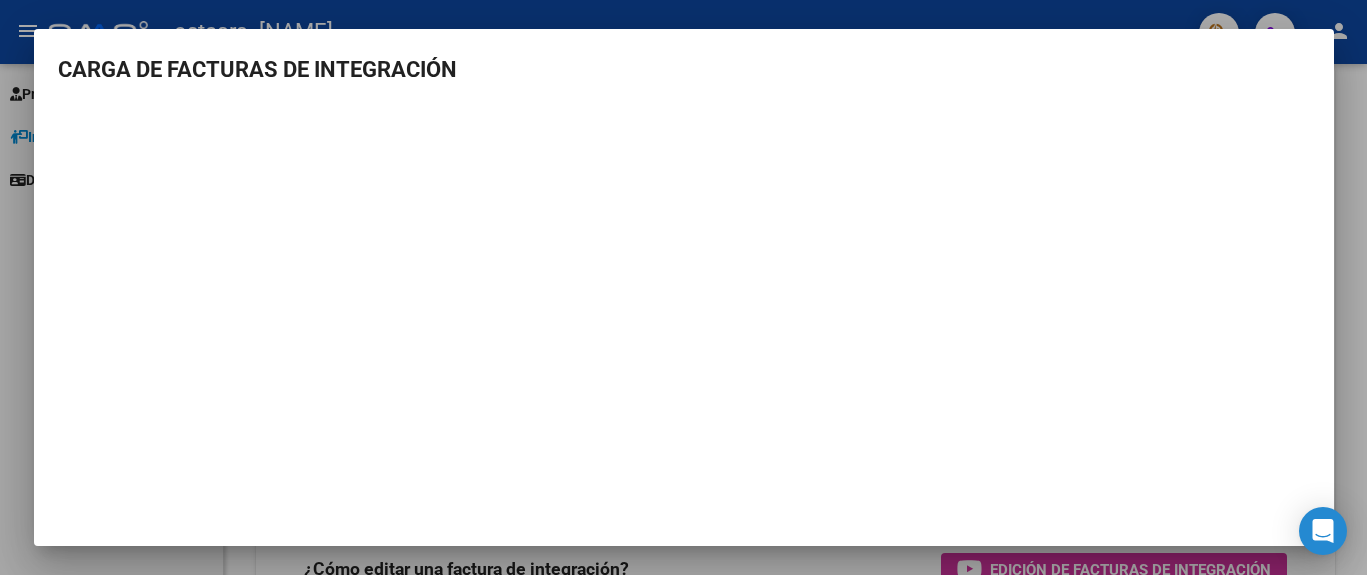 click at bounding box center (683, 287) 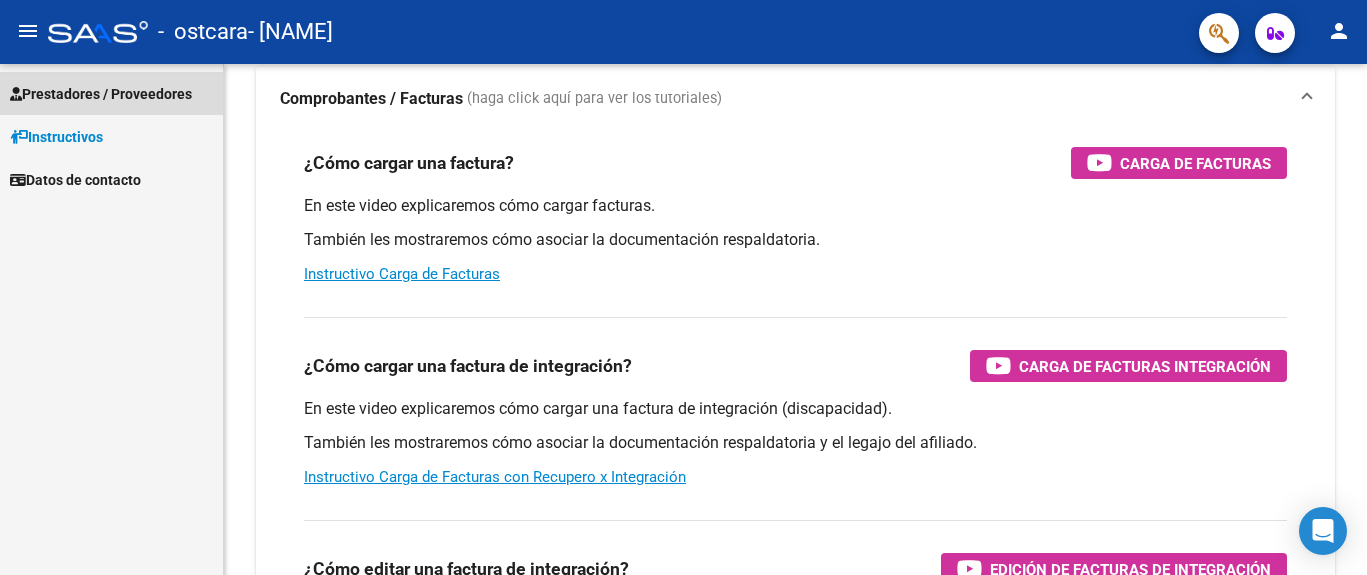 click on "Prestadores / Proveedores" at bounding box center [101, 94] 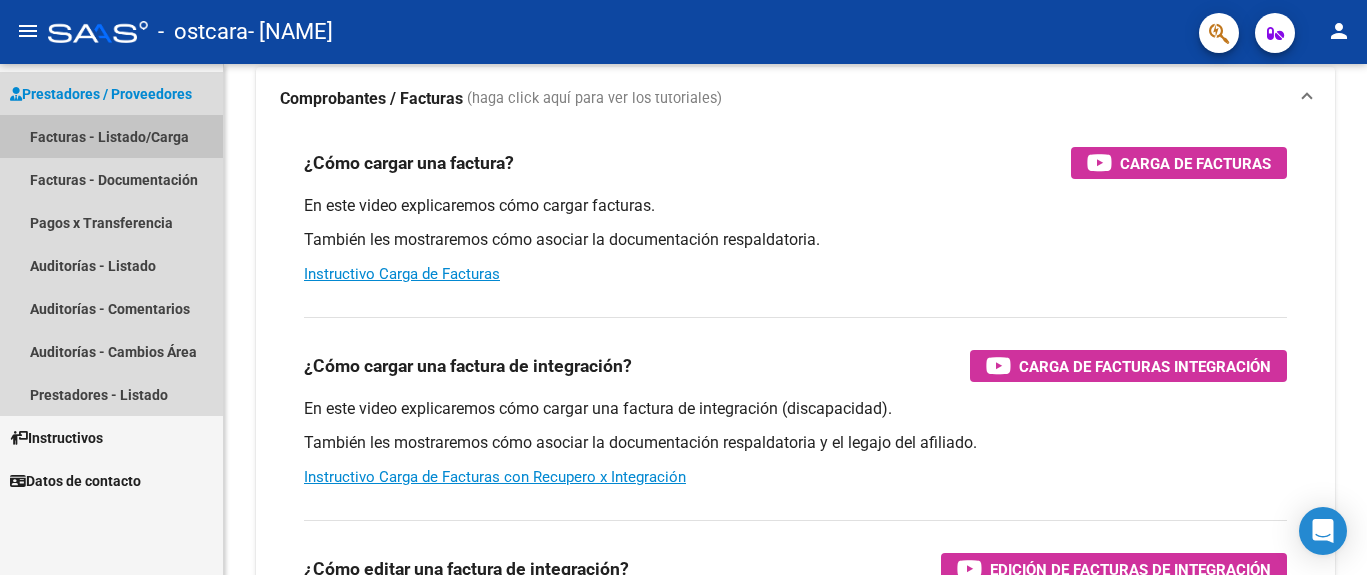 click on "Facturas - Listado/Carga" at bounding box center [111, 136] 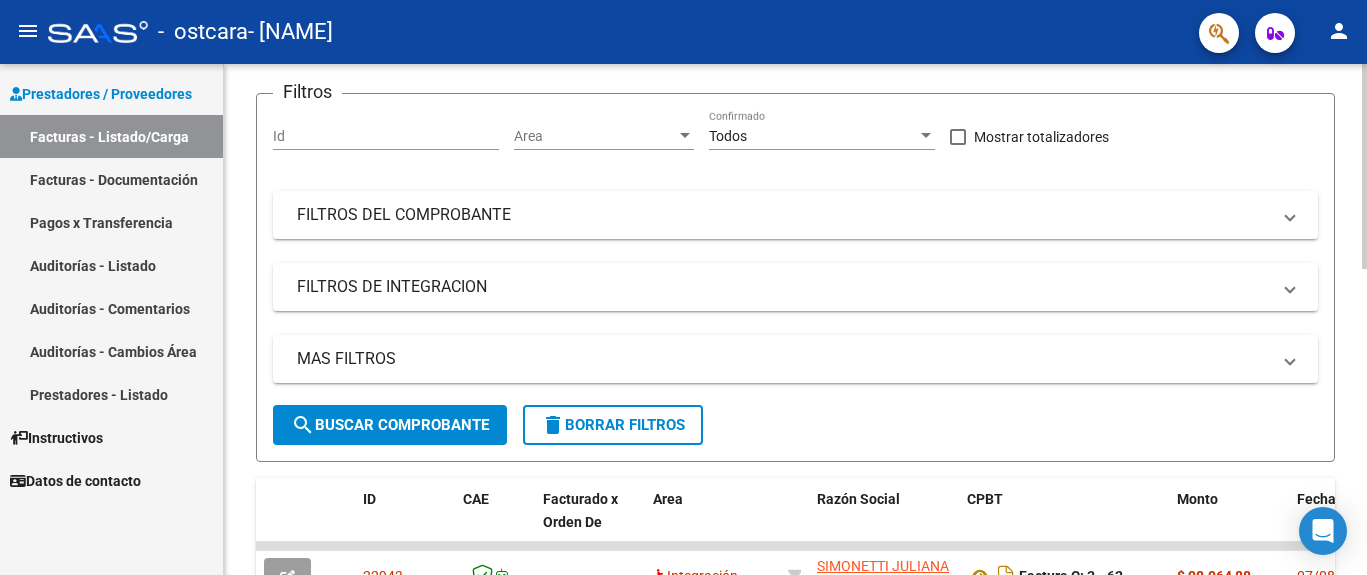 click 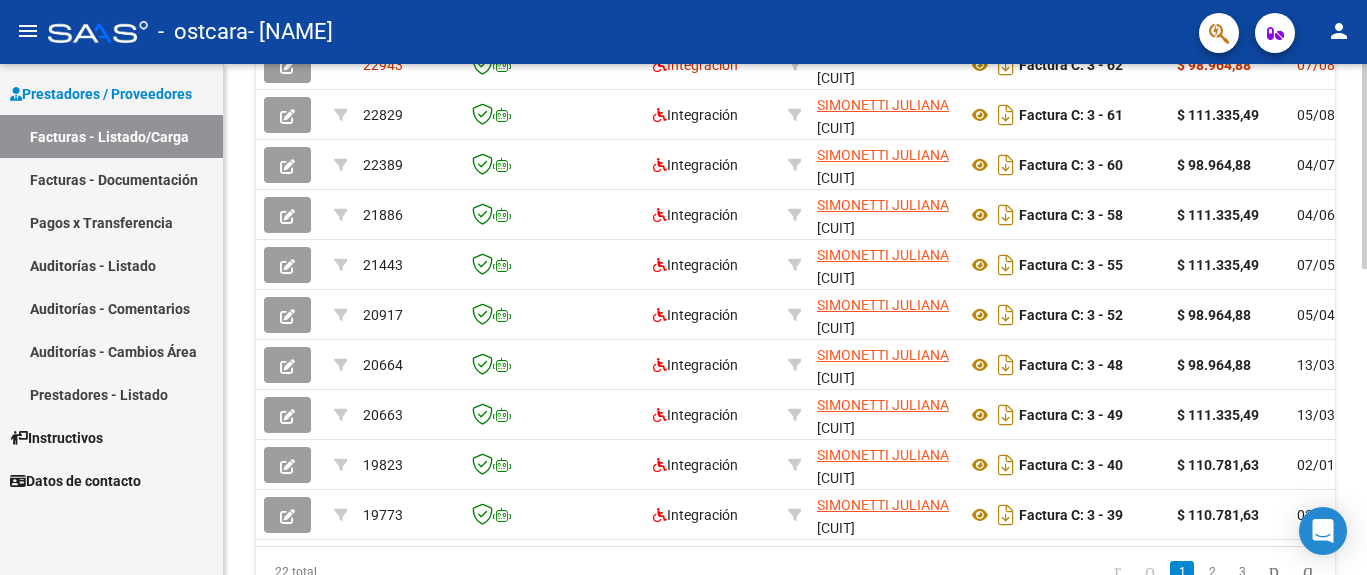 scroll, scrollTop: 144, scrollLeft: 0, axis: vertical 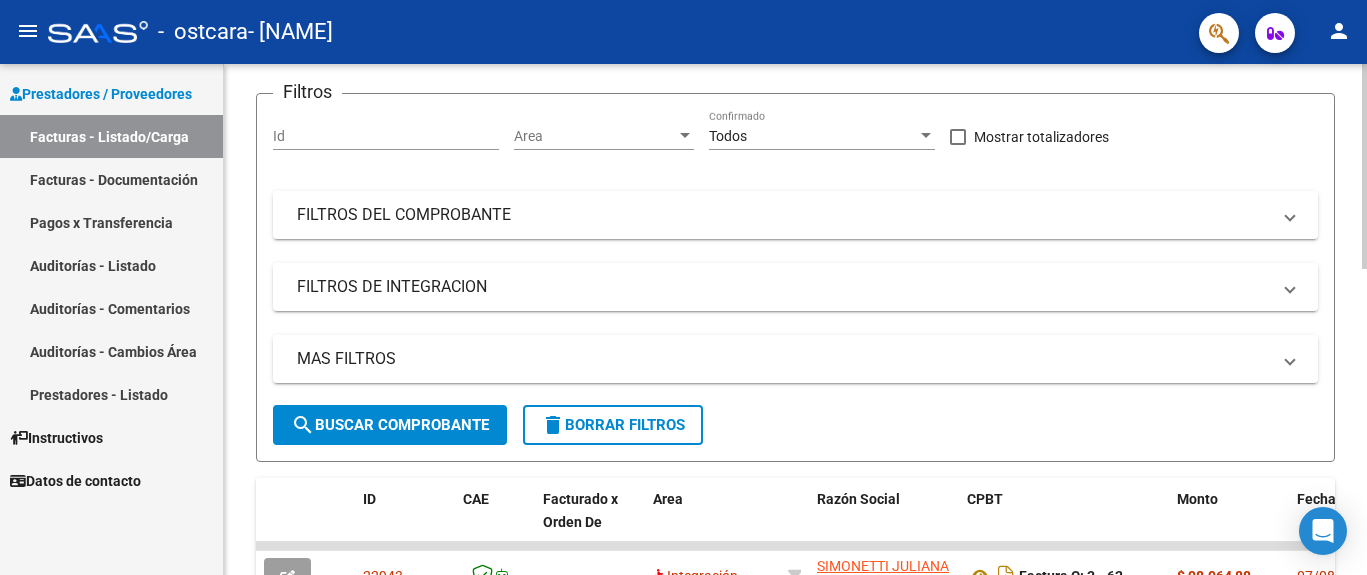 click 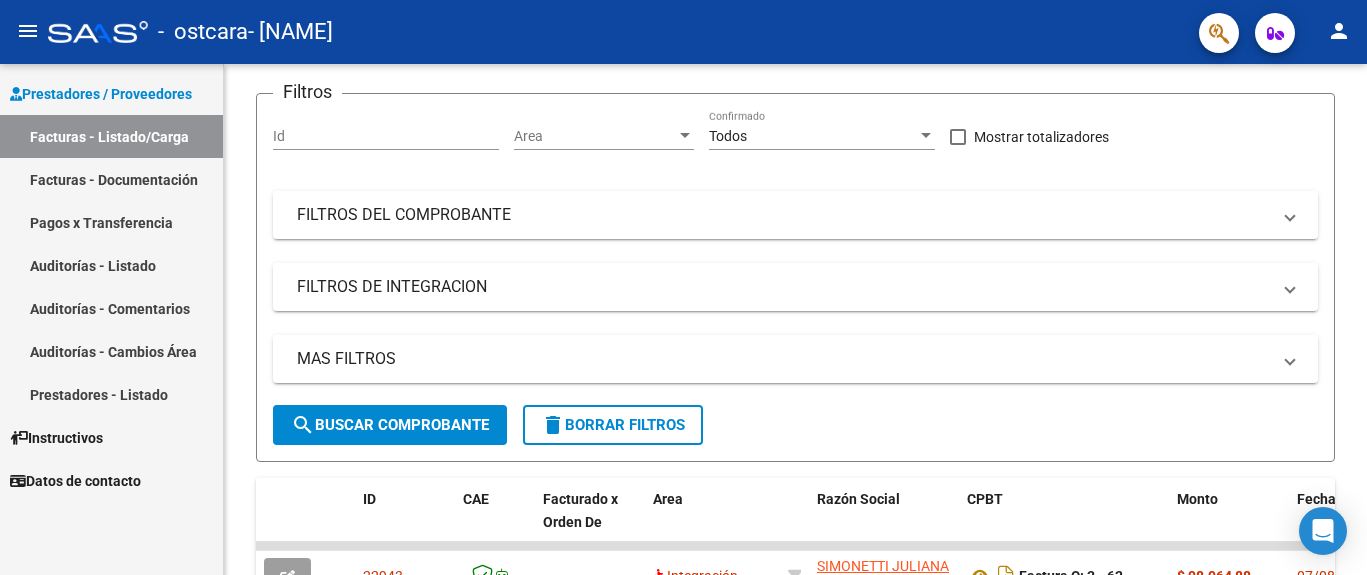 click on "Facturas - Documentación" at bounding box center [111, 179] 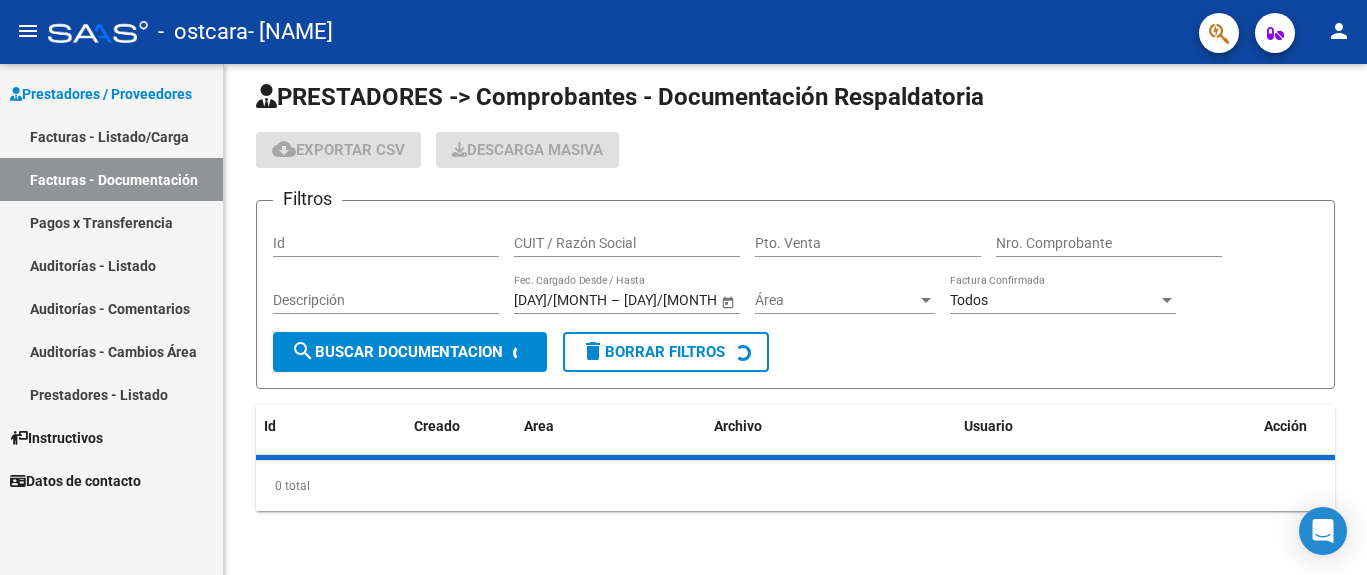 scroll, scrollTop: 144, scrollLeft: 0, axis: vertical 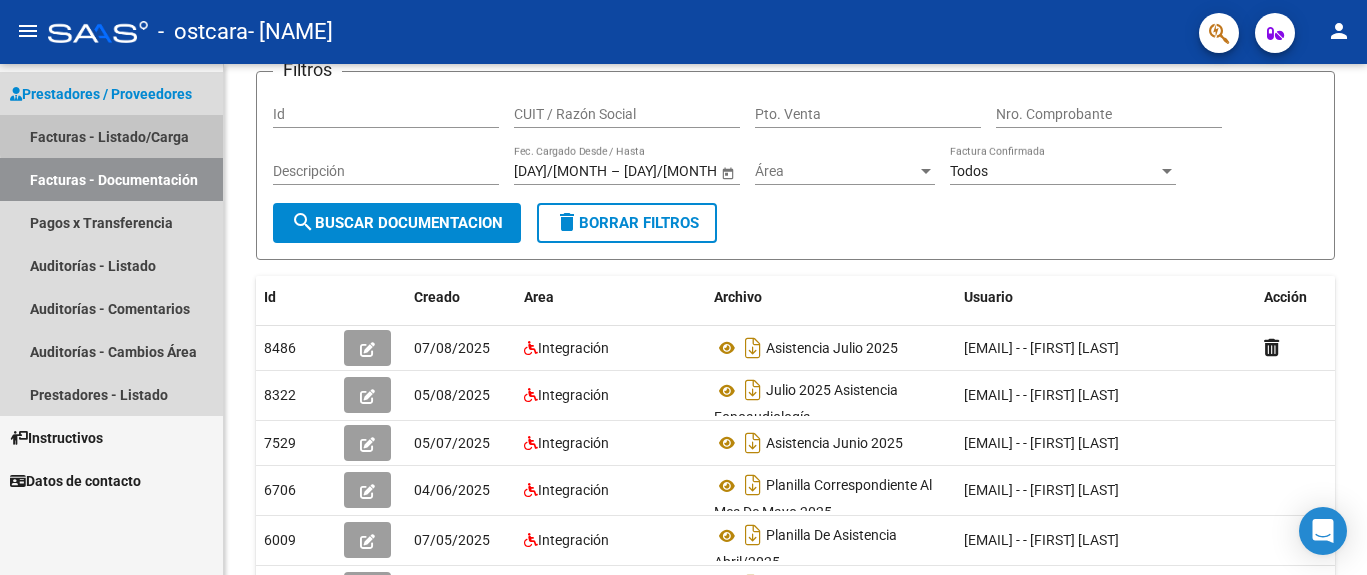 click on "Facturas - Listado/Carga" at bounding box center (111, 136) 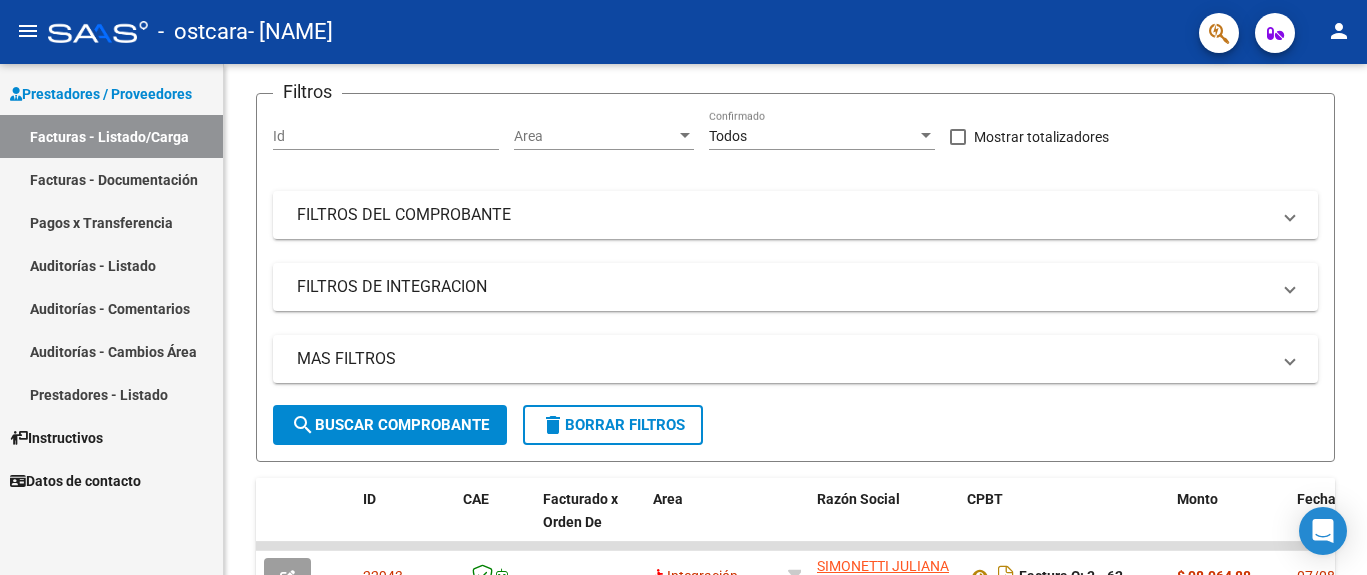 click on "Facturas - Documentación" at bounding box center [111, 179] 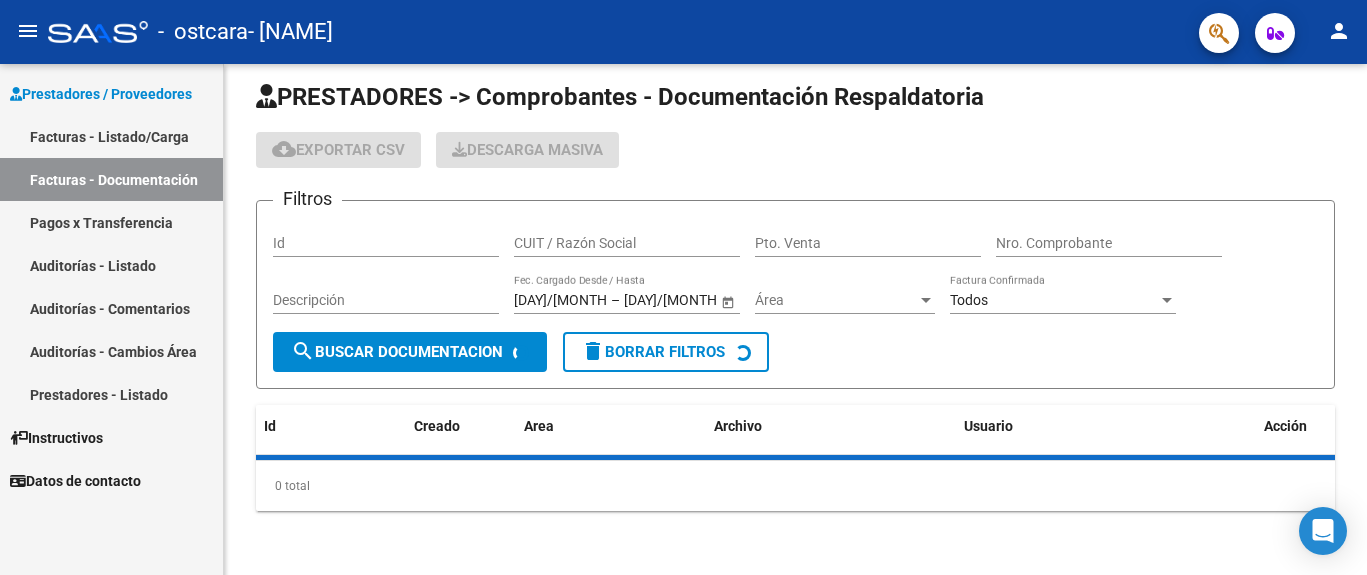 scroll, scrollTop: 144, scrollLeft: 0, axis: vertical 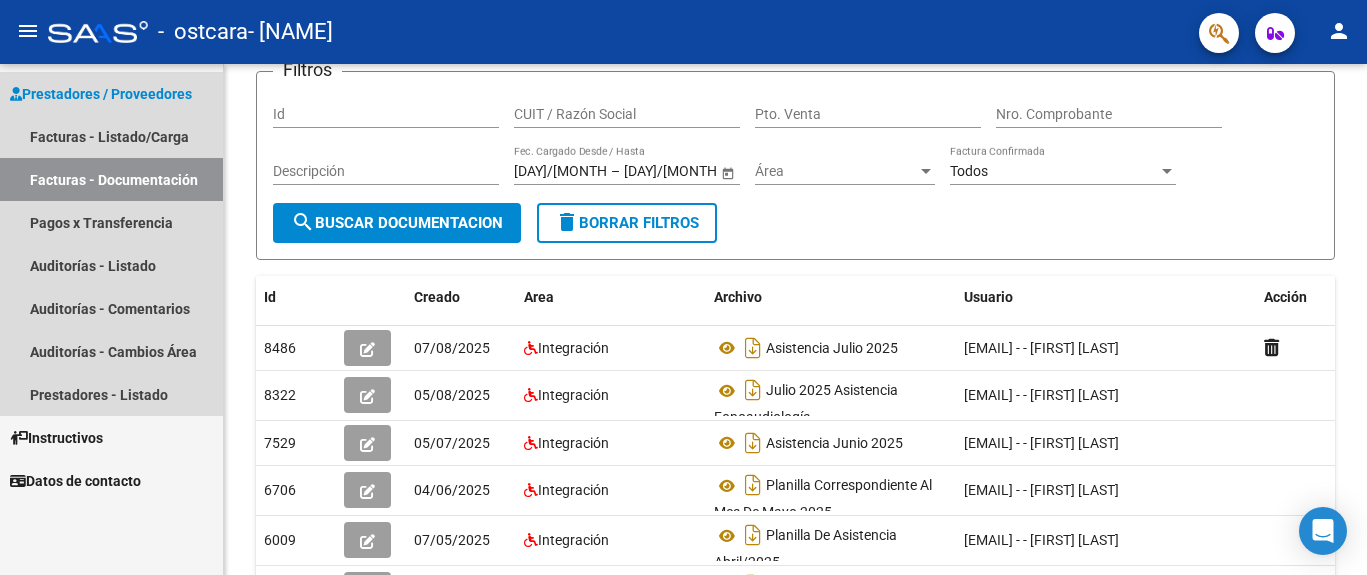 click on "Prestadores / Proveedores" at bounding box center (101, 94) 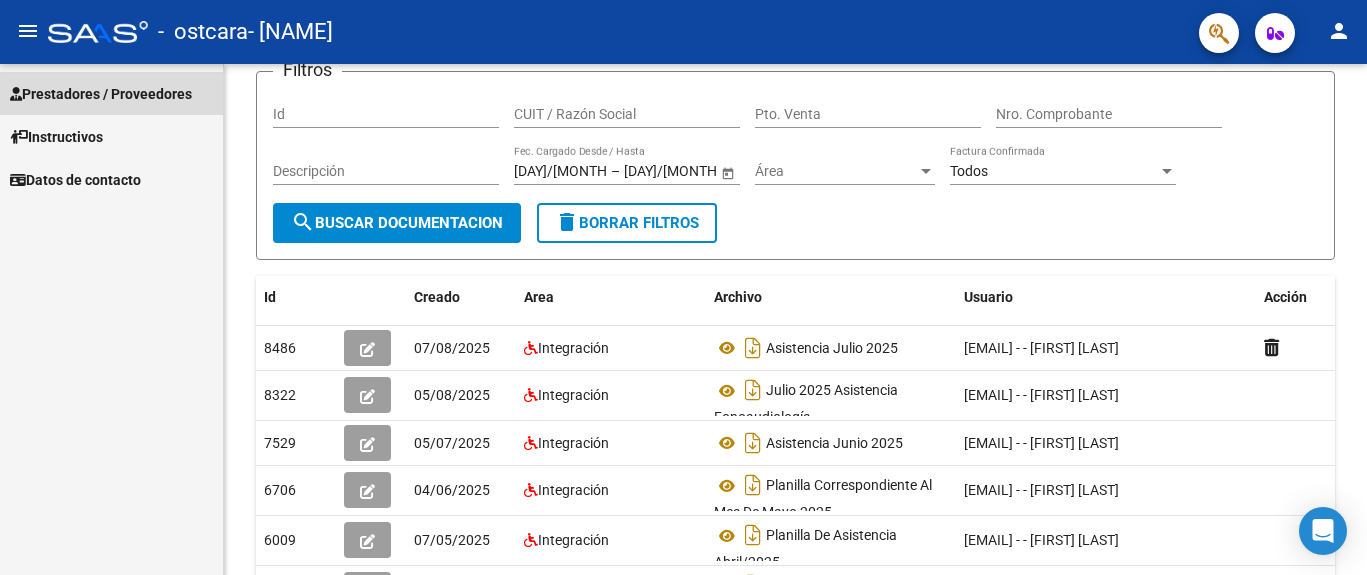 click on "Prestadores / Proveedores" at bounding box center (101, 94) 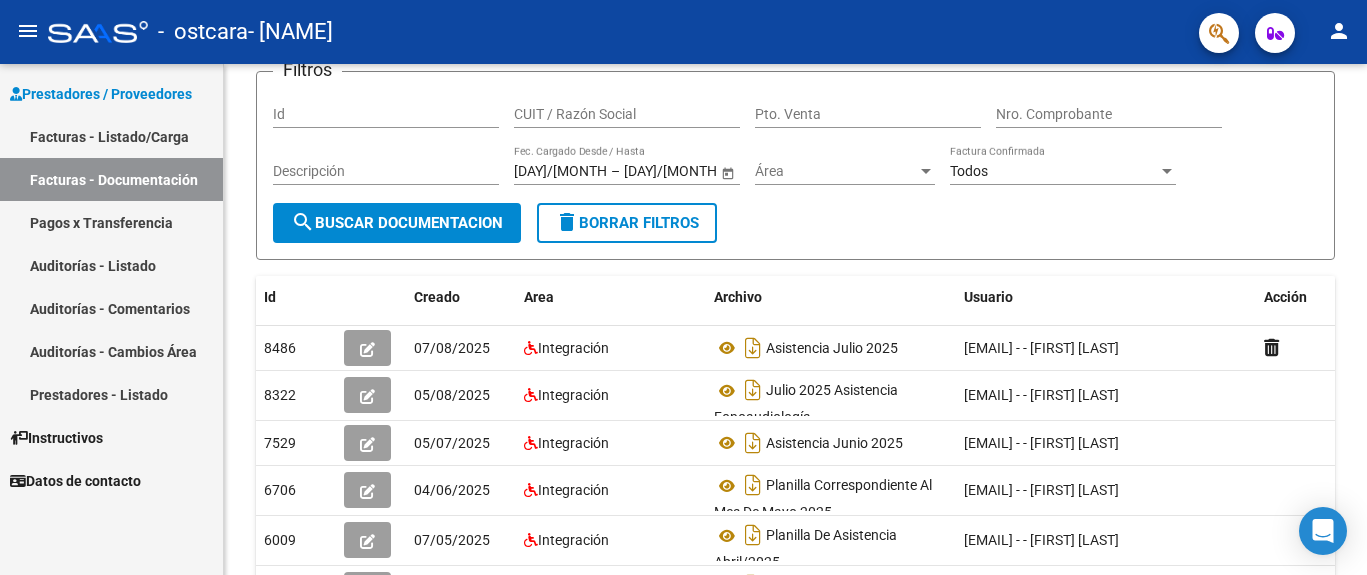 click on "Facturas - Listado/Carga" at bounding box center [111, 136] 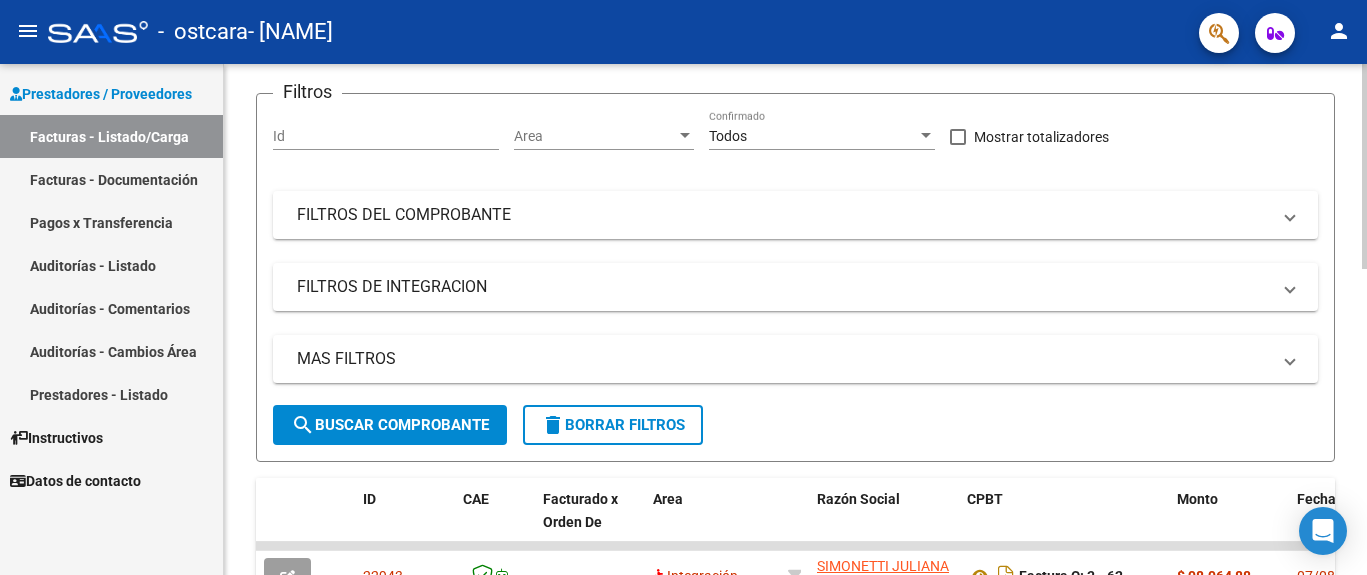 click 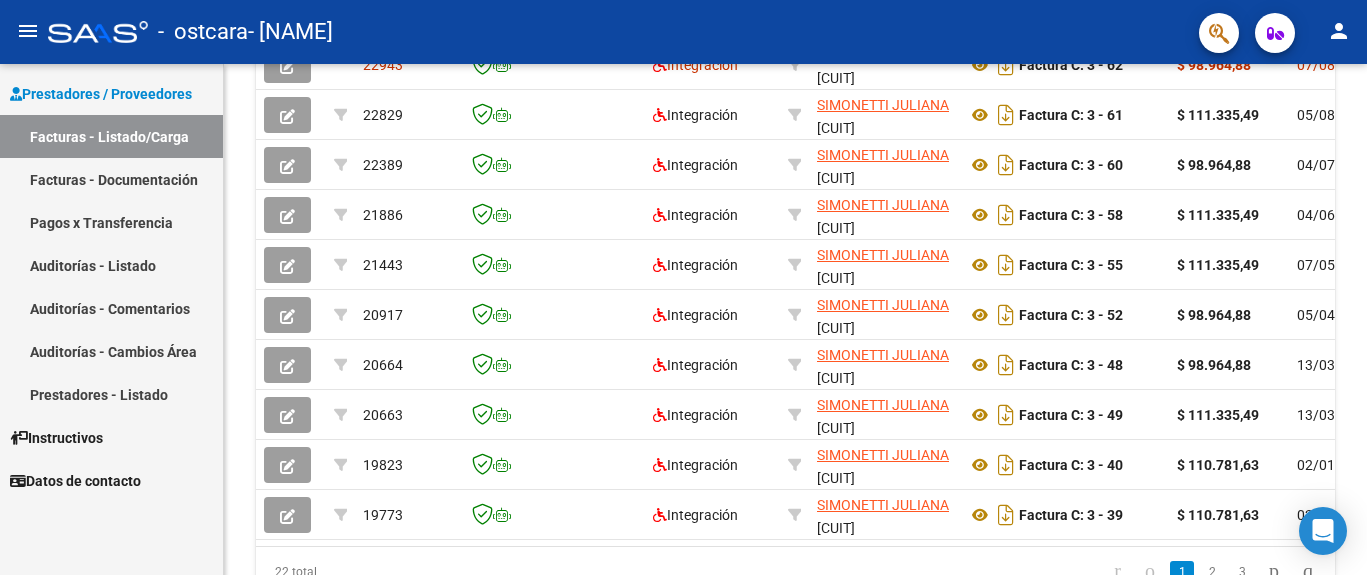 click on "Prestadores - Listado" at bounding box center (111, 394) 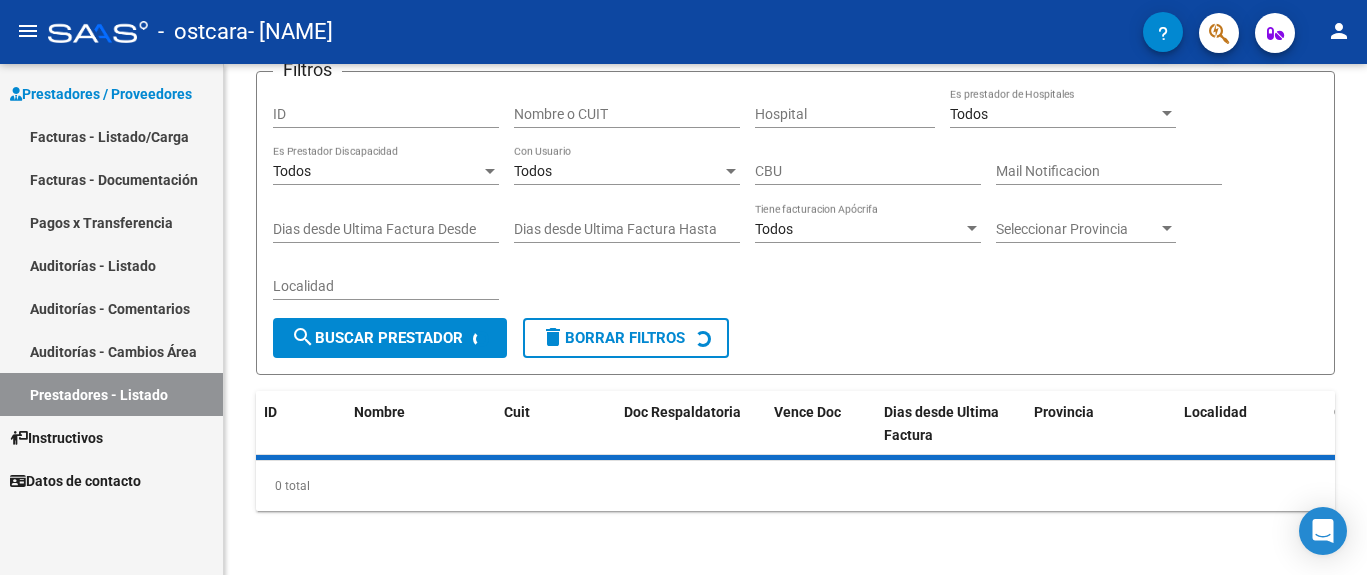 scroll, scrollTop: 216, scrollLeft: 0, axis: vertical 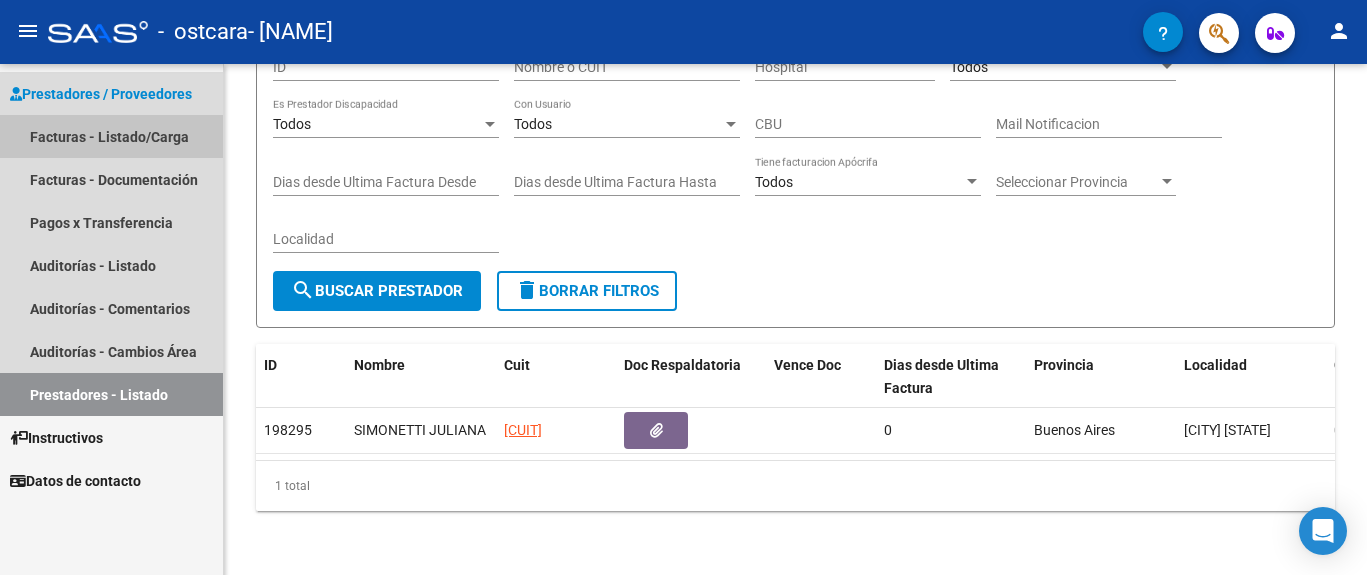 click on "Facturas - Listado/Carga" at bounding box center (111, 136) 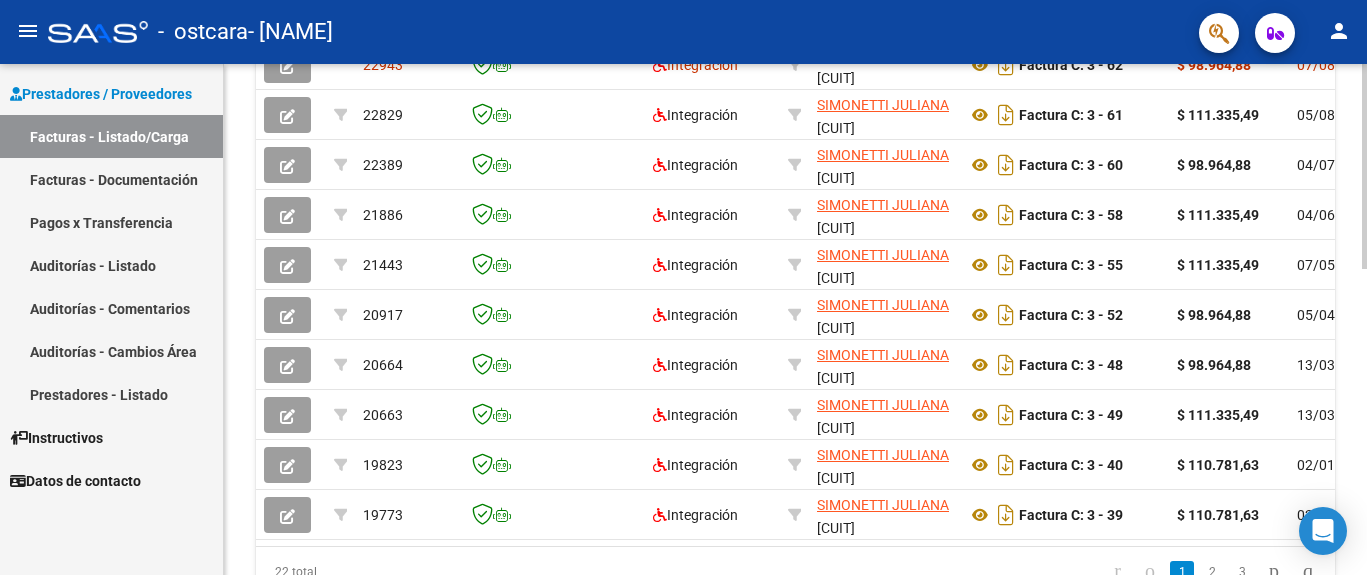scroll, scrollTop: 438, scrollLeft: 0, axis: vertical 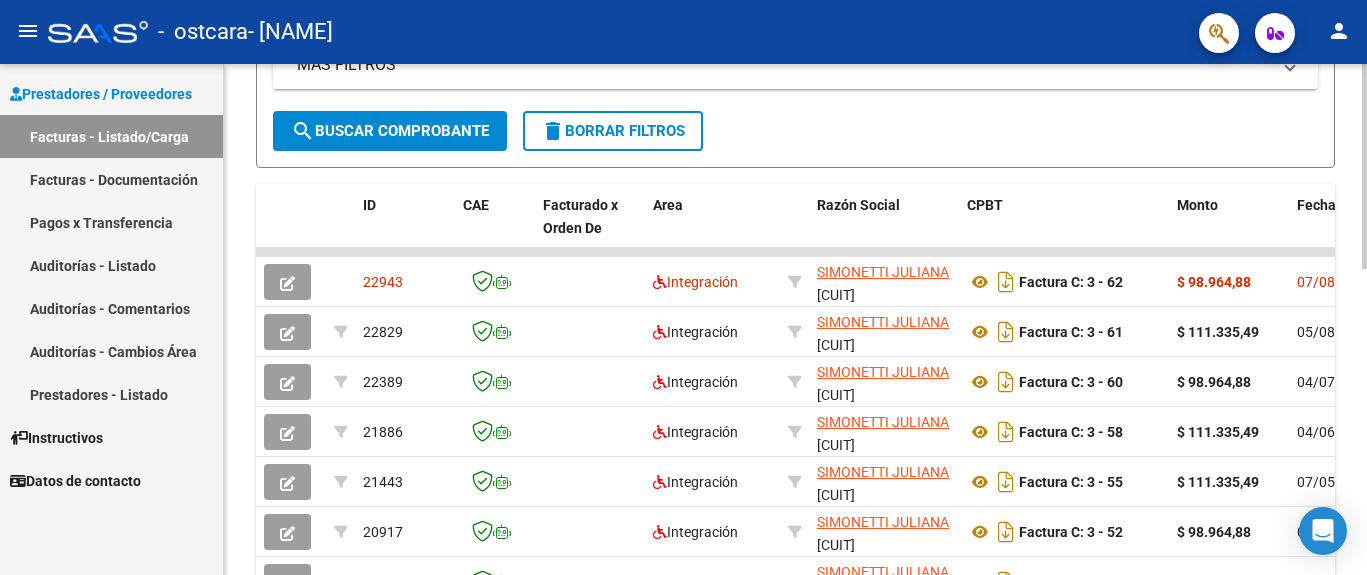 click on "Video tutorial   PRESTADORES -> Listado de CPBTs Emitidos por Prestadores / Proveedores (alt+q)   Cargar Comprobante
cloud_download  CSV  cloud_download  EXCEL  cloud_download  Estandar   Descarga Masiva
Filtros Id Area Area Todos Confirmado   Mostrar totalizadores   FILTROS DEL COMPROBANTE  Comprobante Tipo Comprobante Tipo Start date – End date Fec. Comprobante Desde / Hasta Días Emisión Desde(cant. días) Días Emisión Hasta(cant. días) CUIT / Razón Social Pto. Venta Nro. Comprobante Código SSS CAE Válido CAE Válido Todos Cargado Módulo Hosp. Todos Tiene facturacion Apócrifa Hospital Refes  FILTROS DE INTEGRACION  Período De Prestación Campos del Archivo de Rendición Devuelto x SSS (dr_envio) Todos Rendido x SSS (dr_envio) Tipo de Registro Tipo de Registro Período Presentación Período Presentación Campos del Legajo Asociado (preaprobación) Afiliado Legajo (cuil/nombre) Todos Solo facturas preaprobadas  MAS FILTROS  Todos Con Doc. Respaldatoria Todos Con Trazabilidad Todos – – 0" 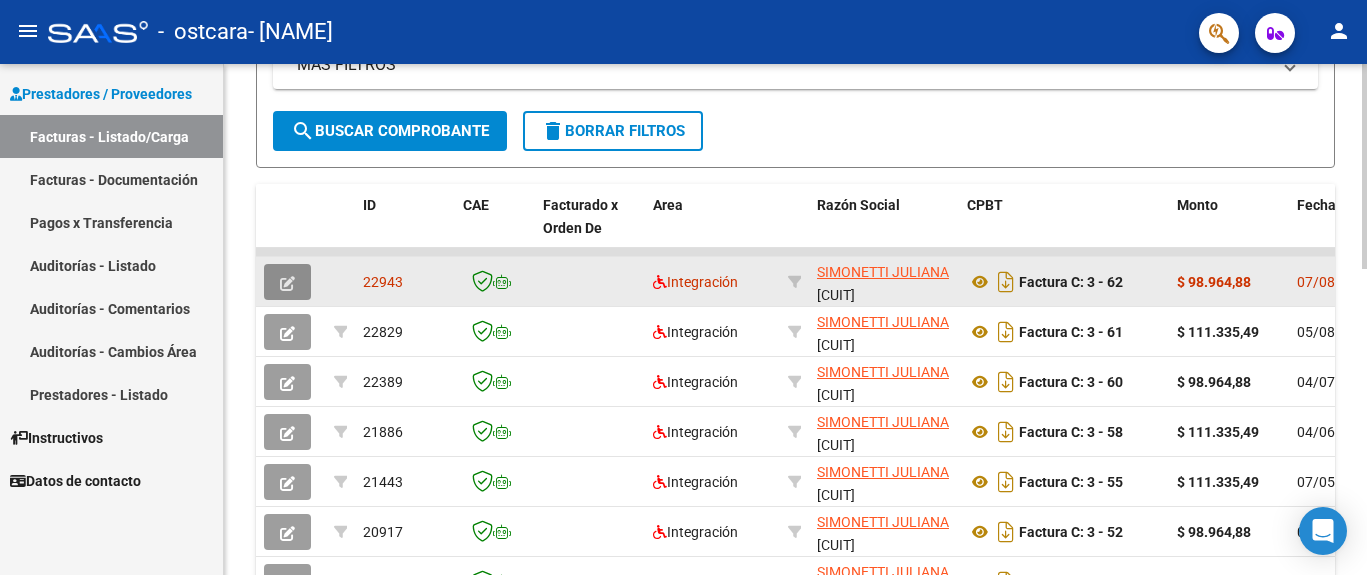 click 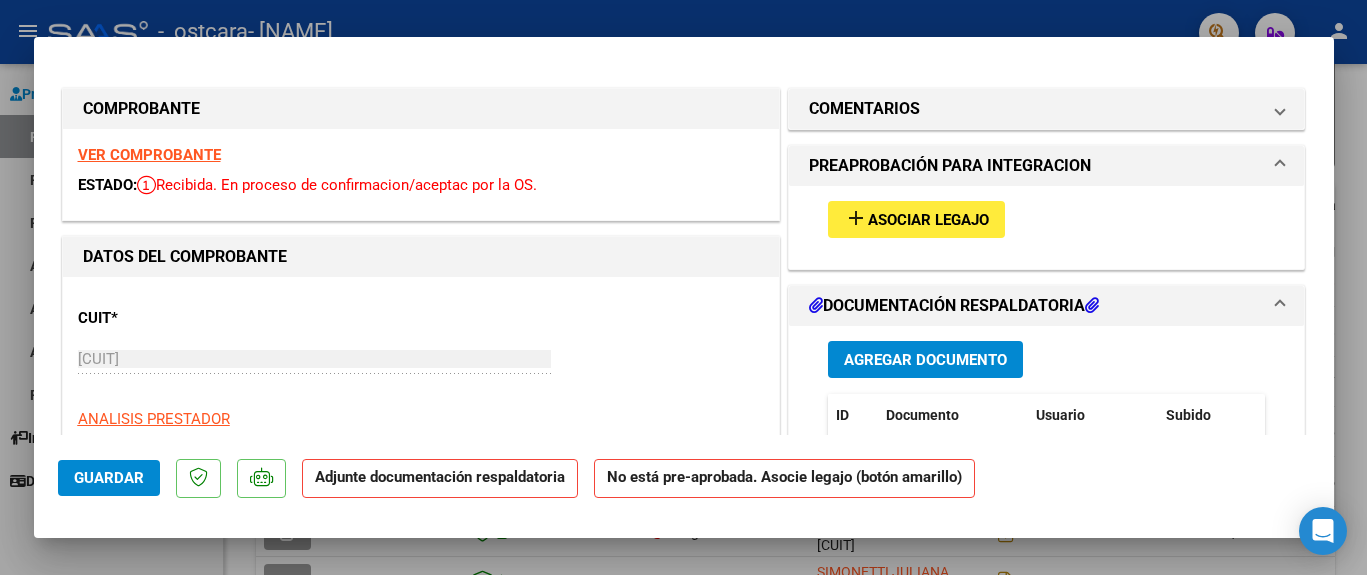 click on "Asociar Legajo" at bounding box center (928, 220) 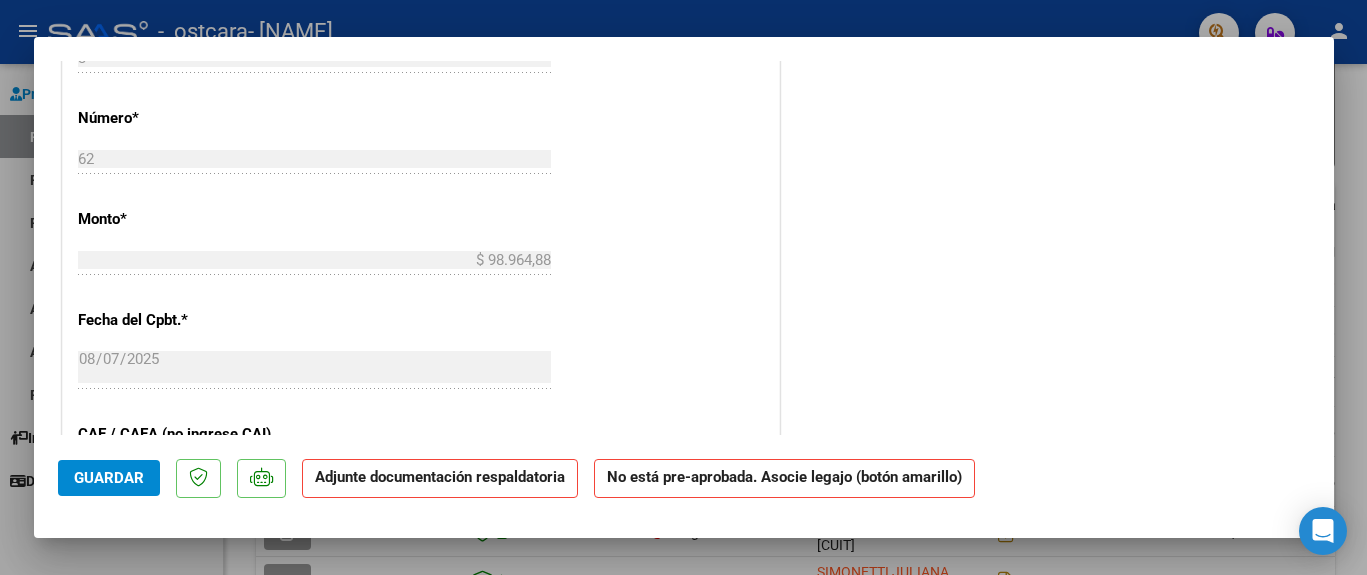 scroll, scrollTop: 1265, scrollLeft: 0, axis: vertical 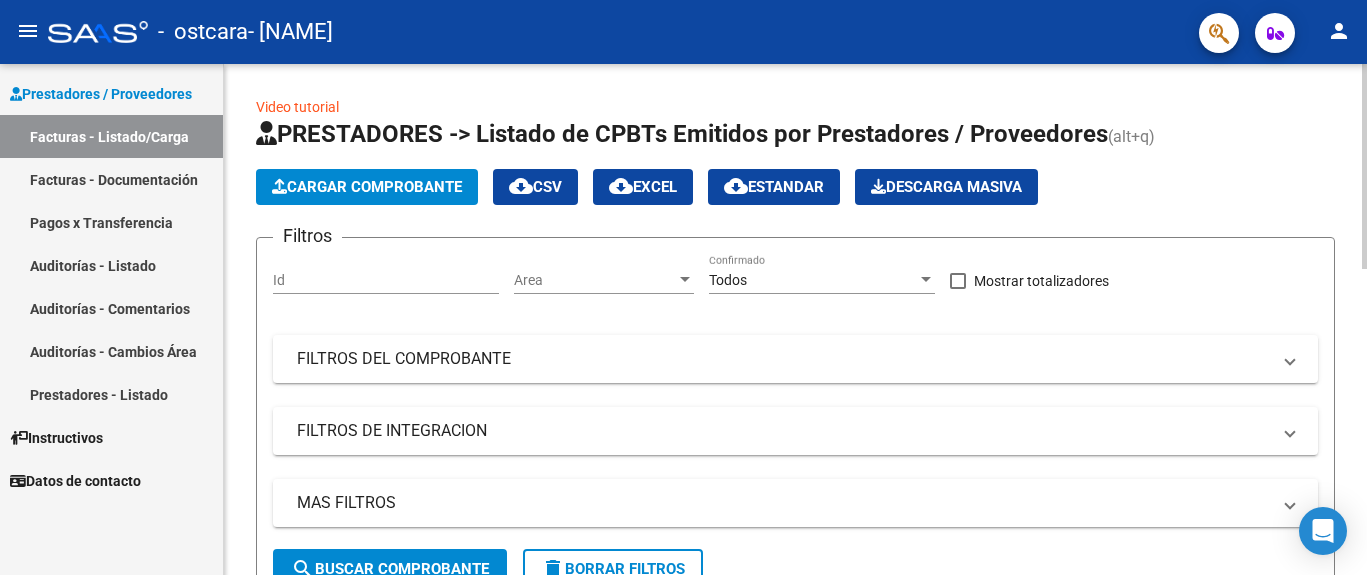 click 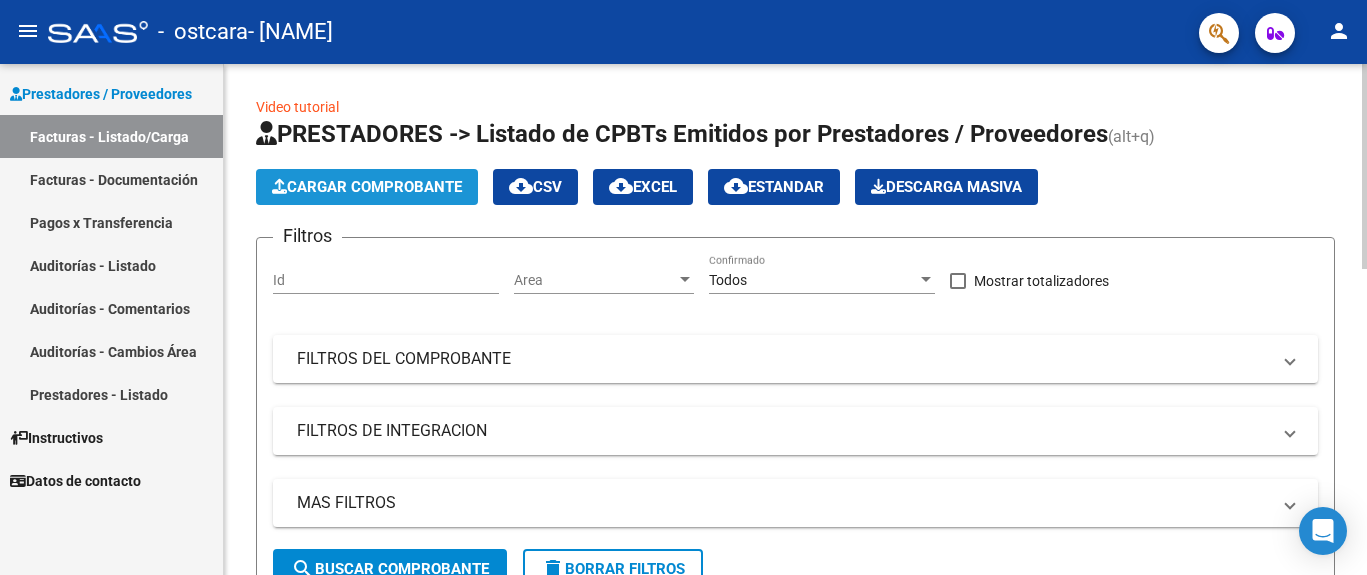 click on "Cargar Comprobante" 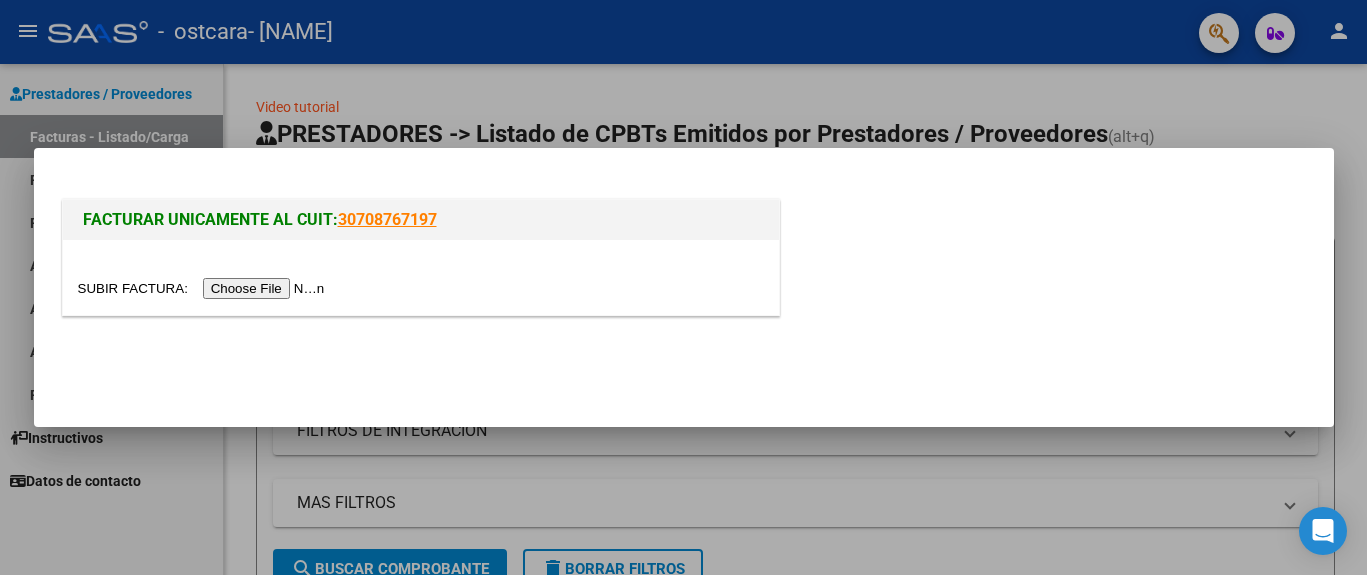 click at bounding box center [204, 288] 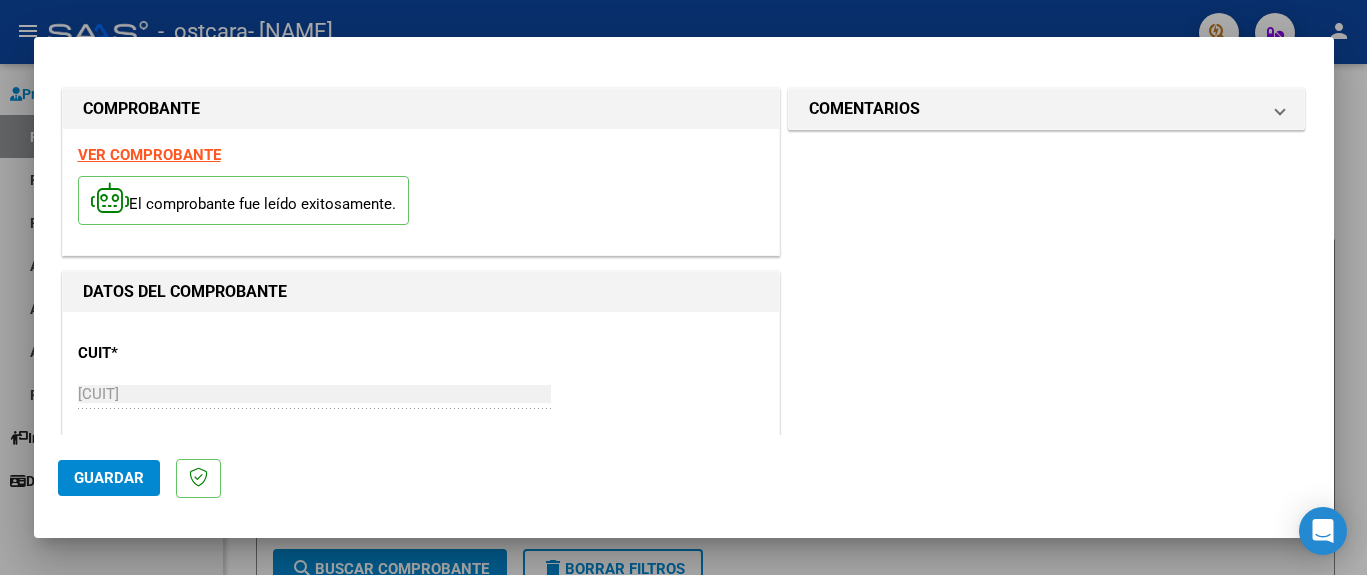 click on "VER COMPROBANTE" at bounding box center [149, 155] 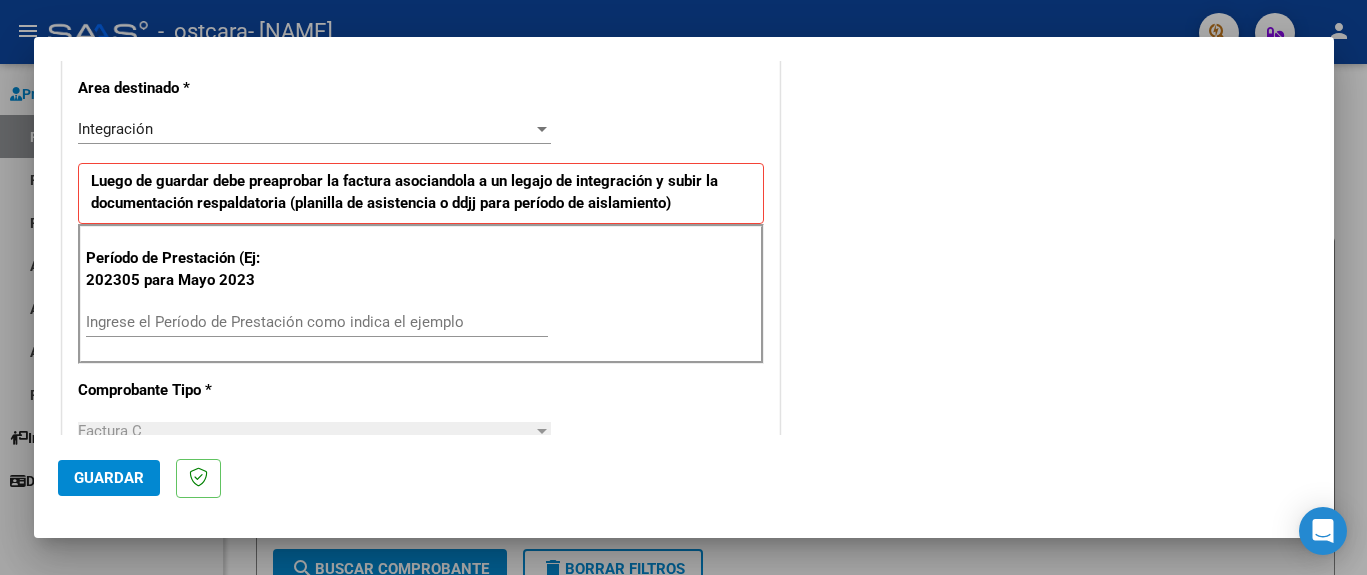 scroll, scrollTop: 516, scrollLeft: 0, axis: vertical 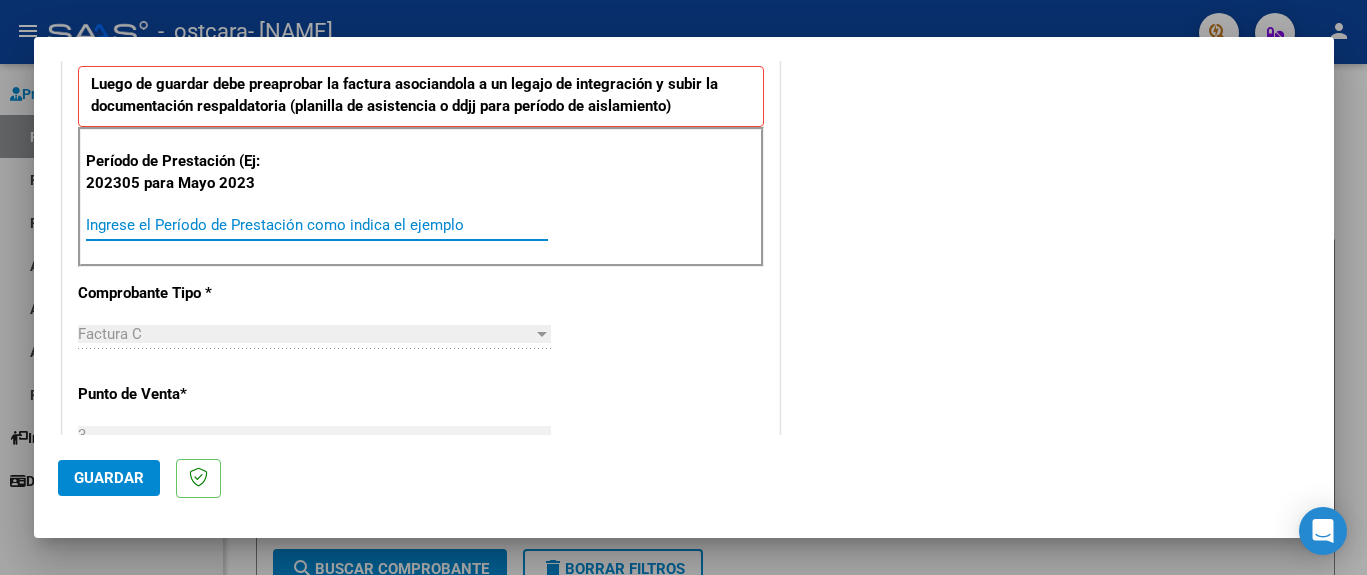 click on "Ingrese el Período de Prestación como indica el ejemplo" at bounding box center [317, 225] 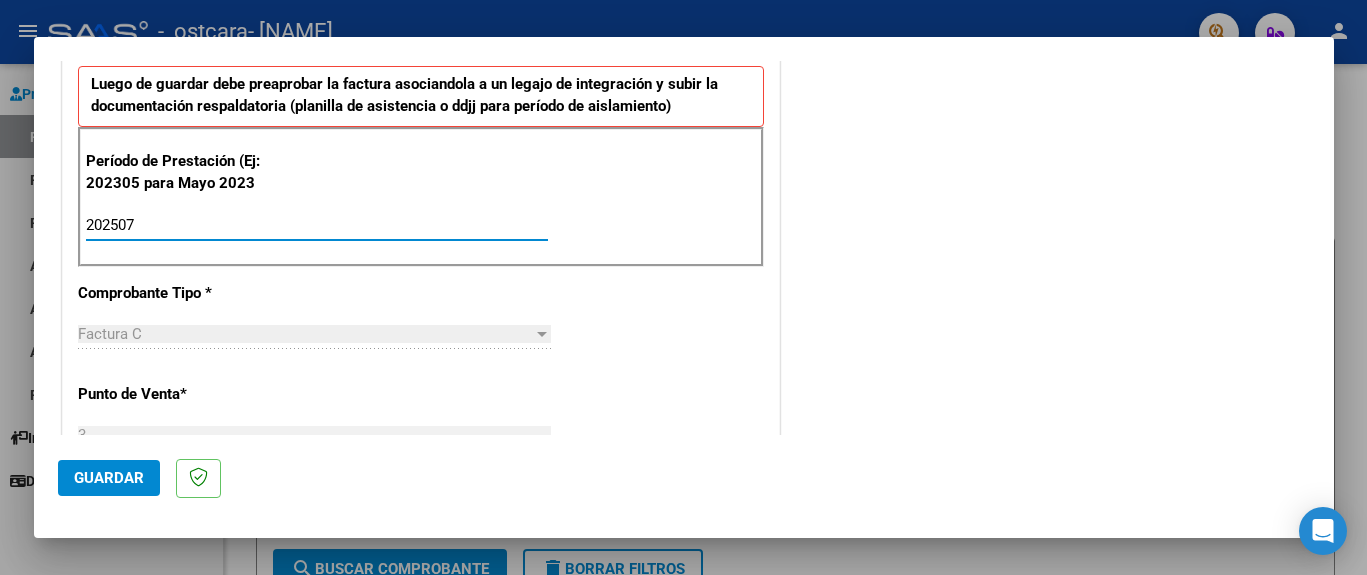 type on "202507" 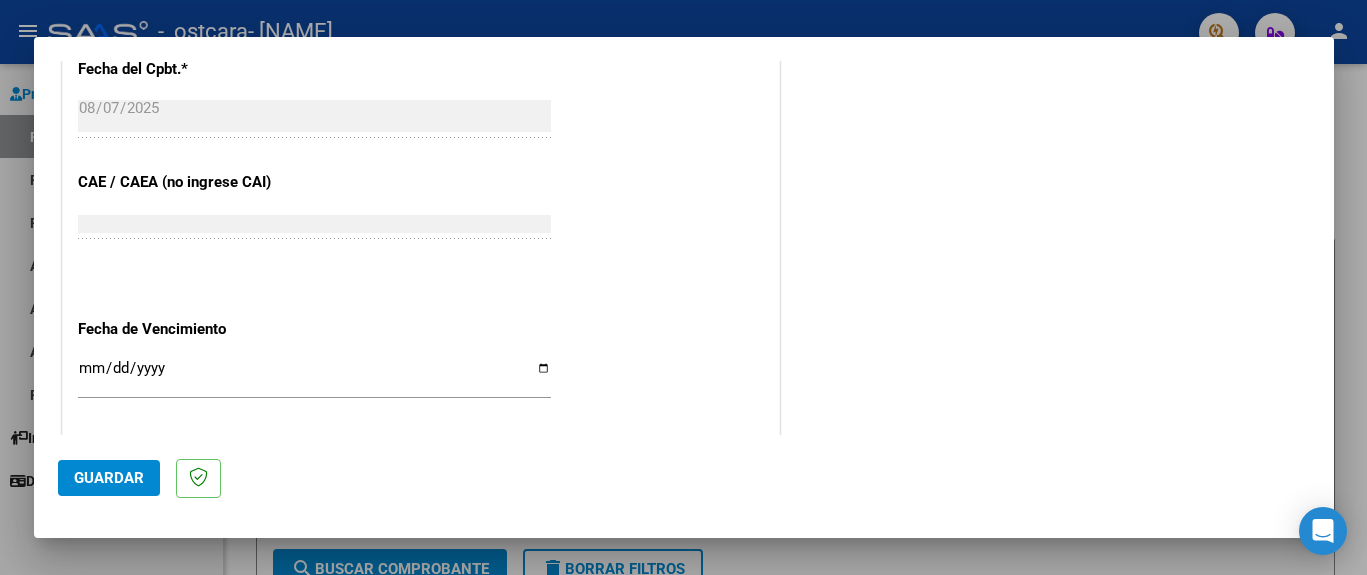 scroll, scrollTop: 1324, scrollLeft: 0, axis: vertical 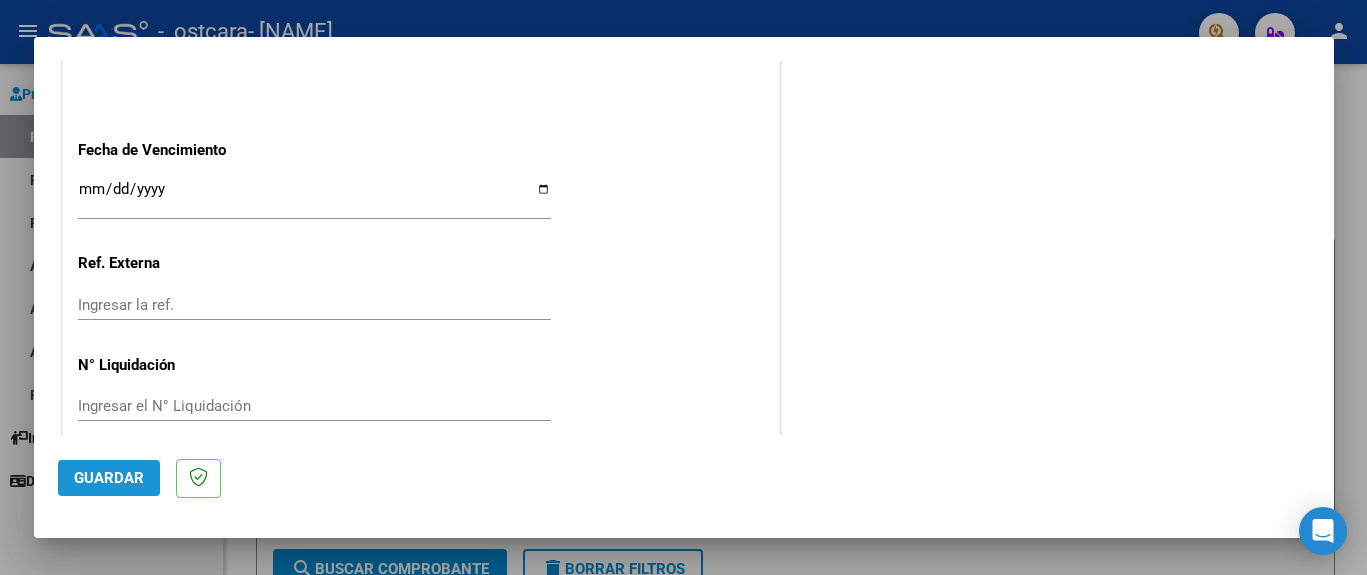 click on "Guardar" 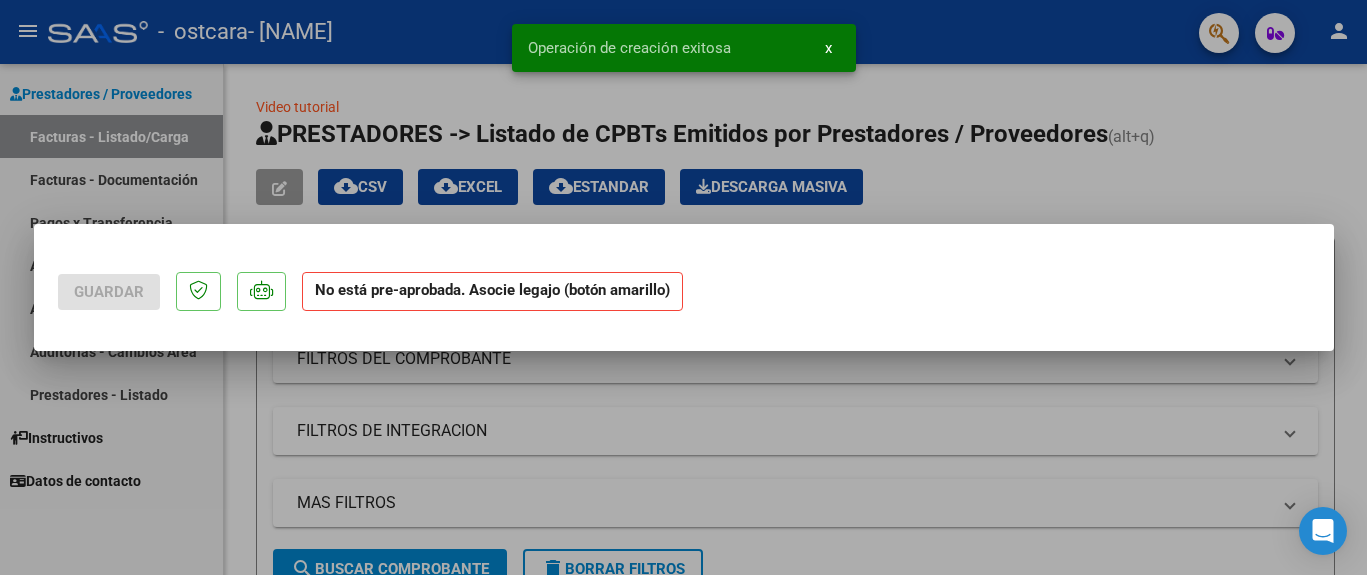 scroll, scrollTop: 0, scrollLeft: 0, axis: both 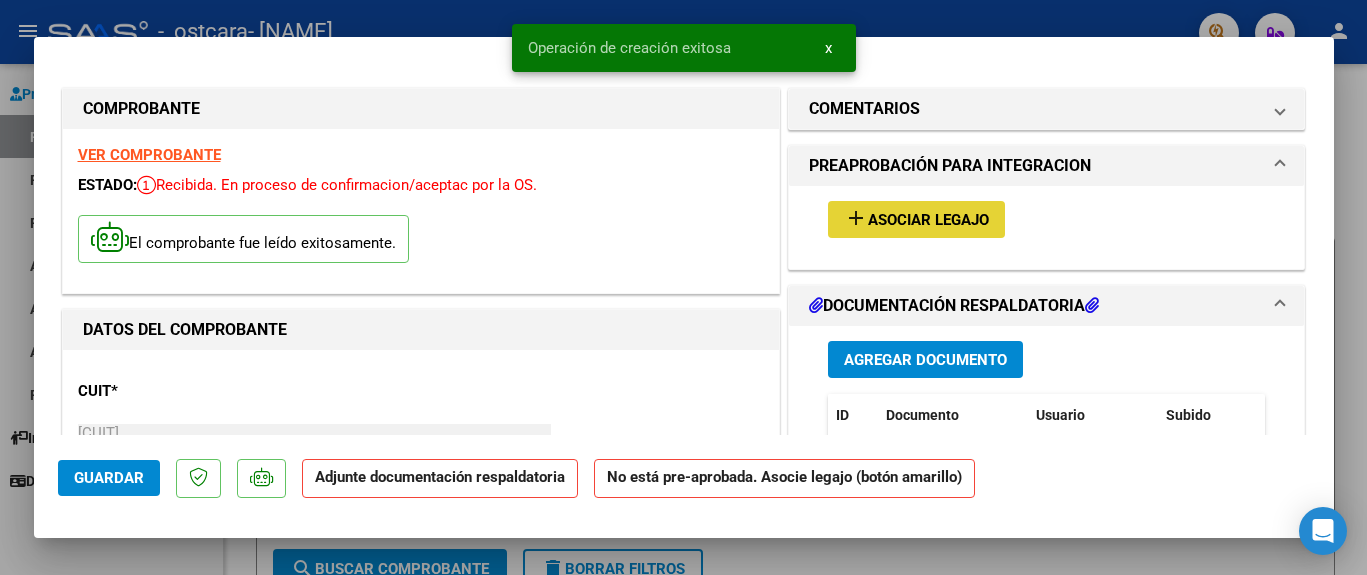 click on "Asociar Legajo" at bounding box center [928, 220] 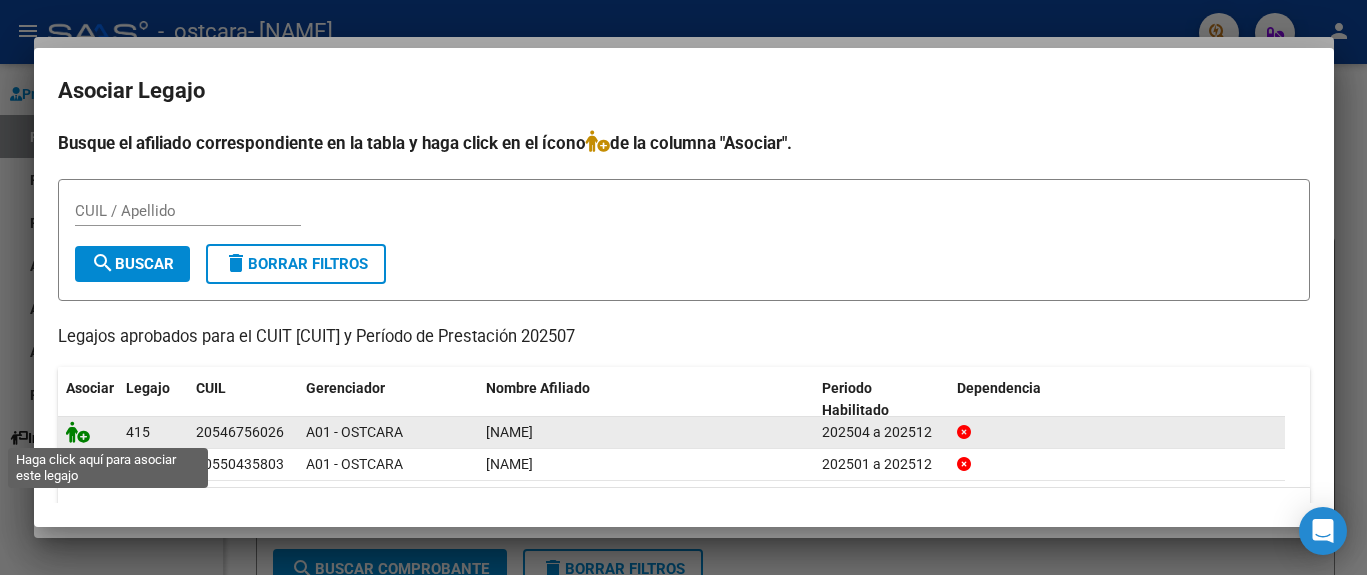 click 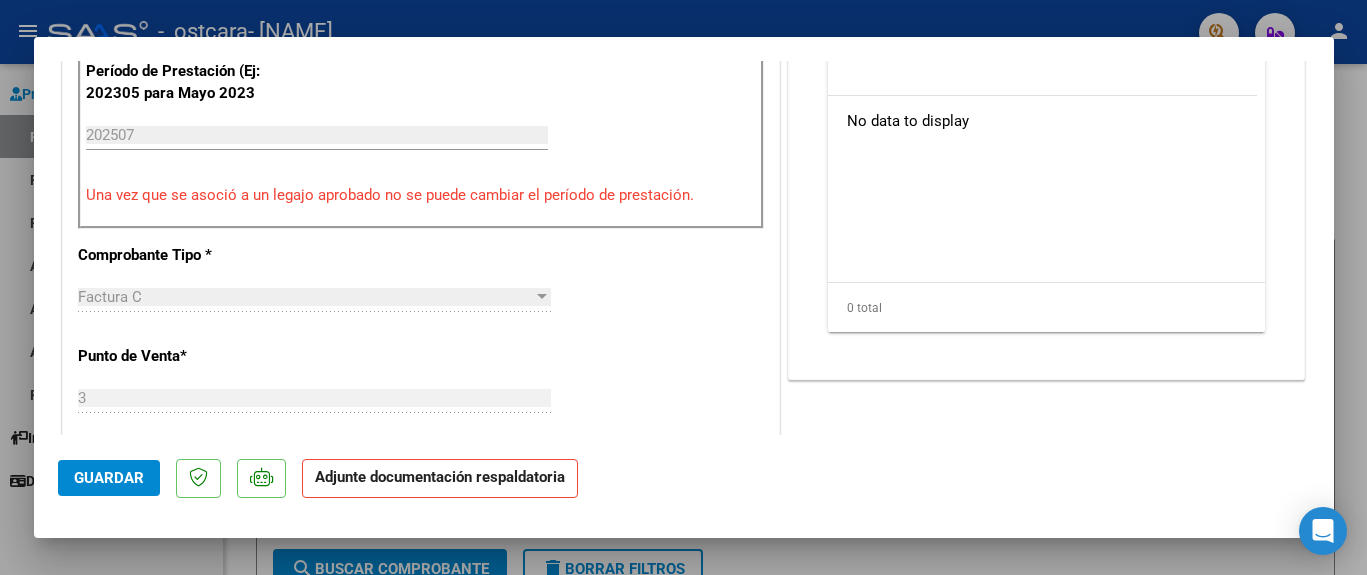 scroll, scrollTop: 473, scrollLeft: 0, axis: vertical 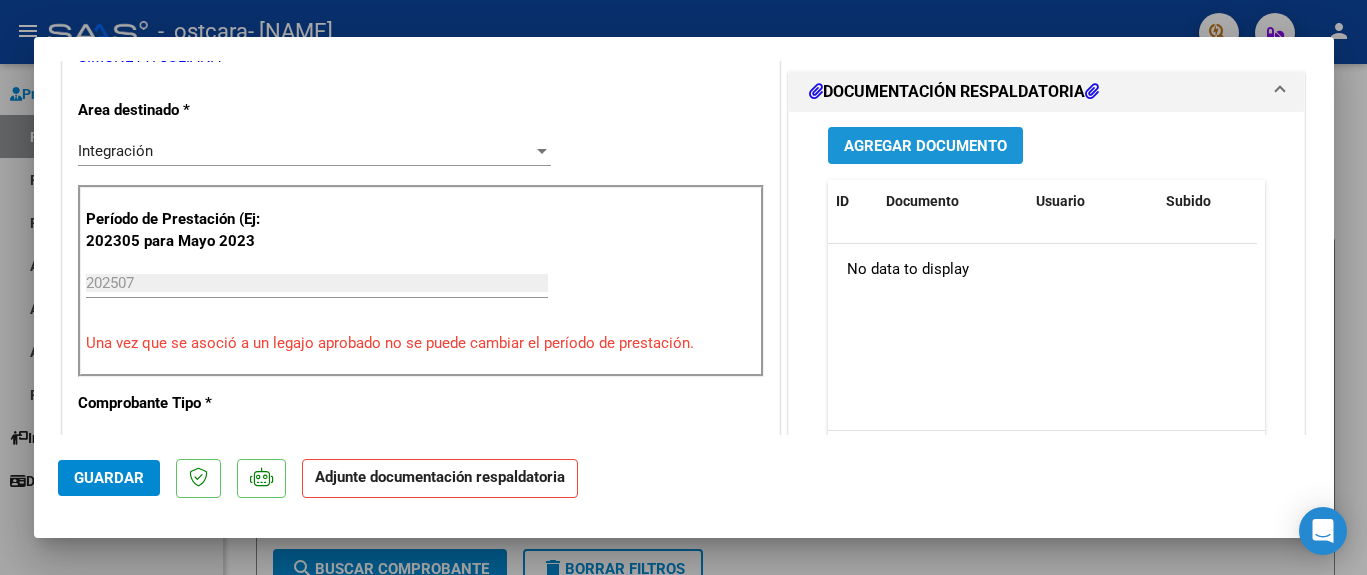 click on "Agregar Documento" at bounding box center (925, 146) 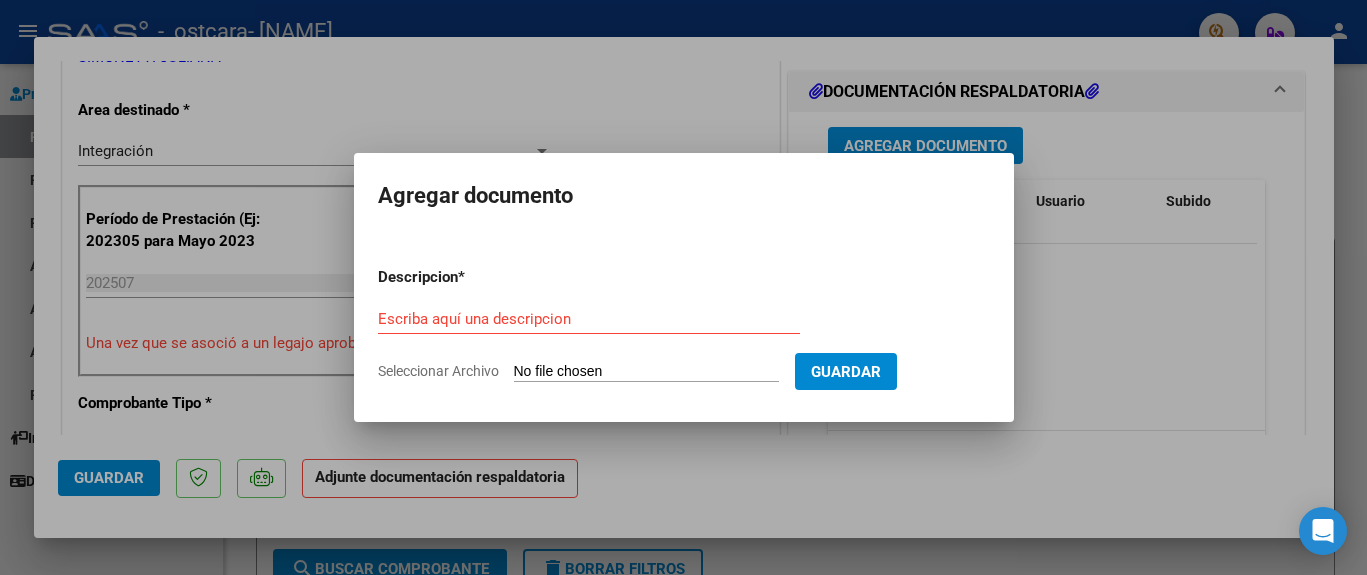 click on "Seleccionar Archivo" at bounding box center [646, 372] 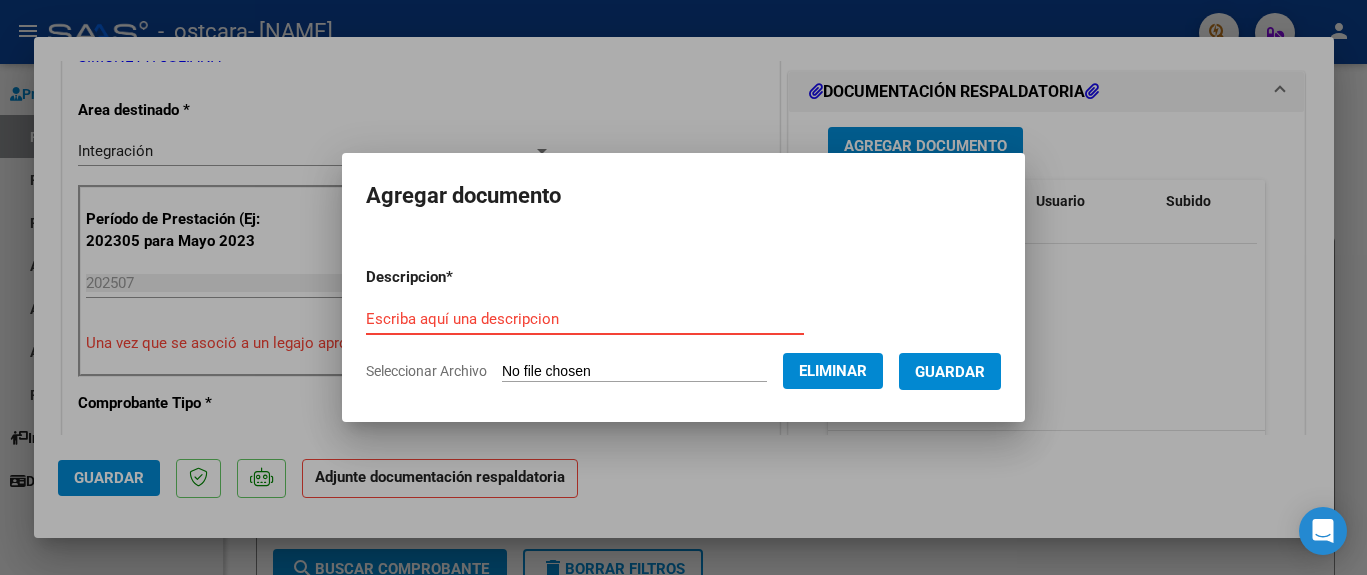 click on "Escriba aquí una descripcion" at bounding box center [585, 319] 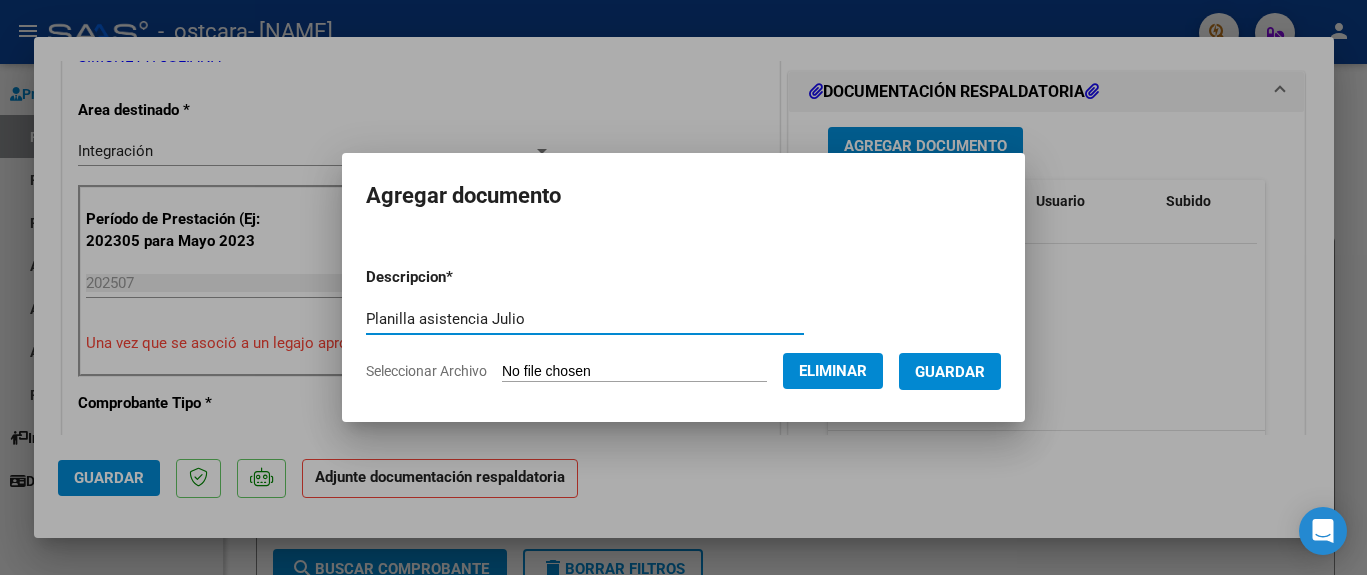 type on "Planilla asistencia Julio" 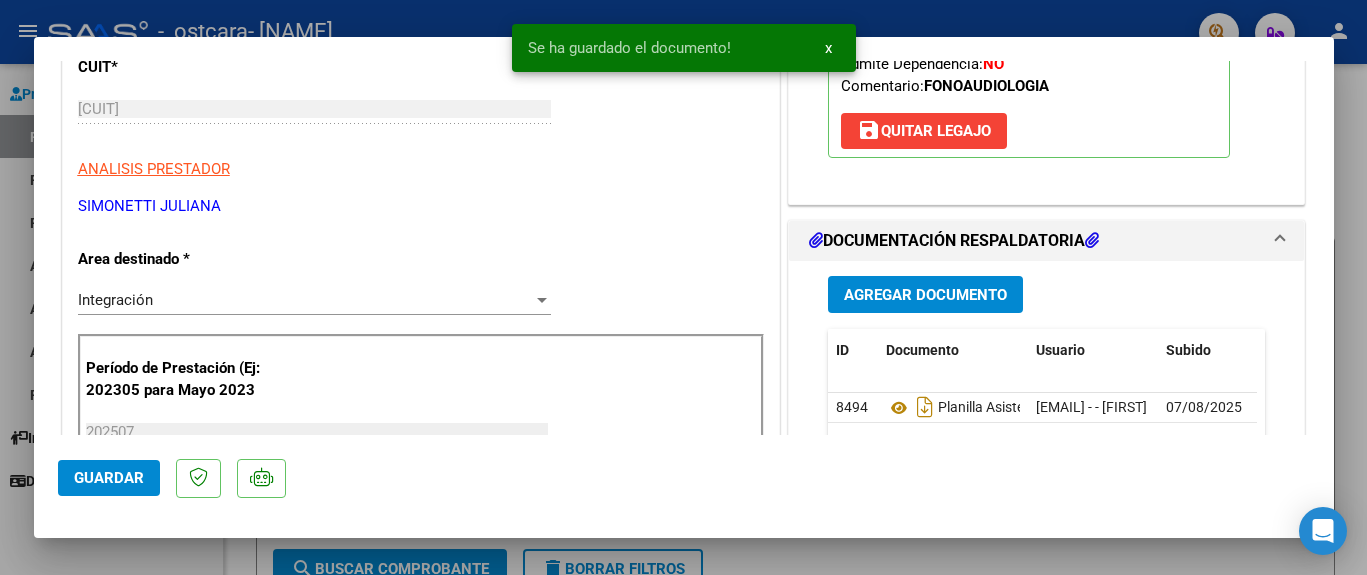 scroll, scrollTop: 79, scrollLeft: 0, axis: vertical 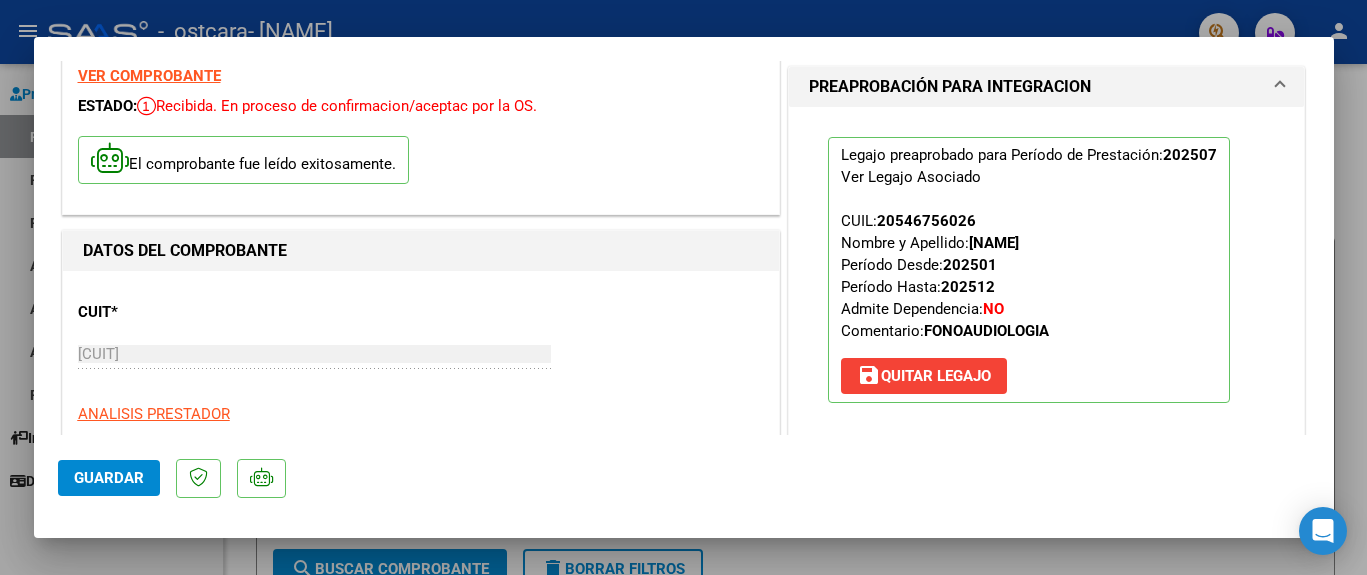 click on "Guardar" 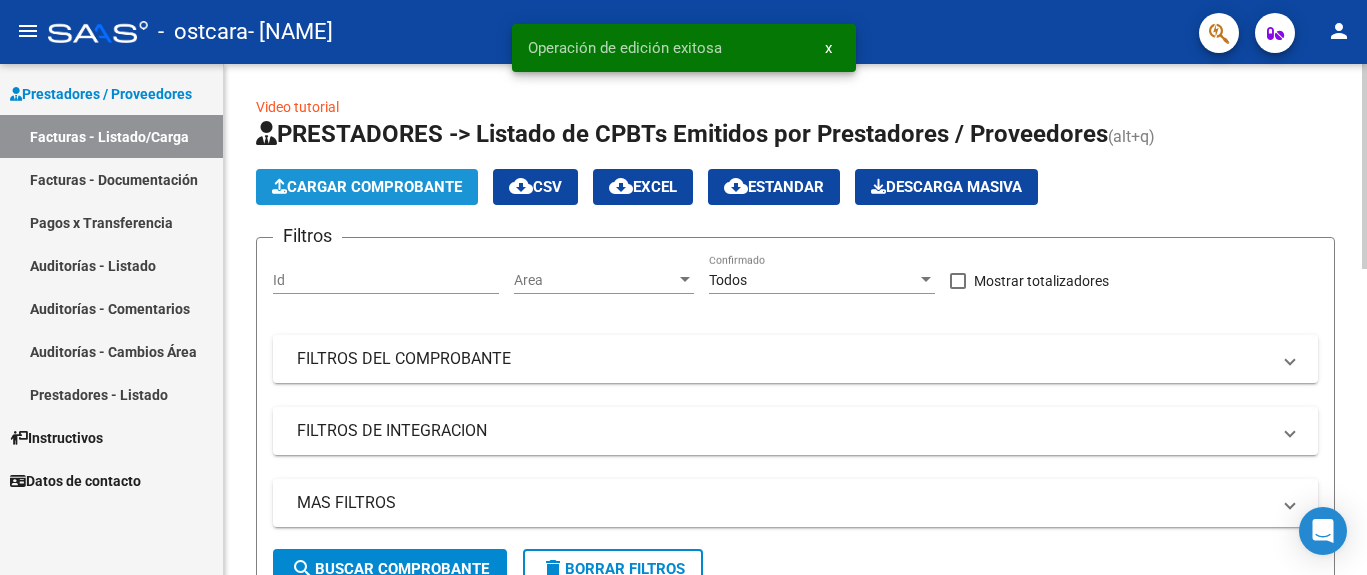 click on "Cargar Comprobante" 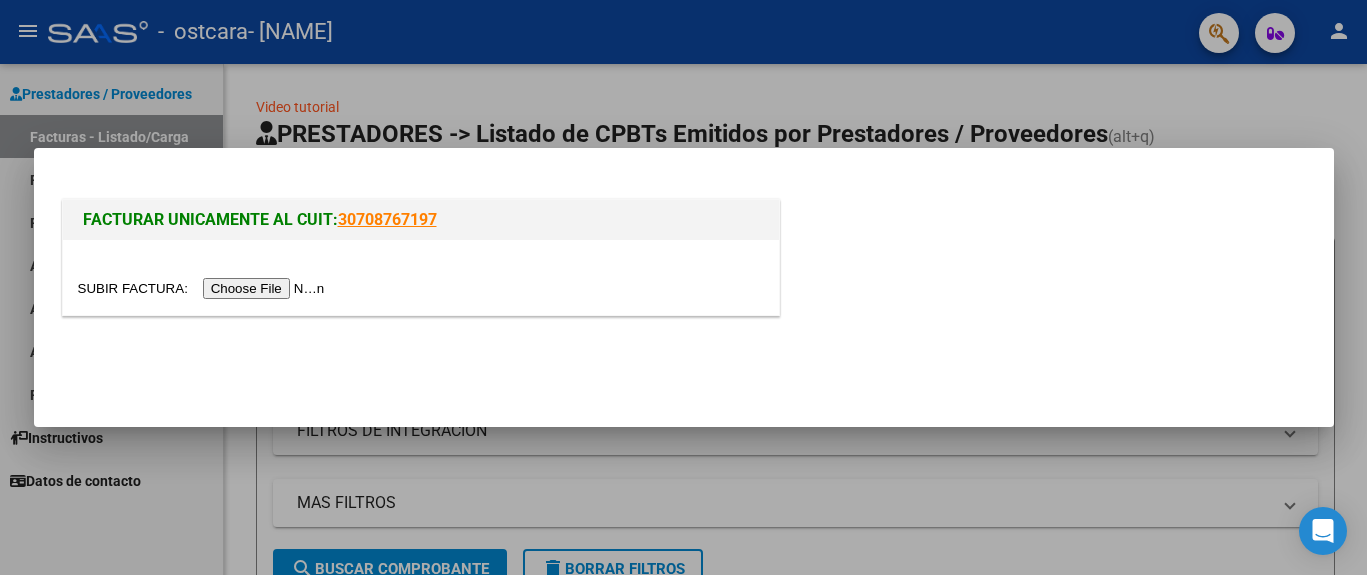click at bounding box center (421, 288) 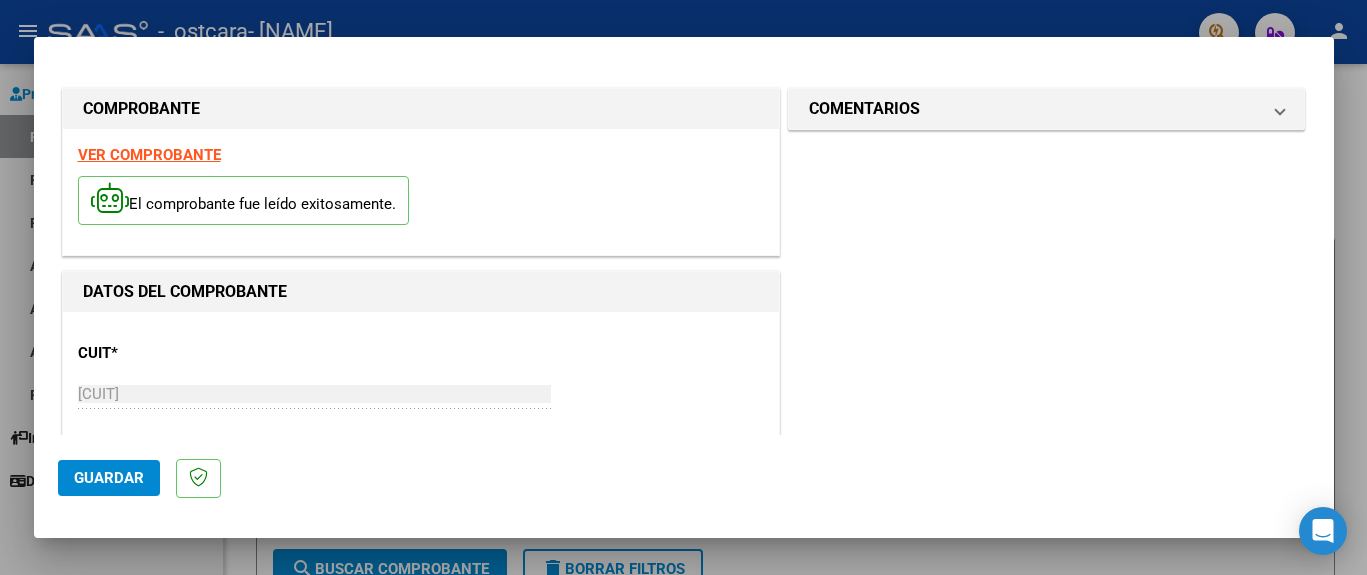 click on "VER COMPROBANTE" at bounding box center [149, 155] 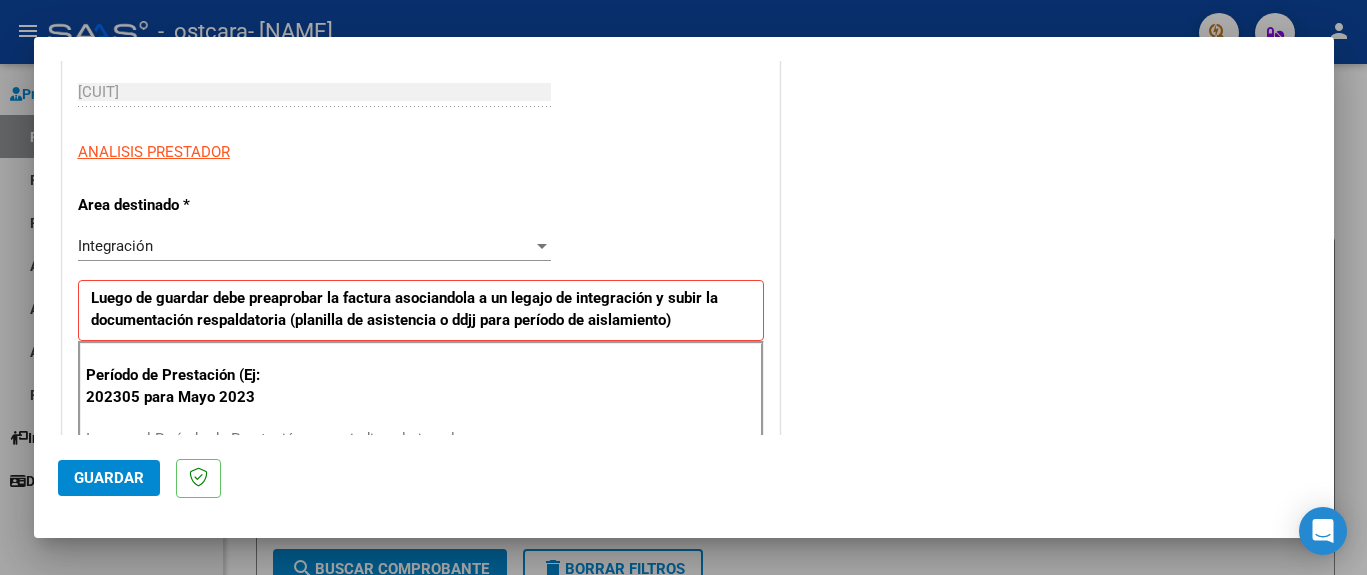 scroll, scrollTop: 317, scrollLeft: 0, axis: vertical 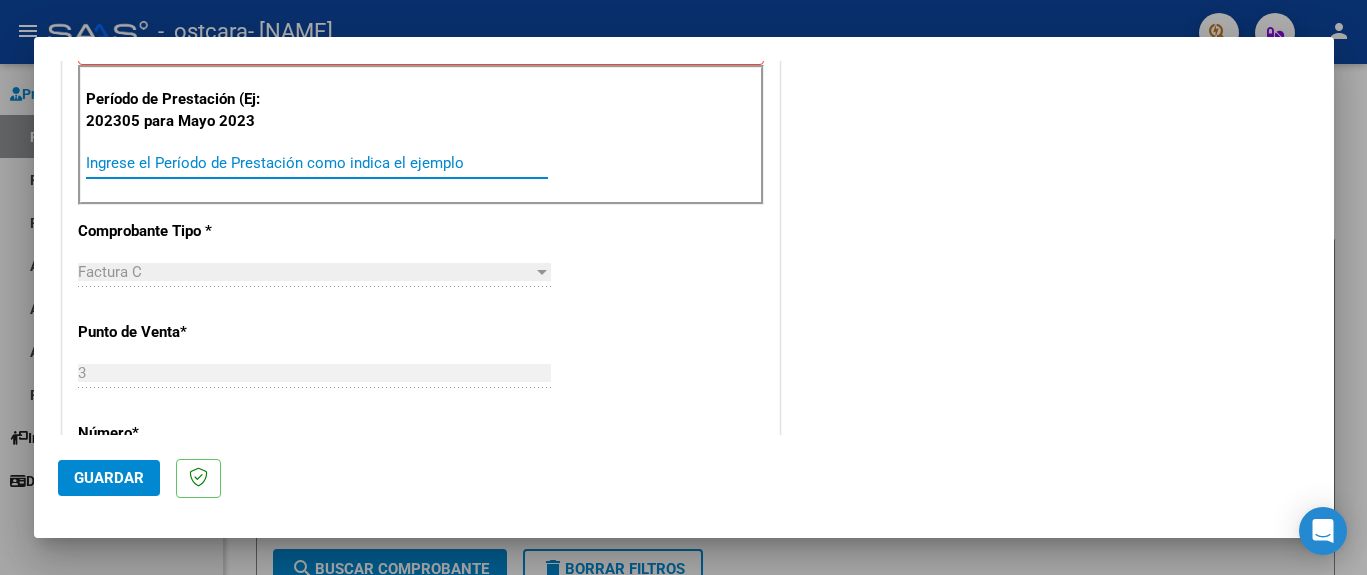 click on "Ingrese el Período de Prestación como indica el ejemplo" at bounding box center [317, 163] 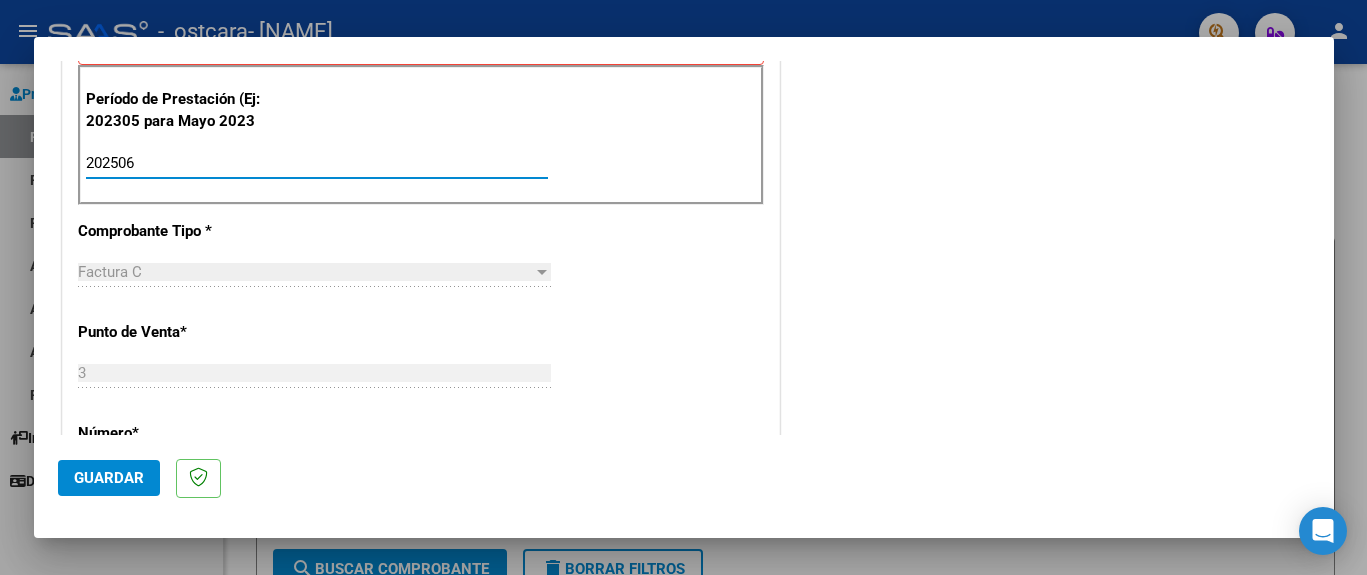 type on "202506" 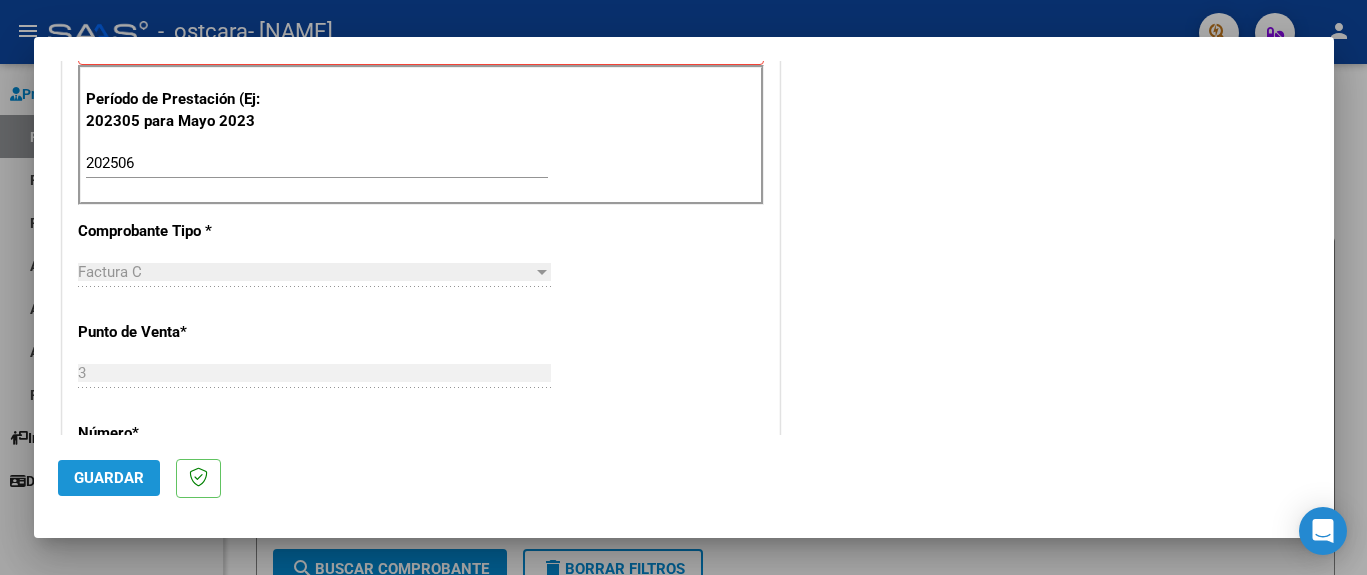 click on "Guardar" 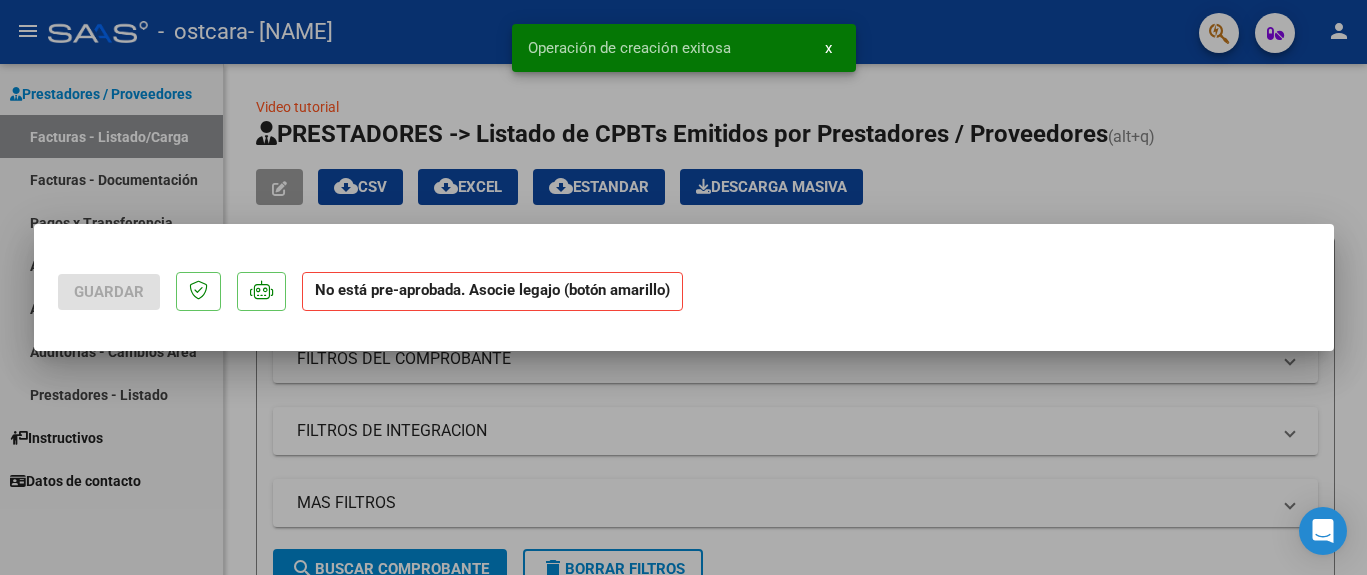 scroll, scrollTop: 0, scrollLeft: 0, axis: both 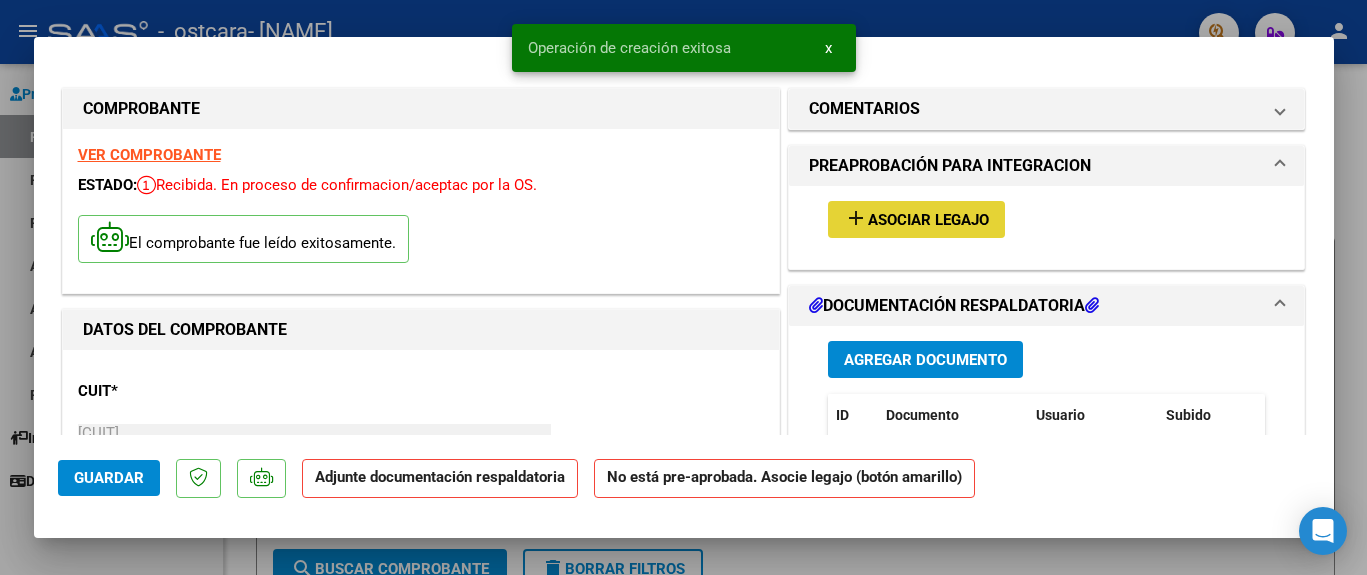 click on "add Asociar Legajo" at bounding box center [916, 219] 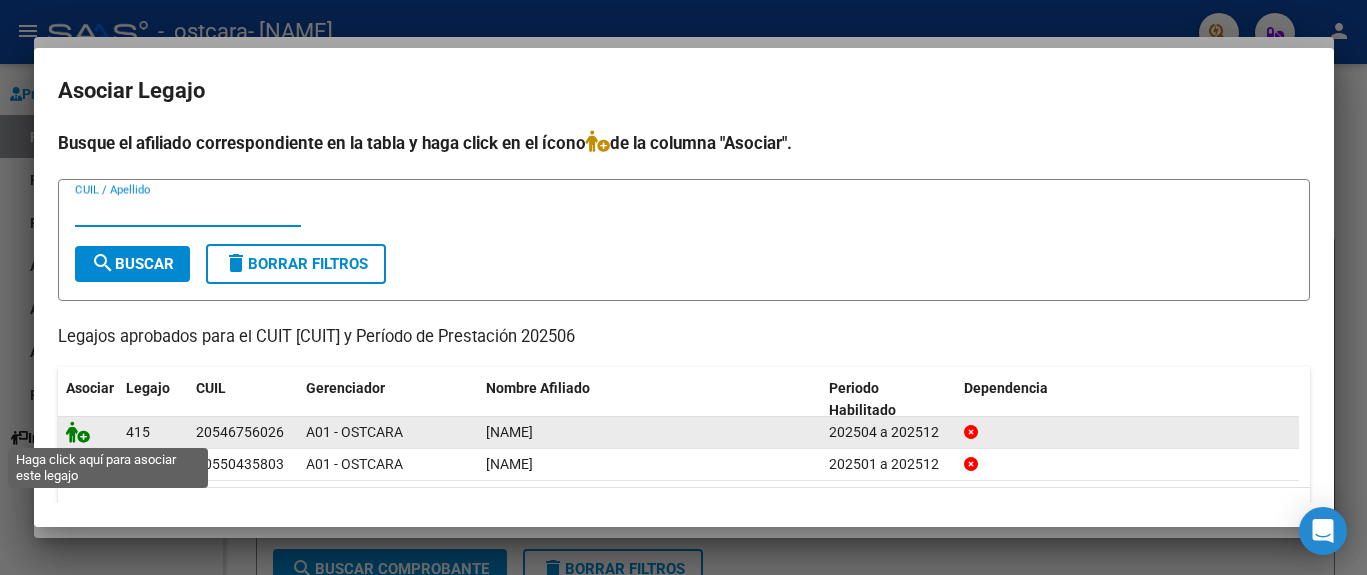 click 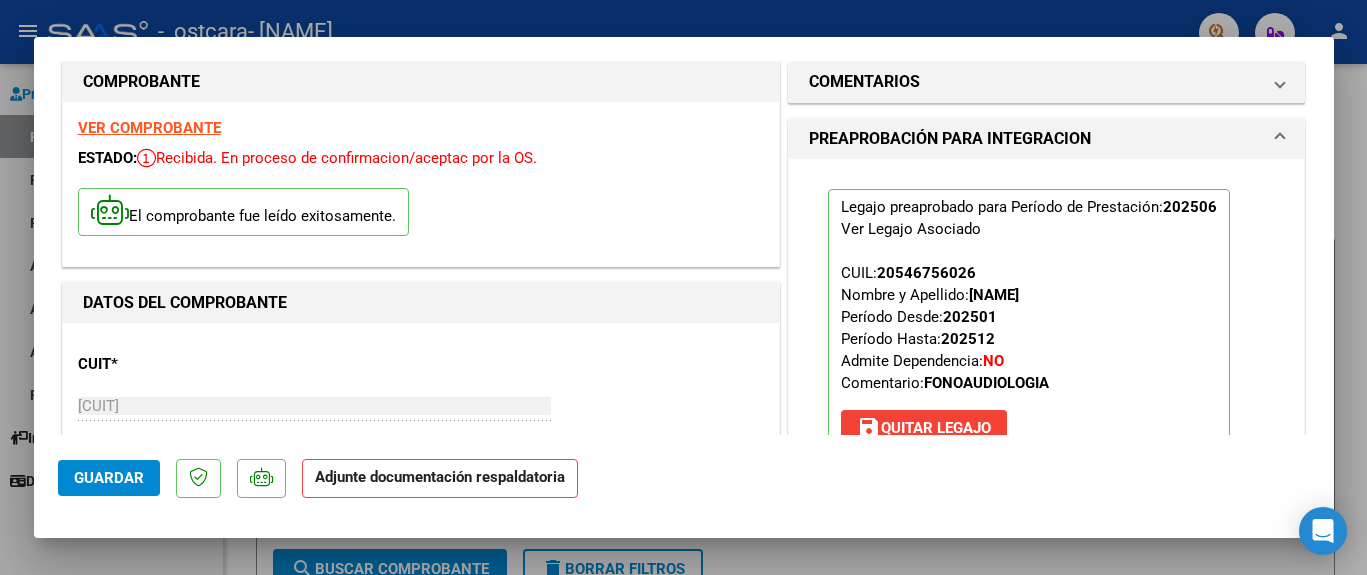scroll, scrollTop: 0, scrollLeft: 0, axis: both 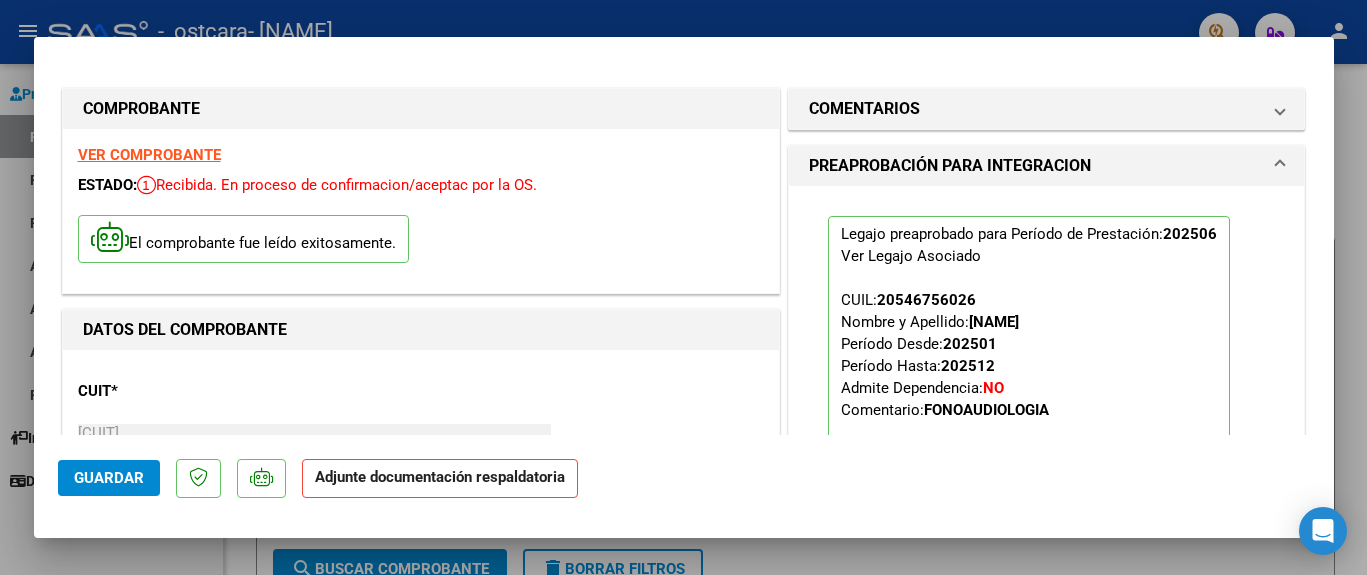 click on "VER COMPROBANTE" at bounding box center (149, 155) 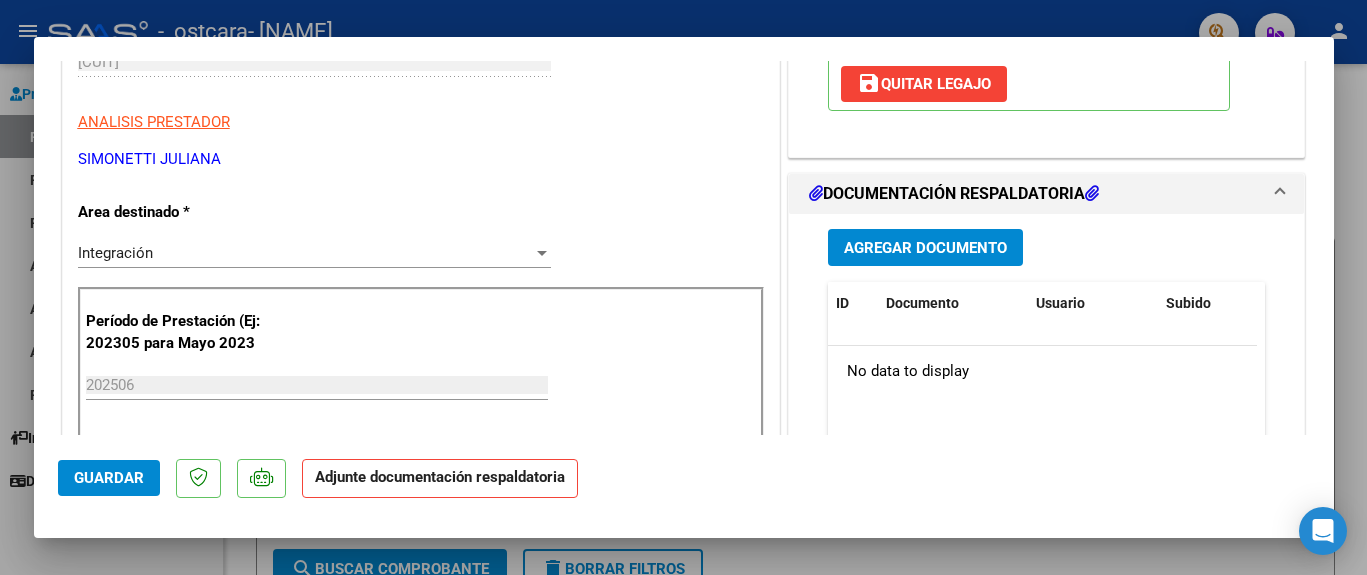 scroll, scrollTop: 462, scrollLeft: 0, axis: vertical 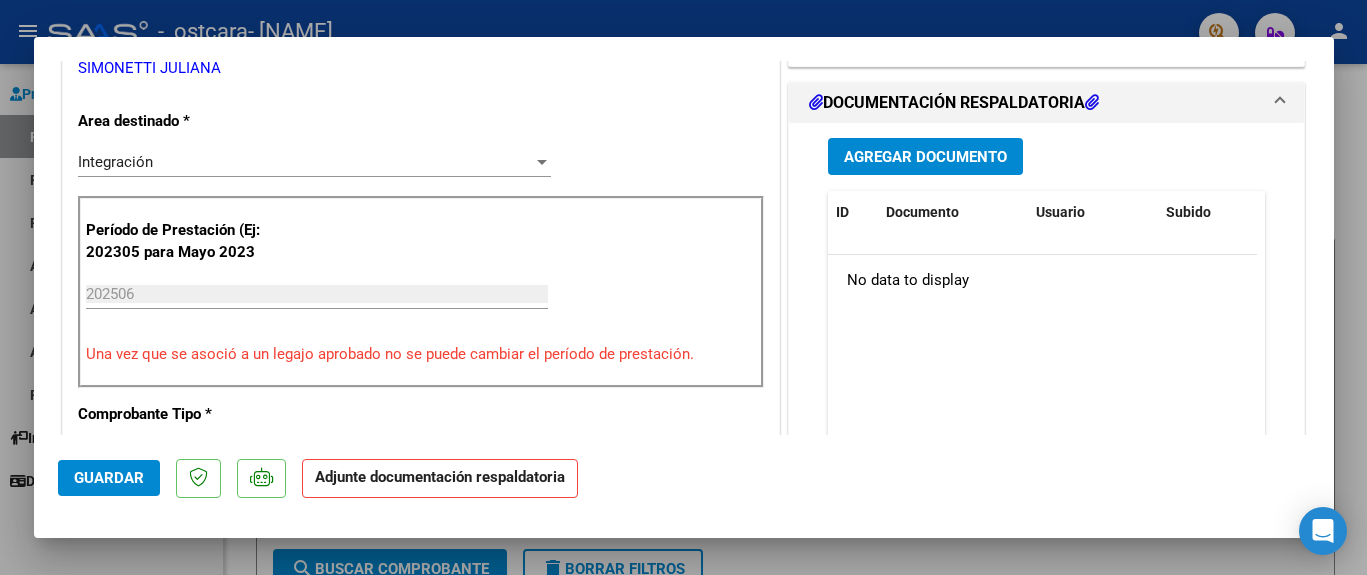 click on "Agregar Documento" at bounding box center [925, 157] 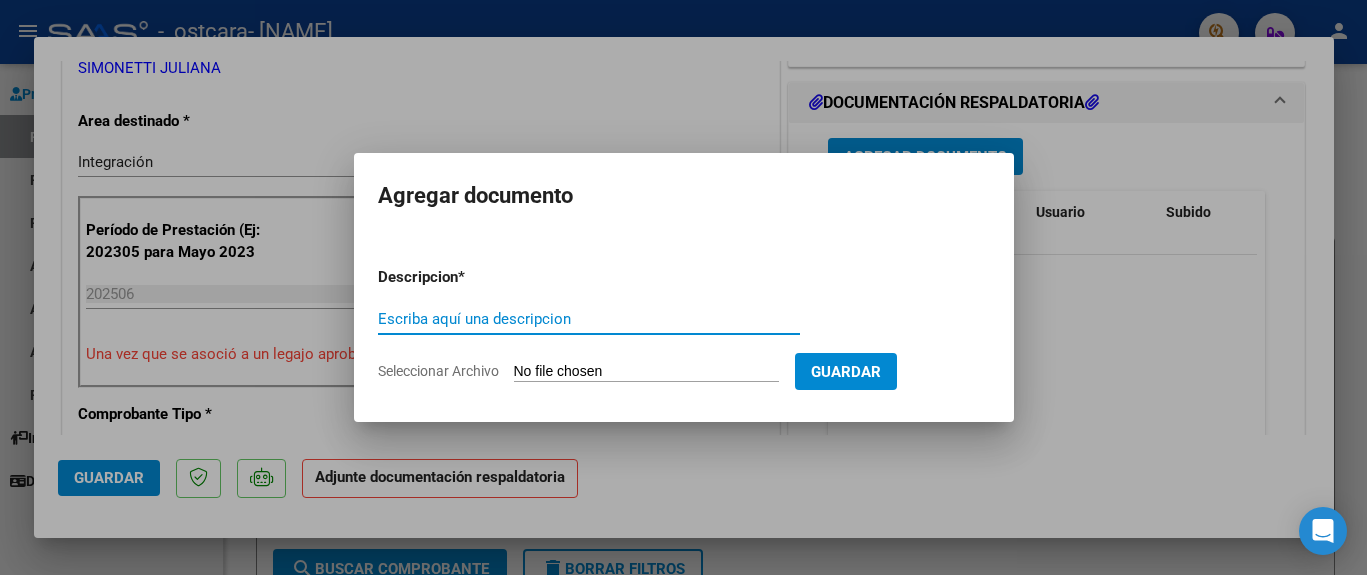 click on "Seleccionar Archivo" at bounding box center [646, 372] 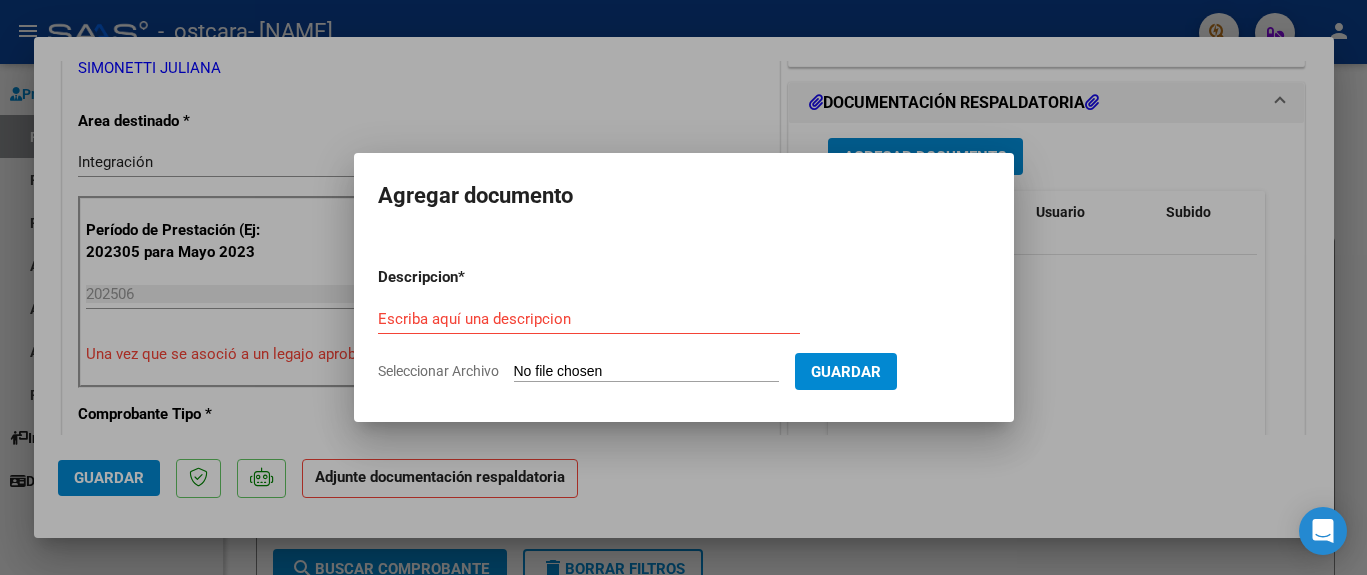 type on "C:\fakepath\asistencia Junio - [FIRST] [FIRST].pdf" 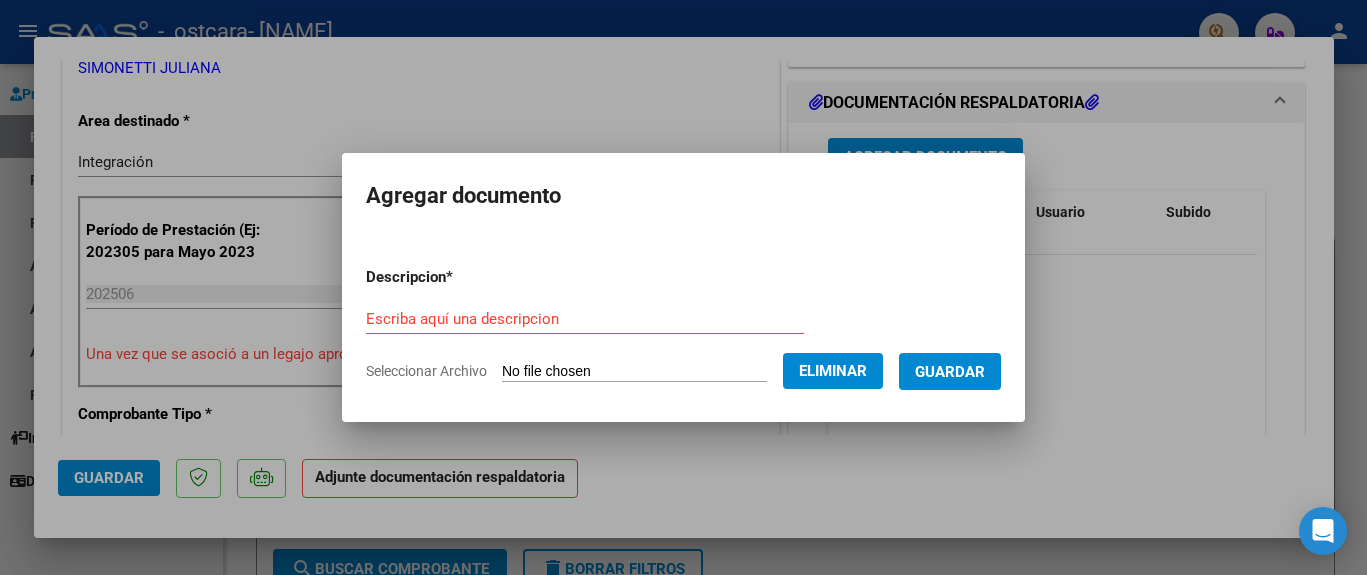 click on "Escriba aquí una descripcion" at bounding box center [585, 319] 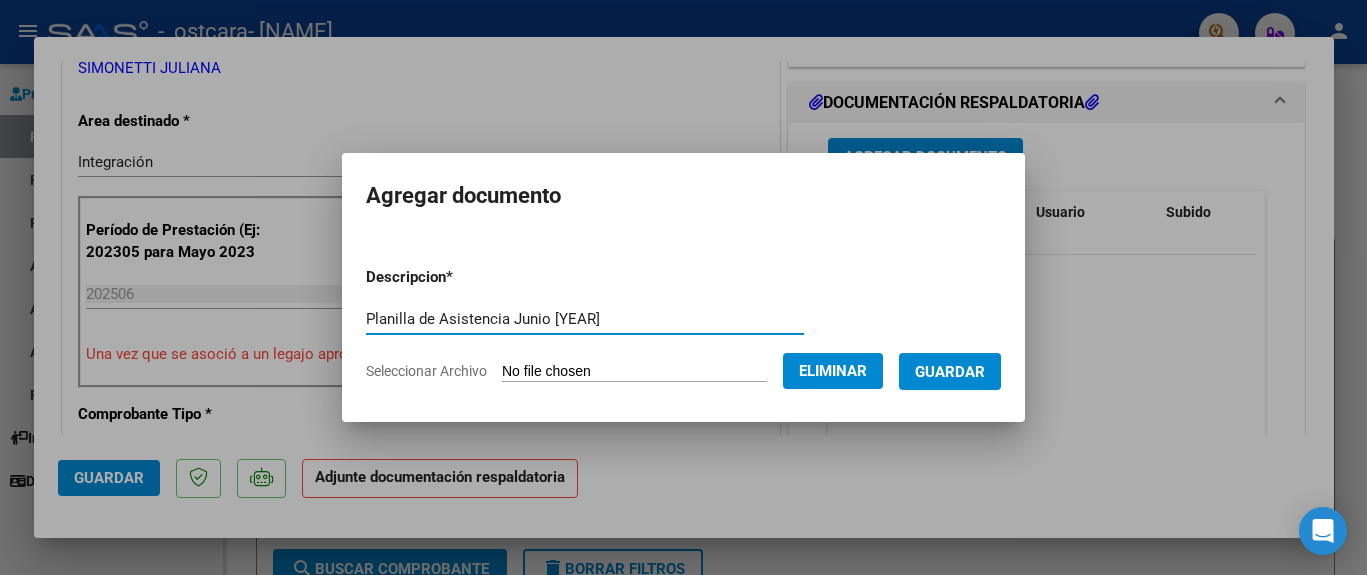 type on "Planilla de Asistencia Junio [YEAR]" 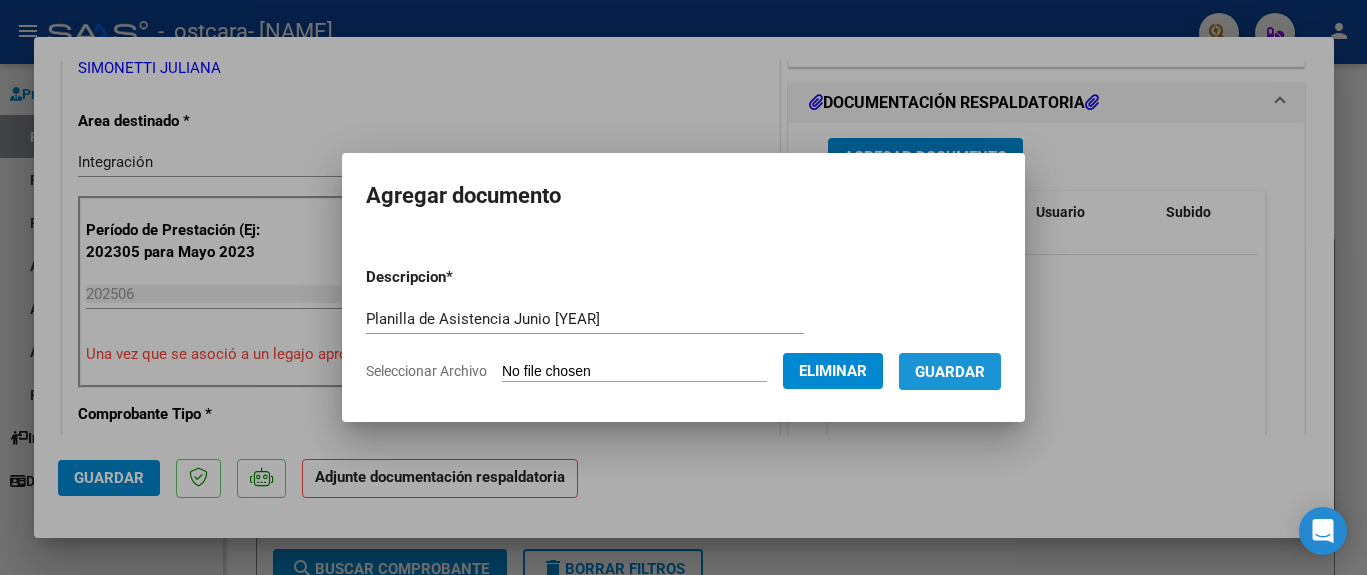 click on "Guardar" at bounding box center (950, 372) 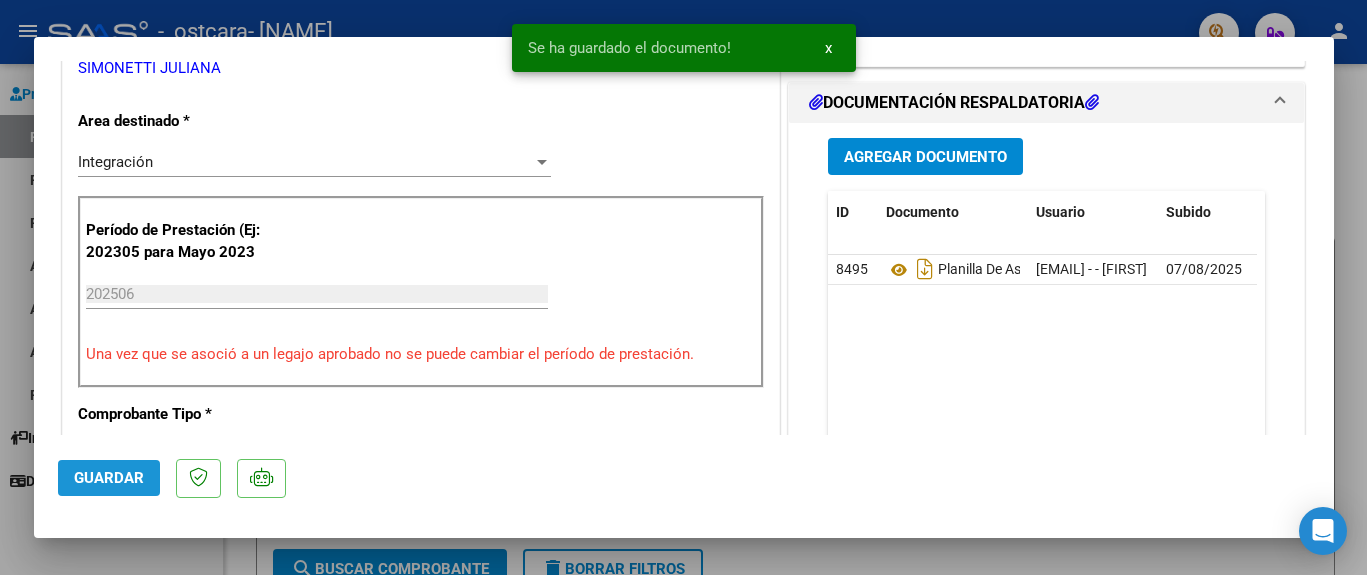 click on "Guardar" 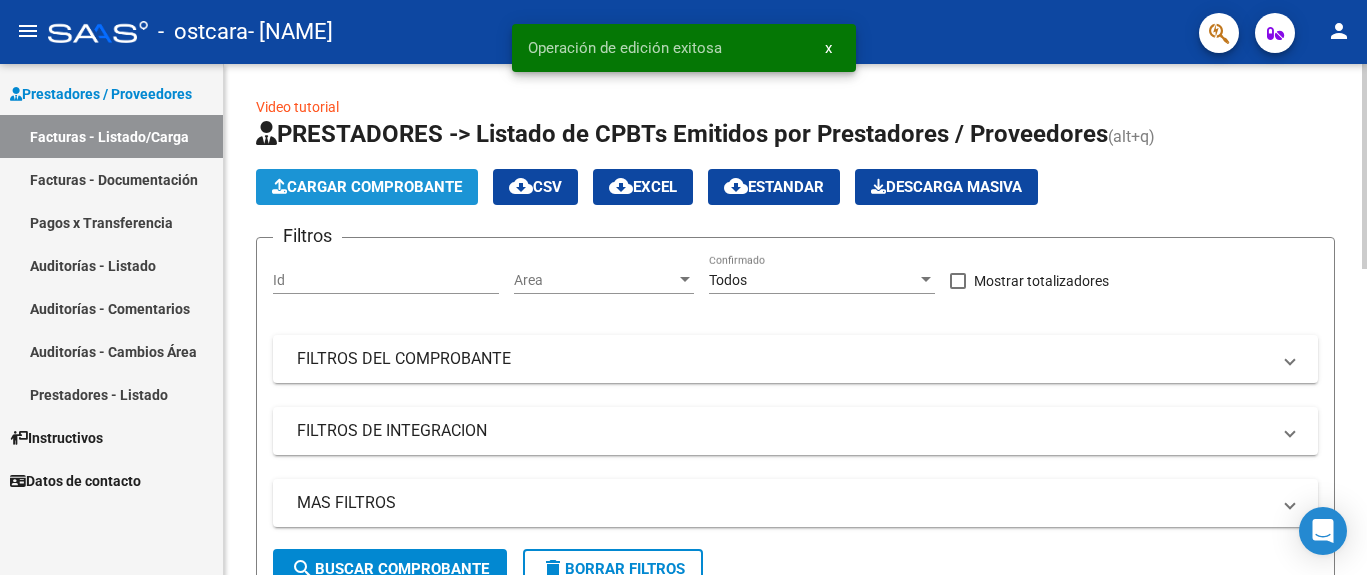 click on "Cargar Comprobante" 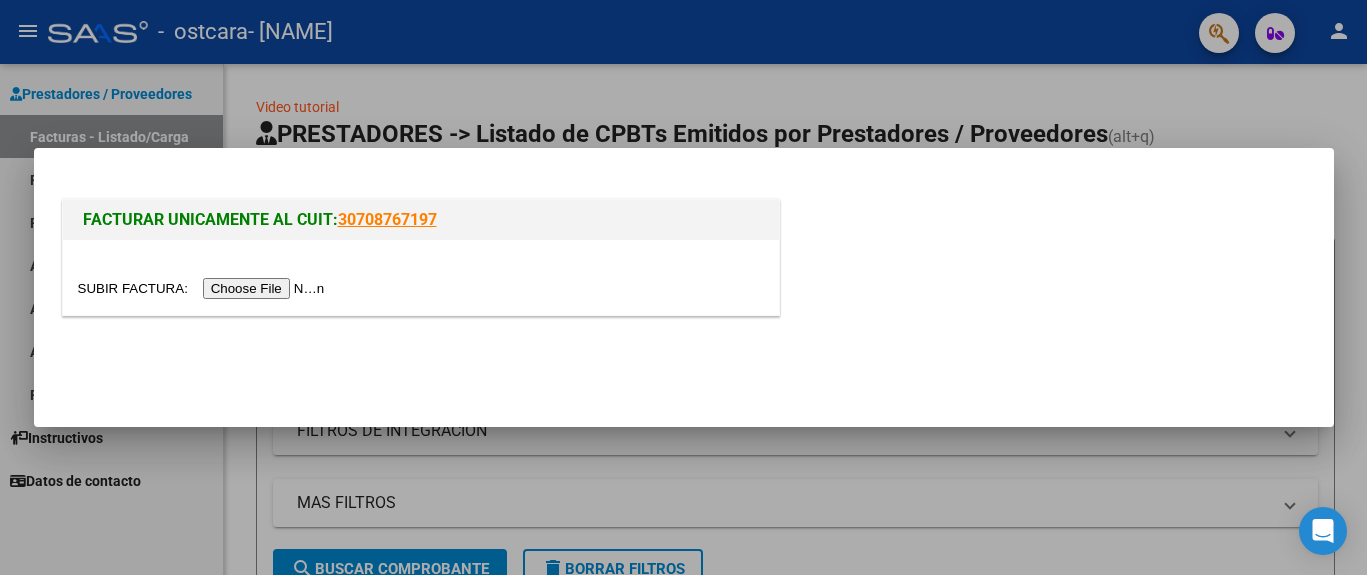 click at bounding box center (204, 288) 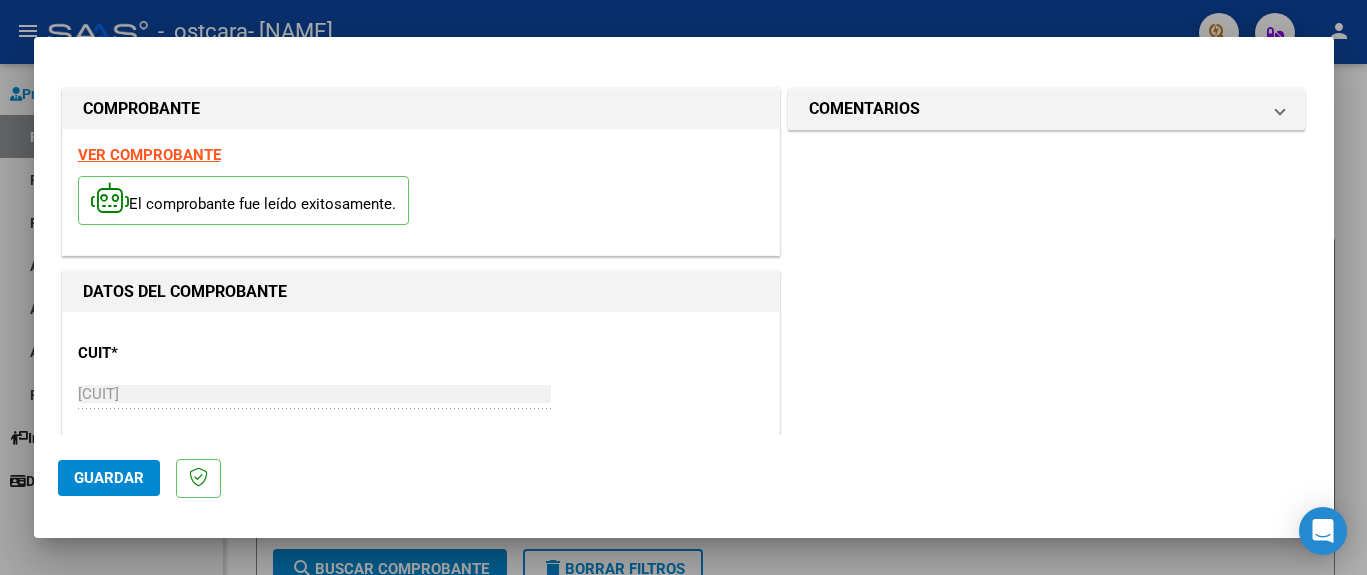 click on "VER COMPROBANTE" at bounding box center (149, 155) 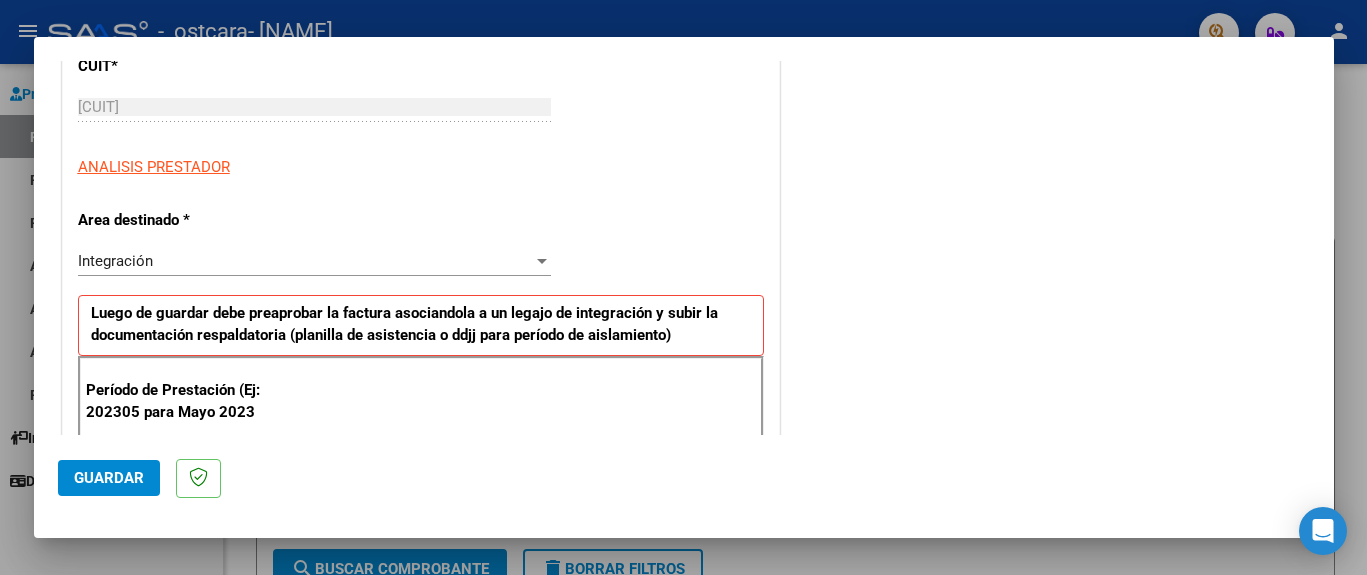 scroll, scrollTop: 322, scrollLeft: 0, axis: vertical 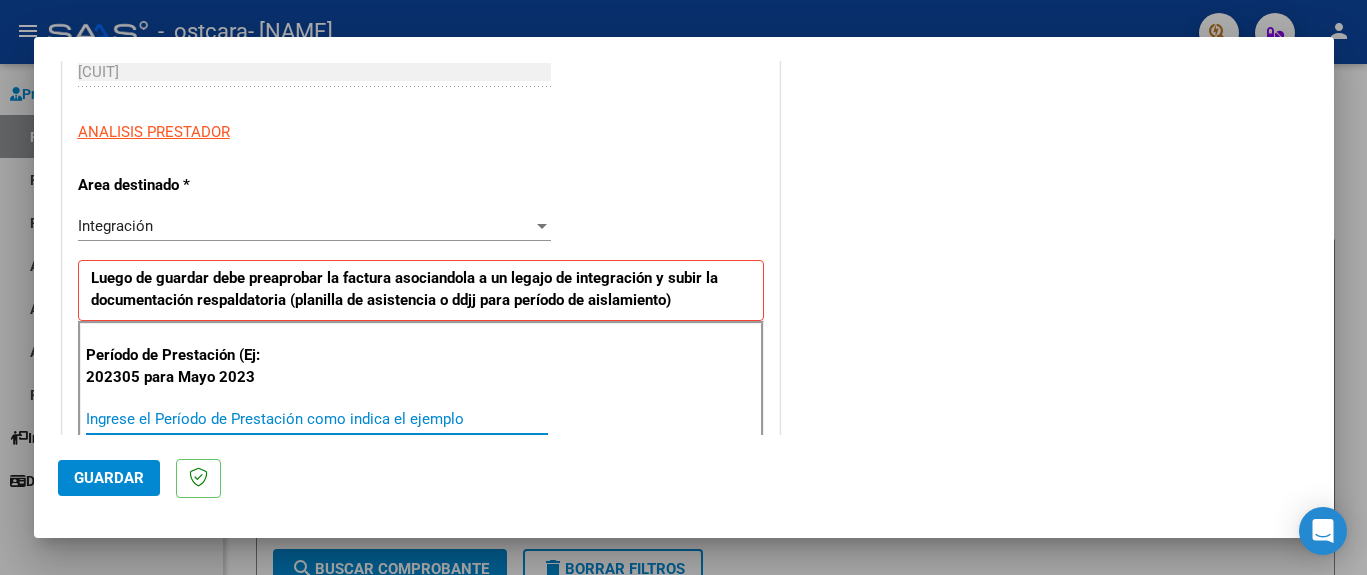 click on "Ingrese el Período de Prestación como indica el ejemplo" at bounding box center [317, 419] 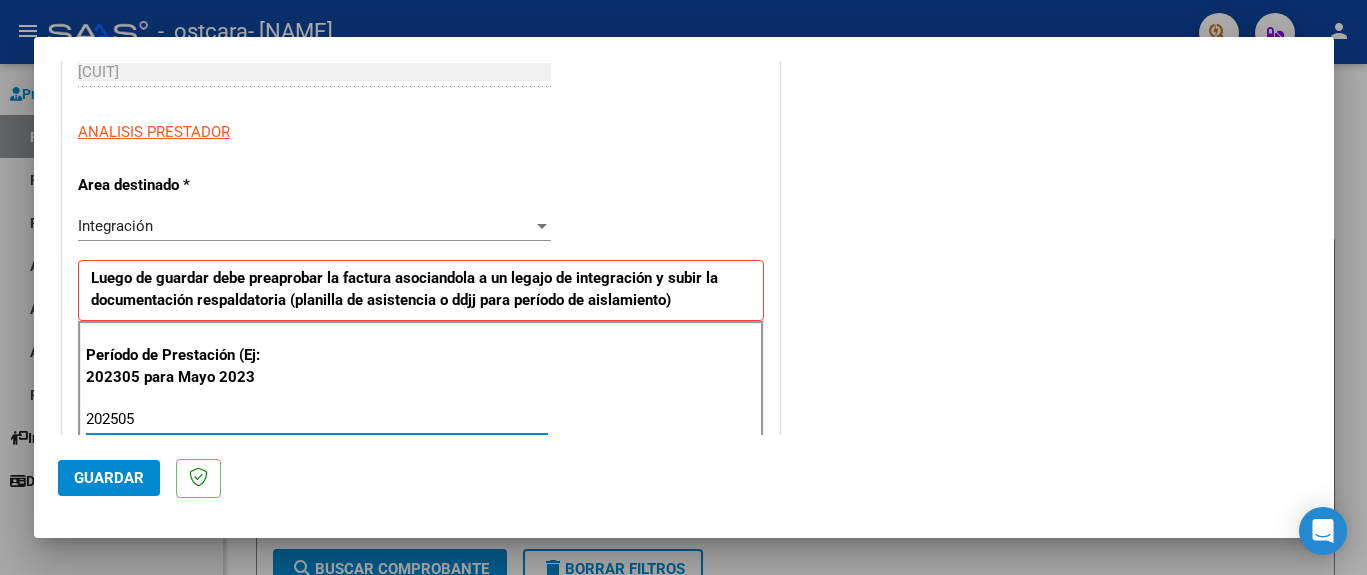 type on "202505" 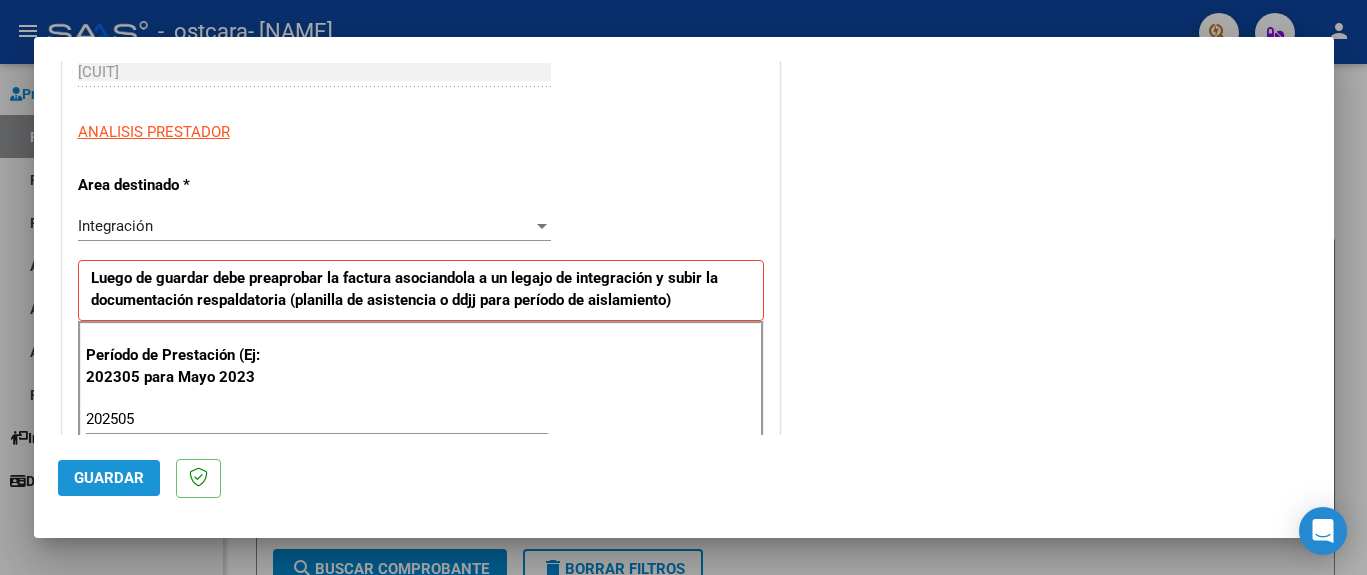 click on "Guardar" 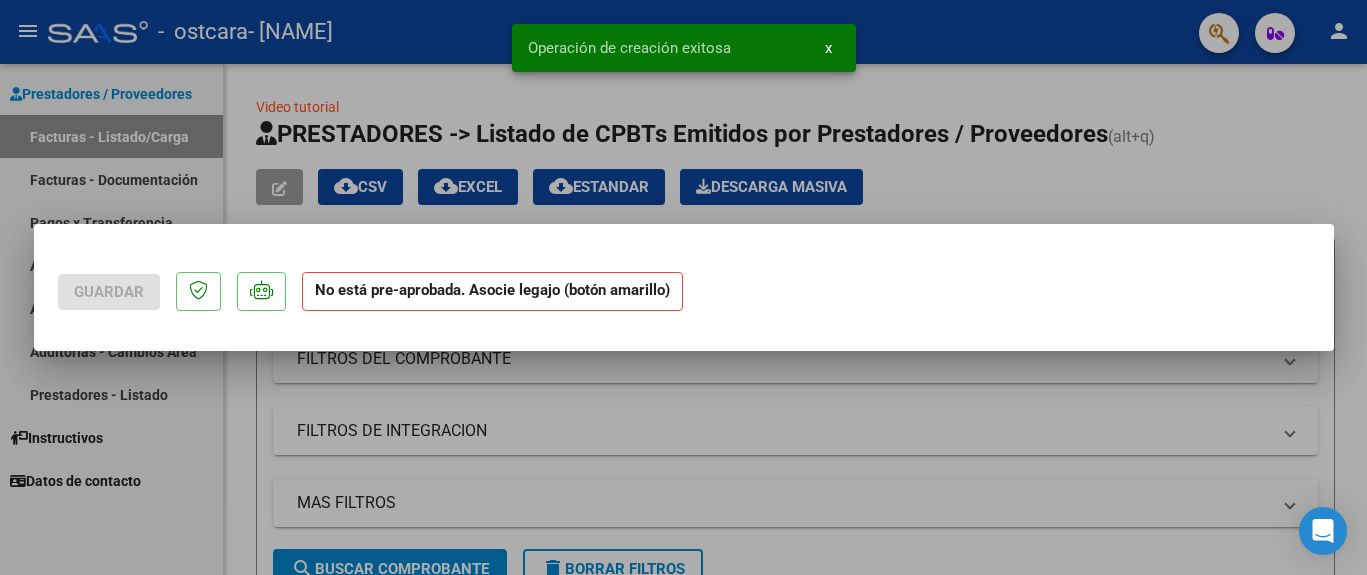 scroll, scrollTop: 0, scrollLeft: 0, axis: both 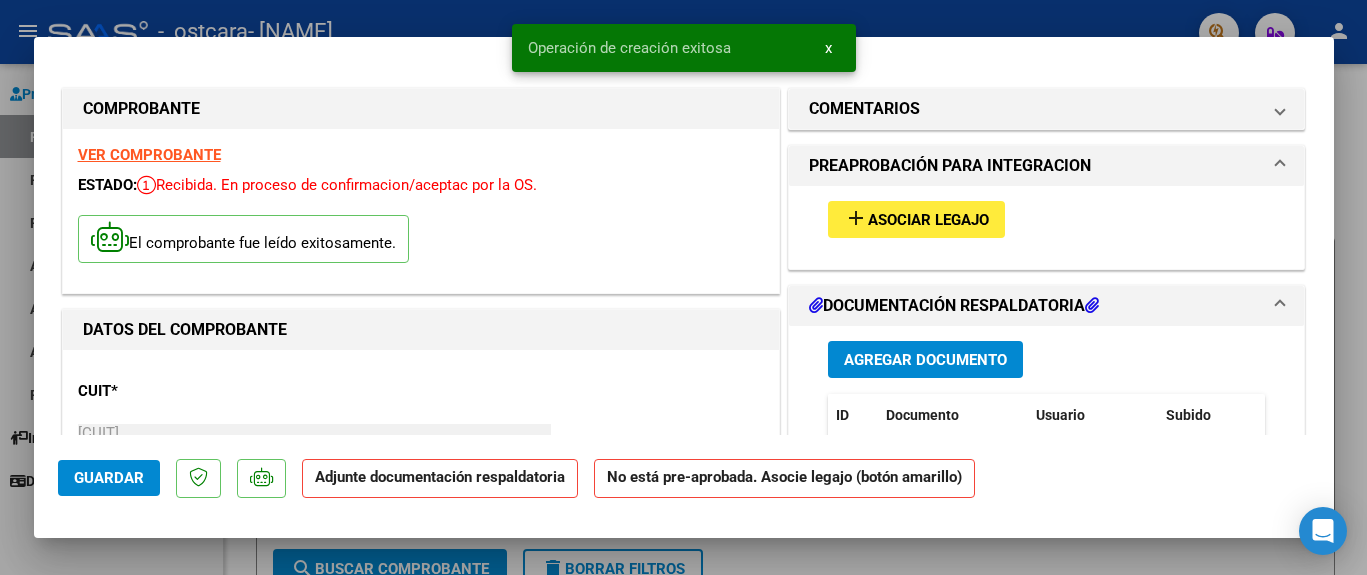 click on "Asociar Legajo" at bounding box center [928, 220] 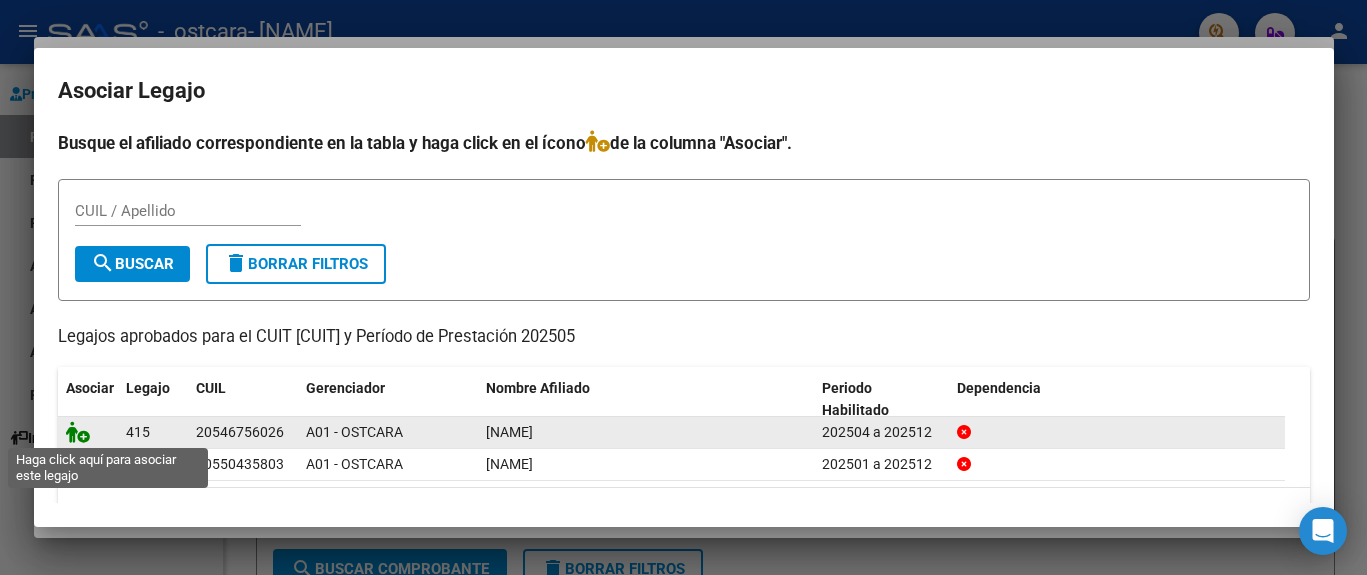click 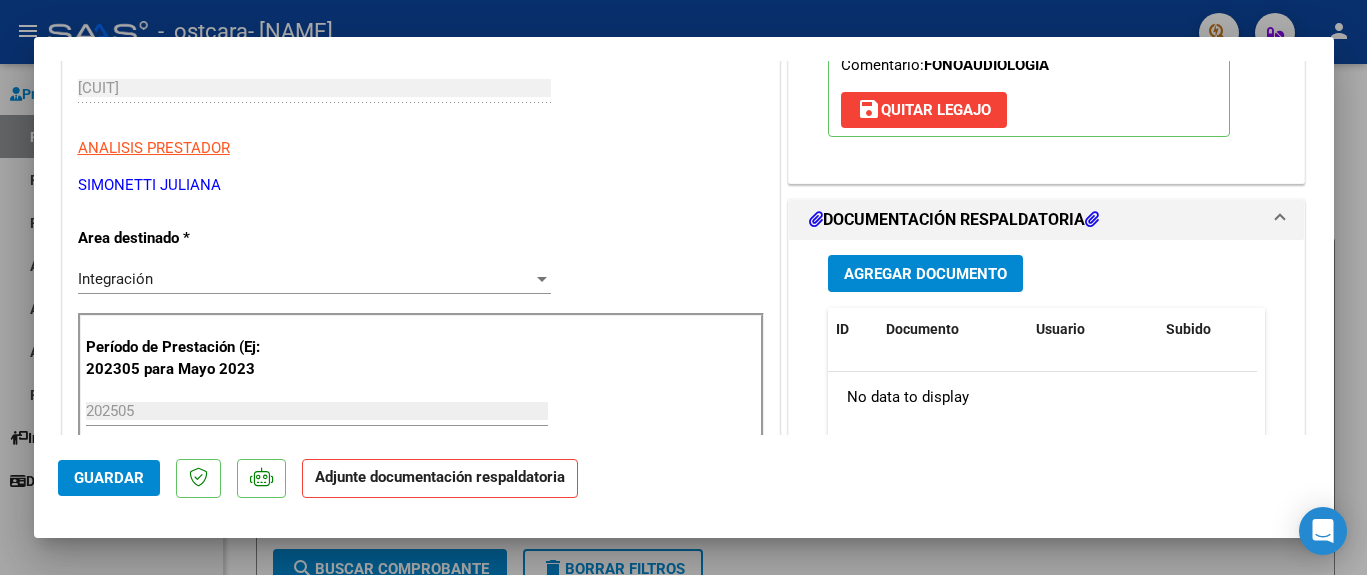 scroll, scrollTop: 387, scrollLeft: 0, axis: vertical 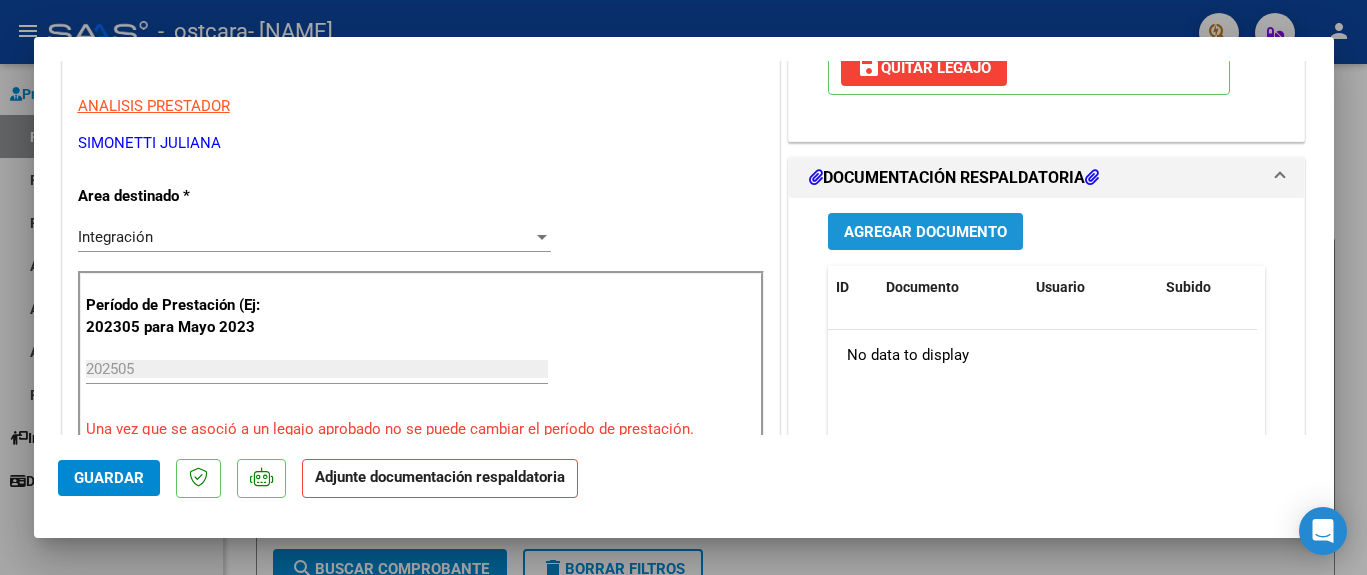 click on "Agregar Documento" at bounding box center [925, 232] 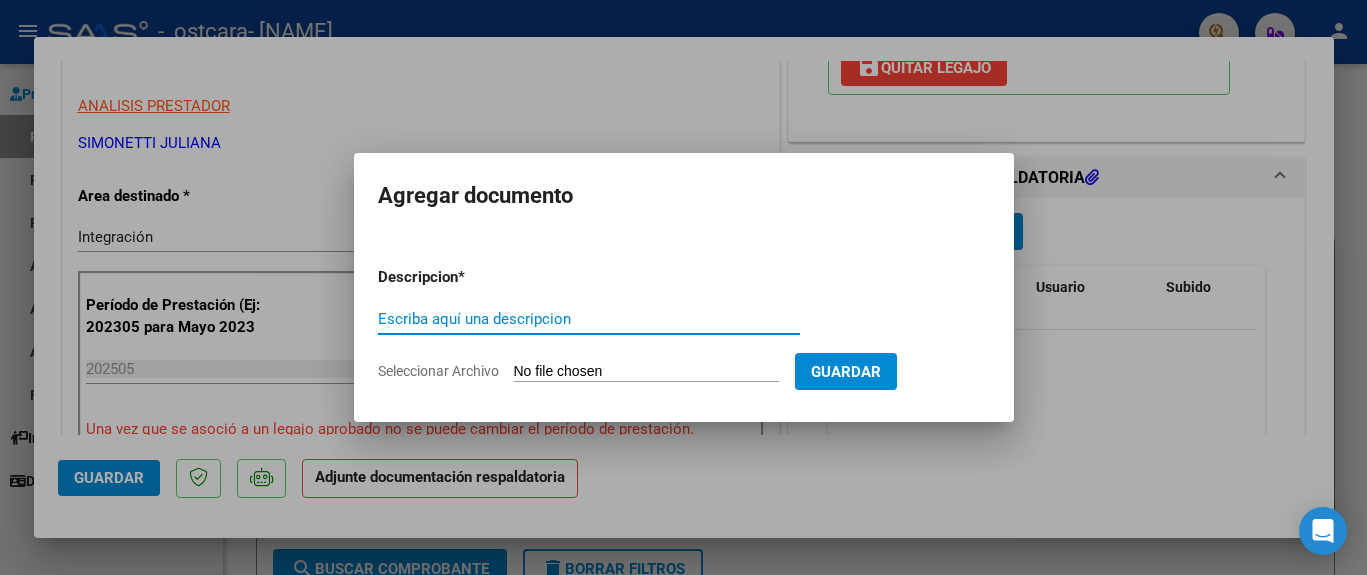 click on "Seleccionar Archivo" at bounding box center [646, 372] 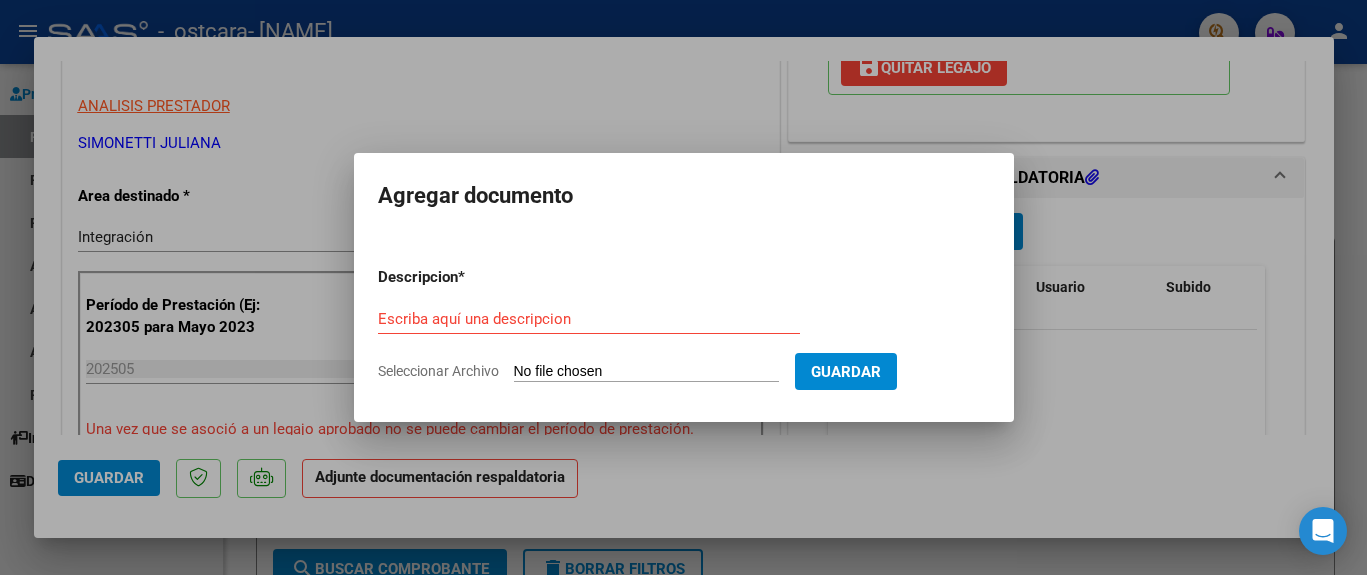 type on "C:\fakepath\asistencia mayo - [NAME].pdf" 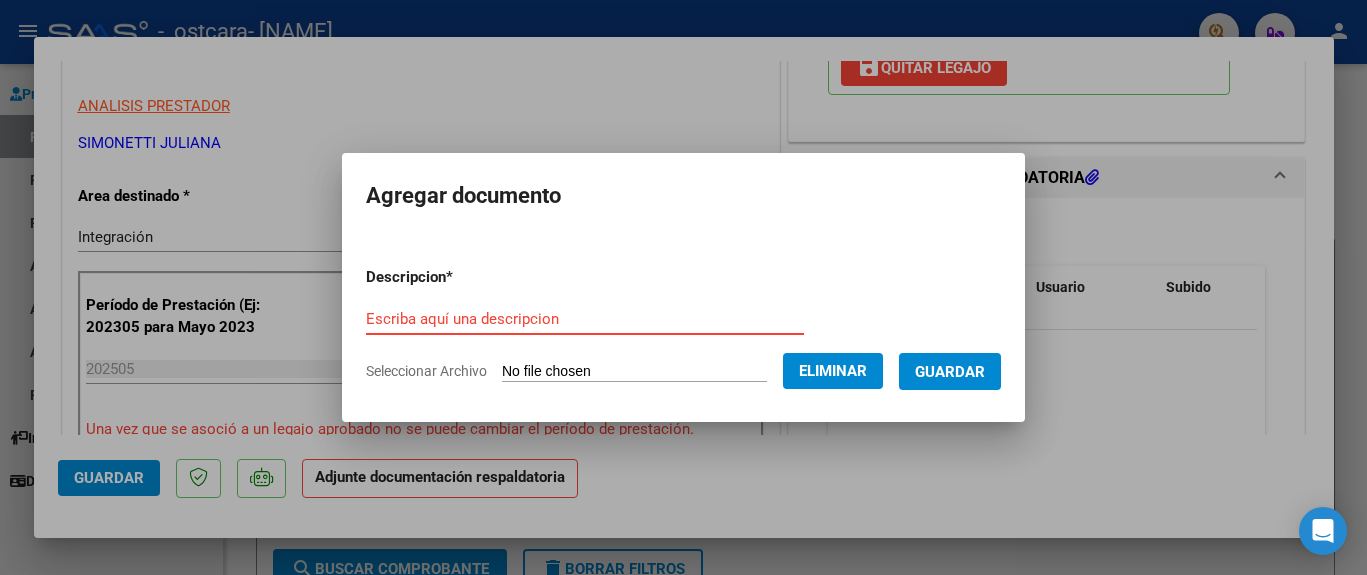 click on "Escriba aquí una descripcion" at bounding box center (585, 319) 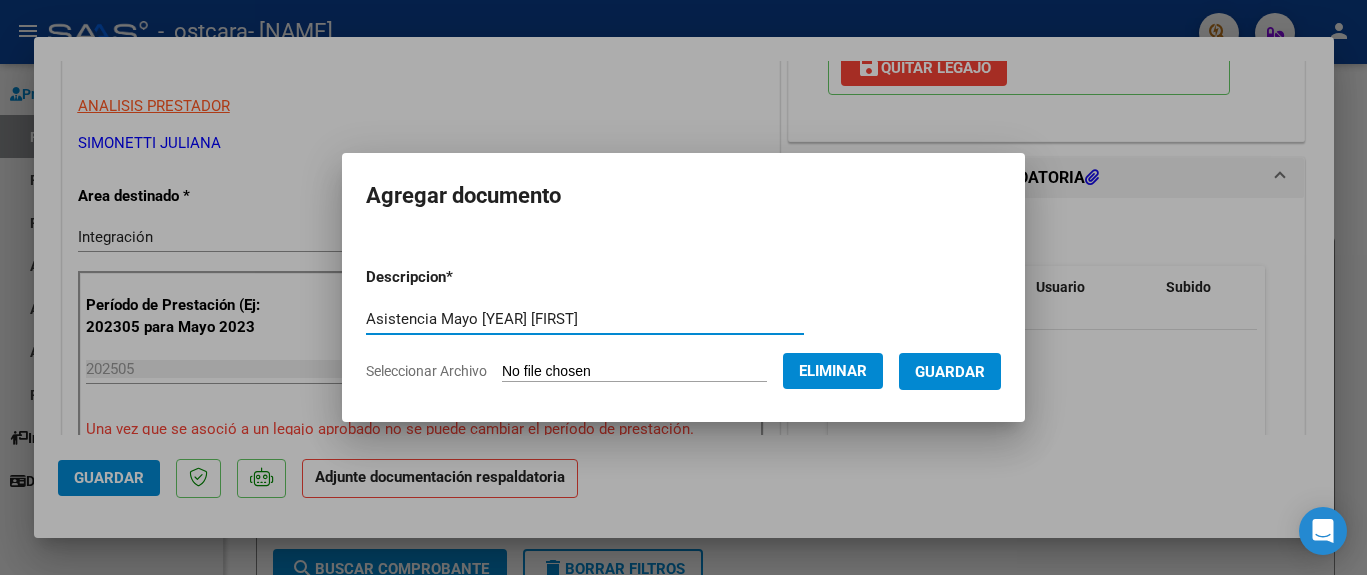 type on "Asistencia Mayo [YEAR] [FIRST]" 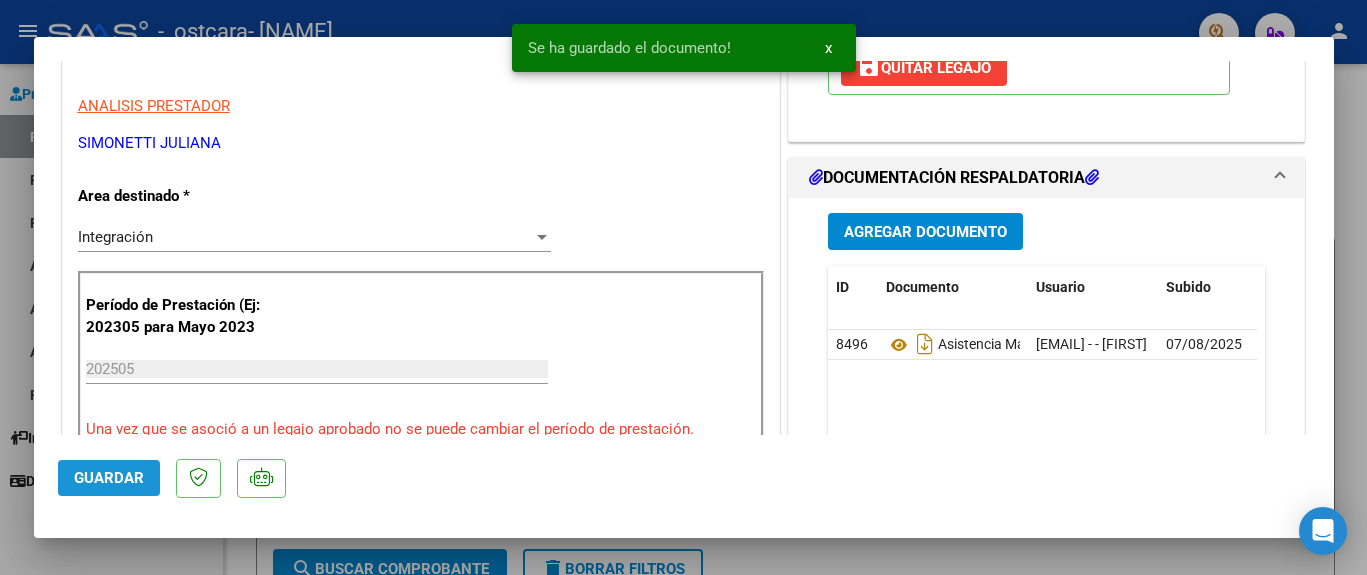 click on "Guardar" 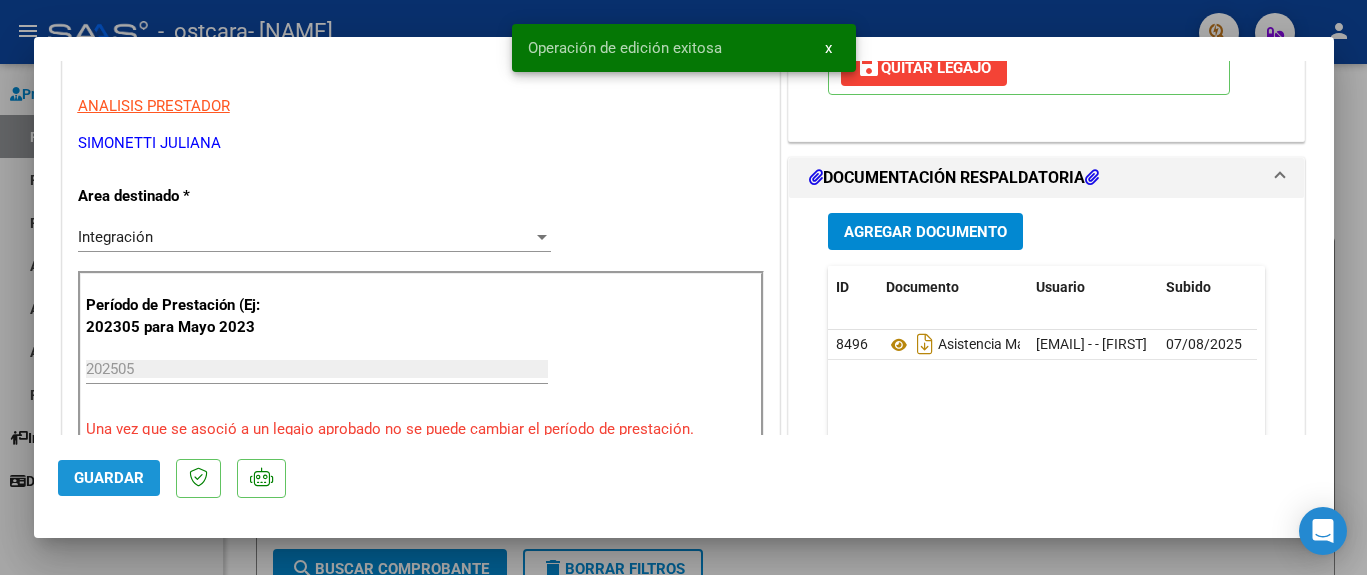 click on "Guardar" 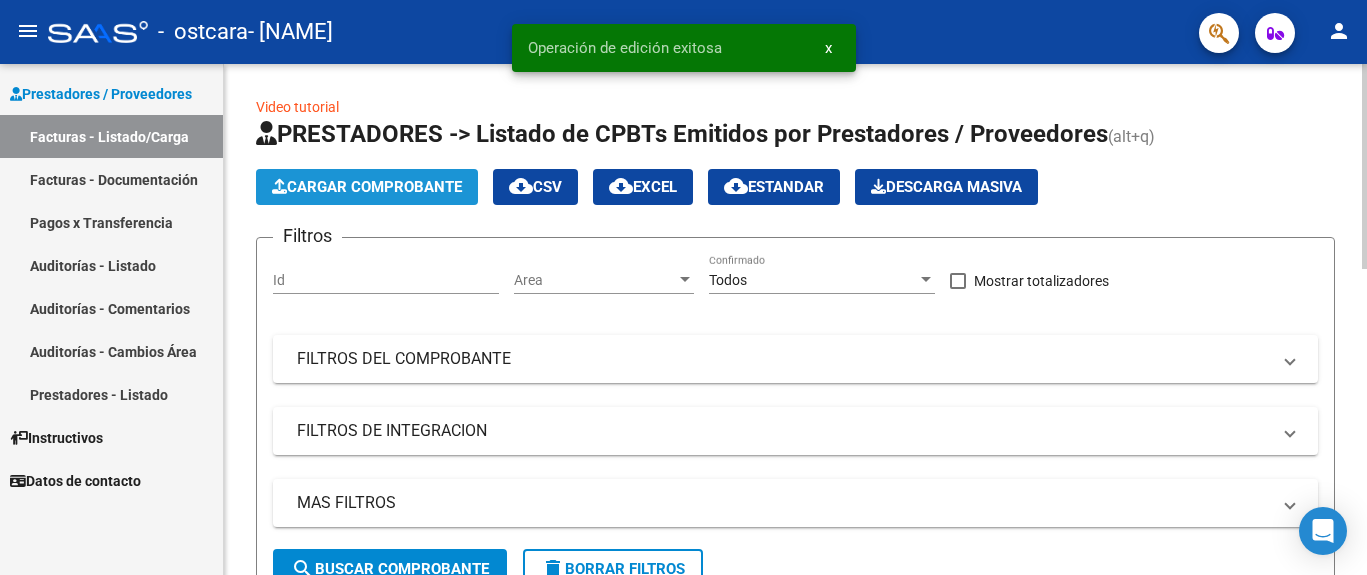 click on "Cargar Comprobante" 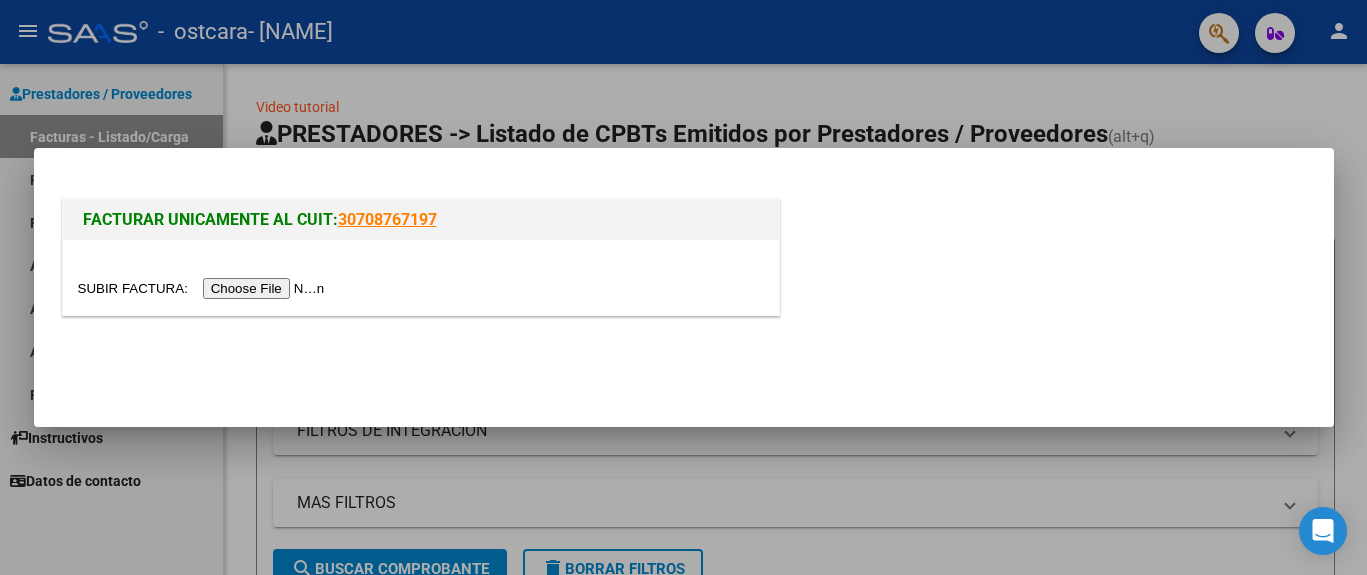 click at bounding box center (204, 288) 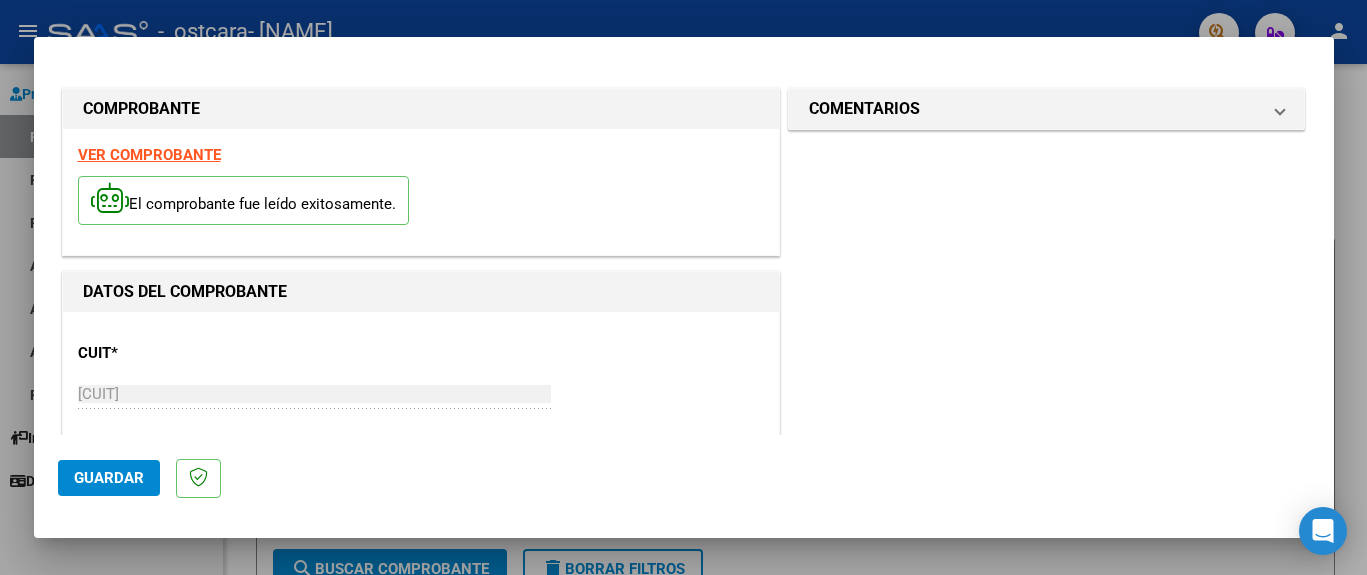 click on "VER COMPROBANTE" at bounding box center [149, 155] 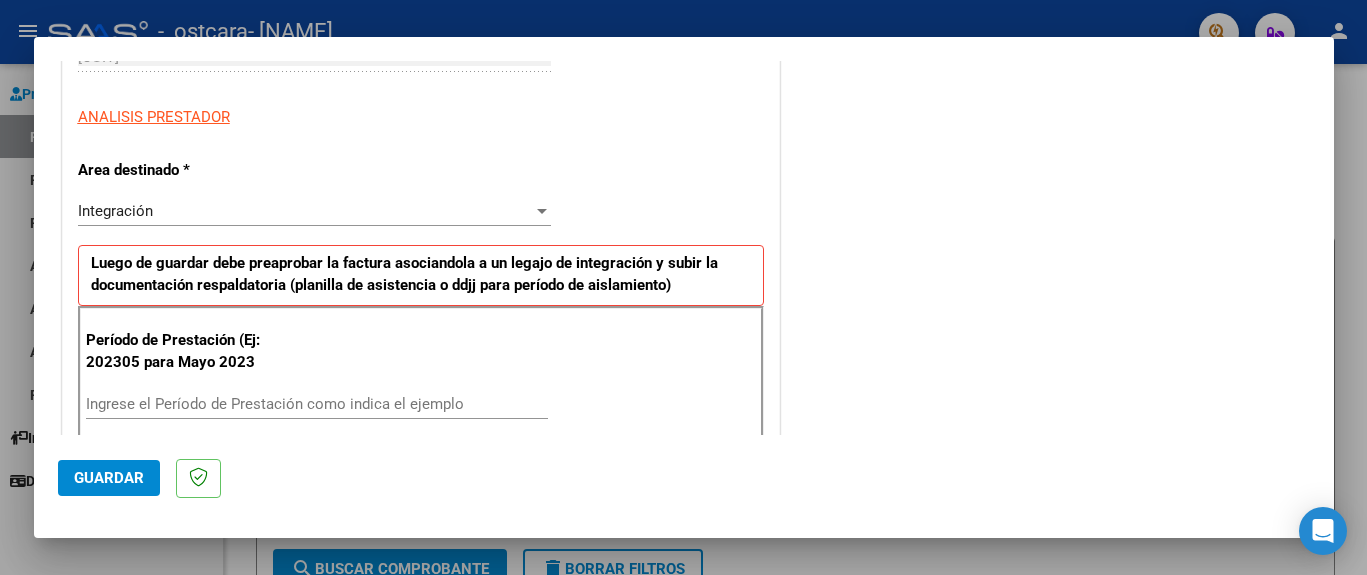 scroll, scrollTop: 399, scrollLeft: 0, axis: vertical 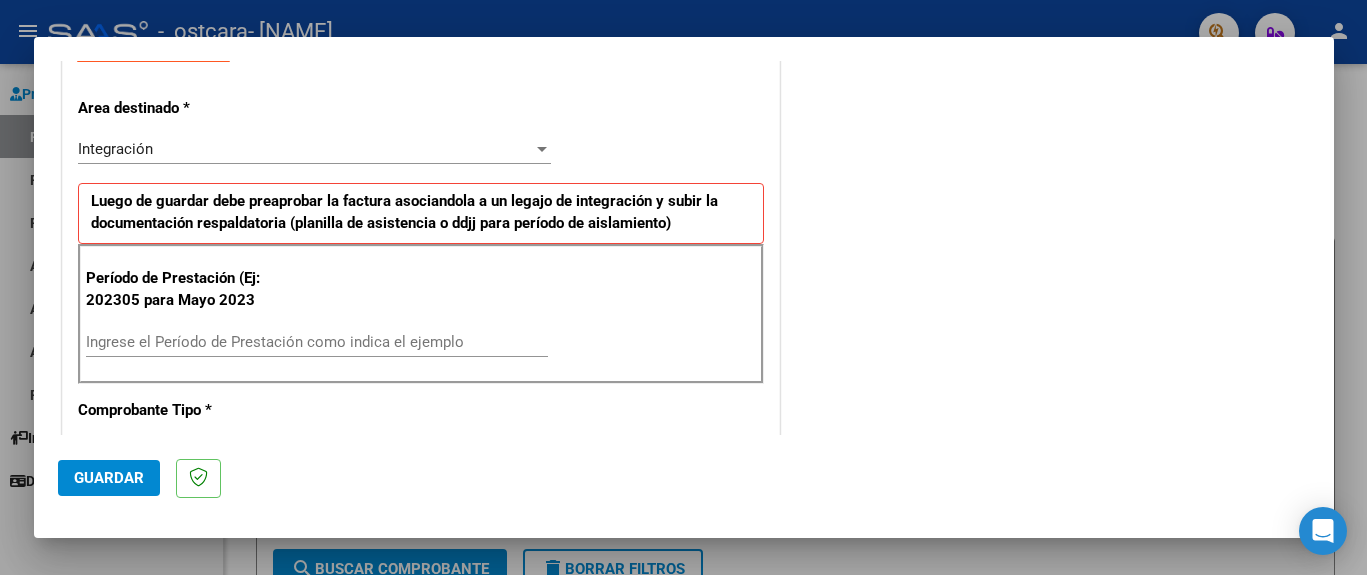 click on "Ingrese el Período de Prestación como indica el ejemplo" at bounding box center [317, 342] 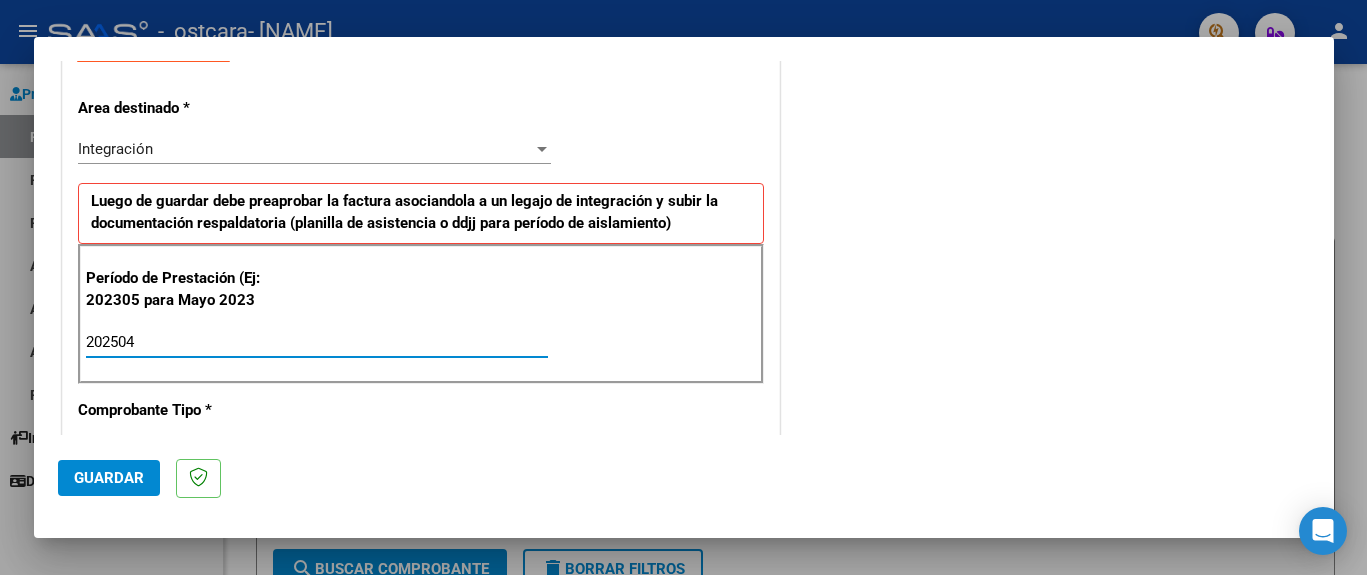 type on "202504" 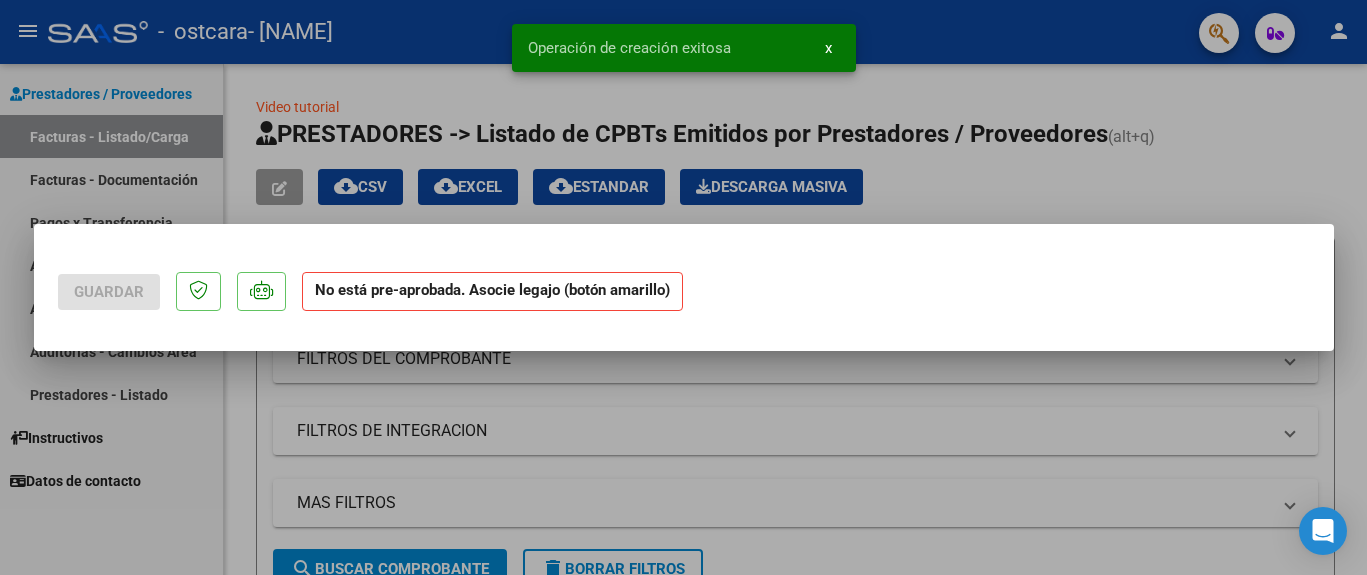 scroll, scrollTop: 0, scrollLeft: 0, axis: both 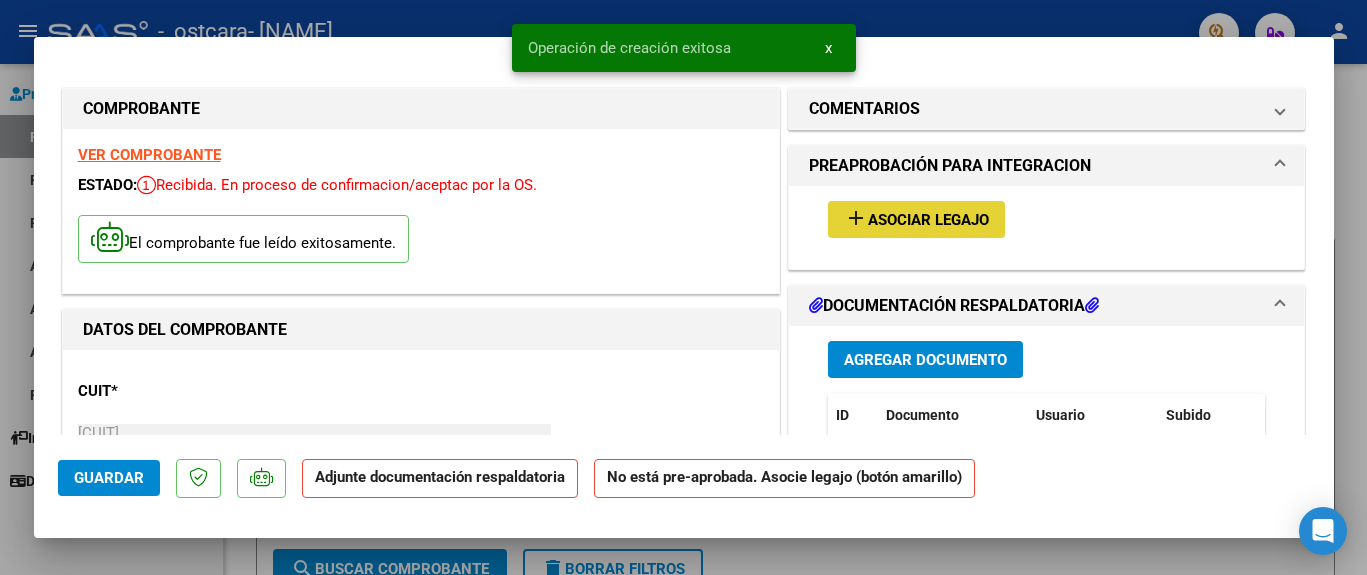click on "Asociar Legajo" at bounding box center [928, 220] 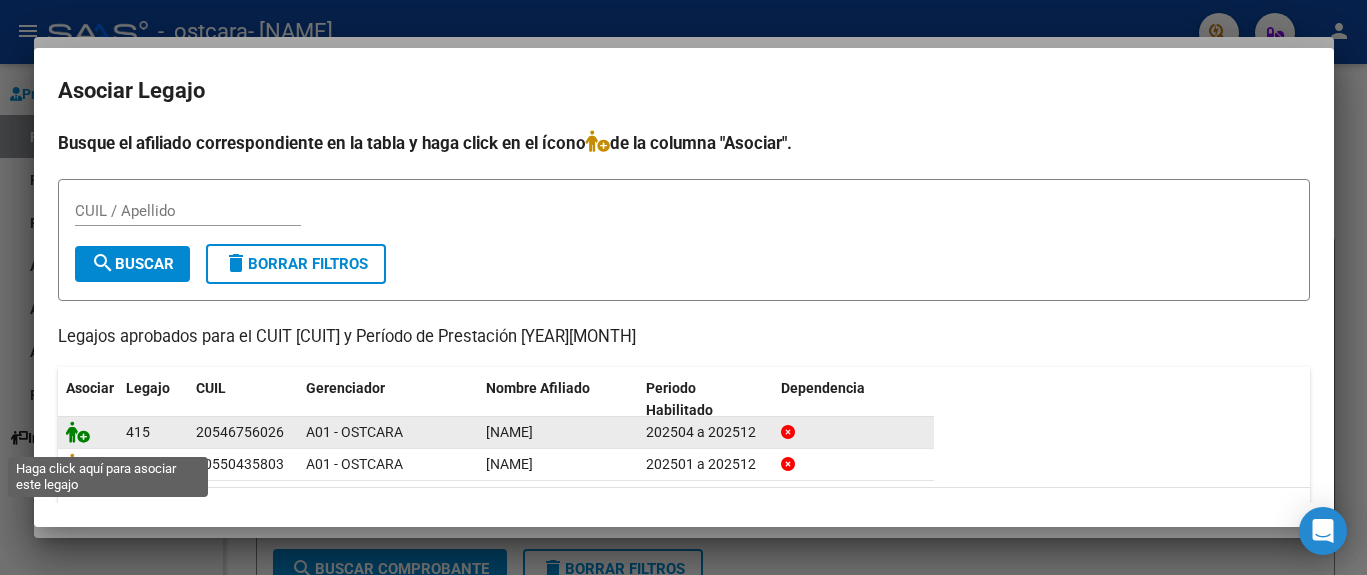 click 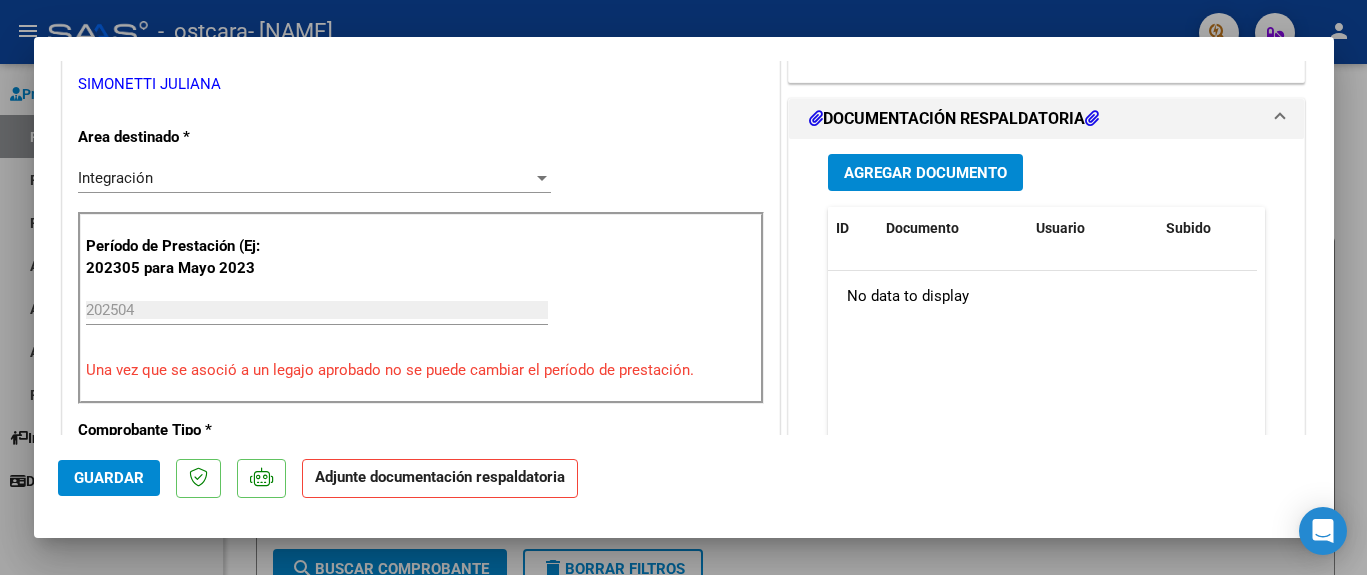 scroll, scrollTop: 531, scrollLeft: 0, axis: vertical 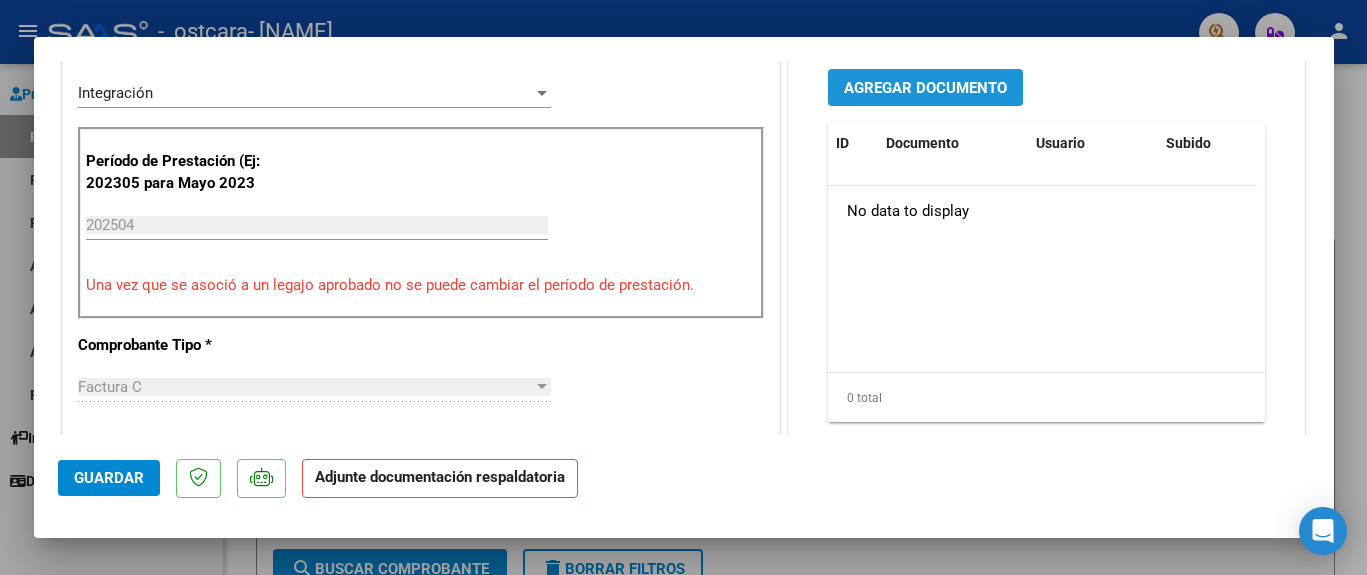 click on "Agregar Documento" at bounding box center (925, 88) 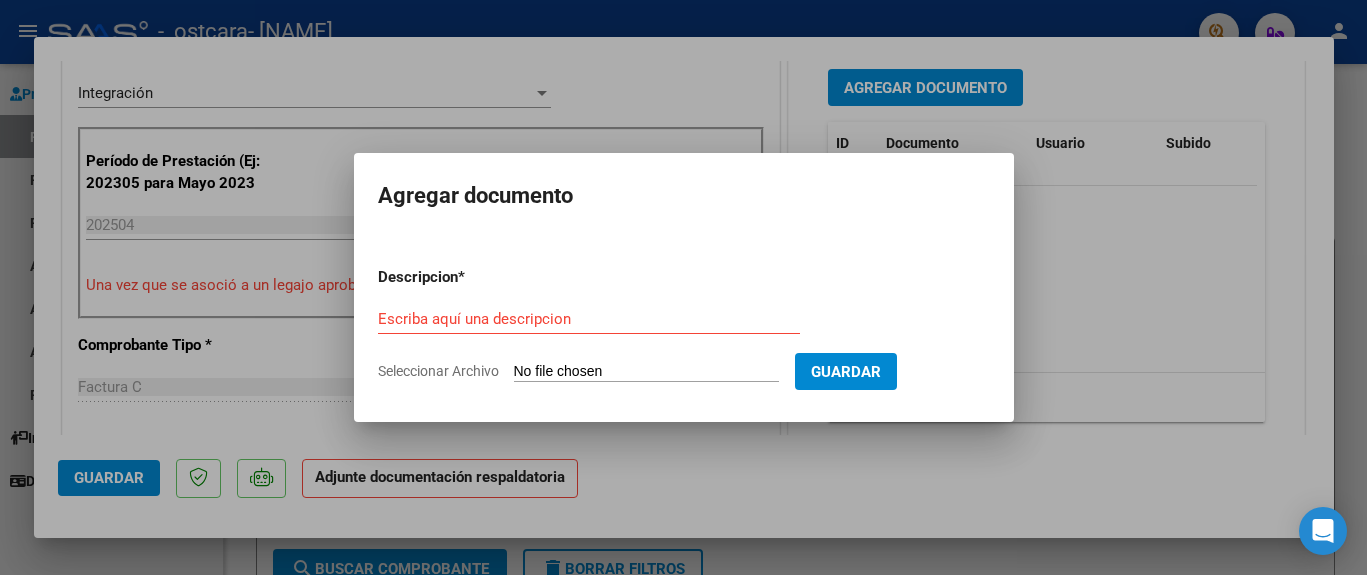 click on "Seleccionar Archivo" at bounding box center [646, 372] 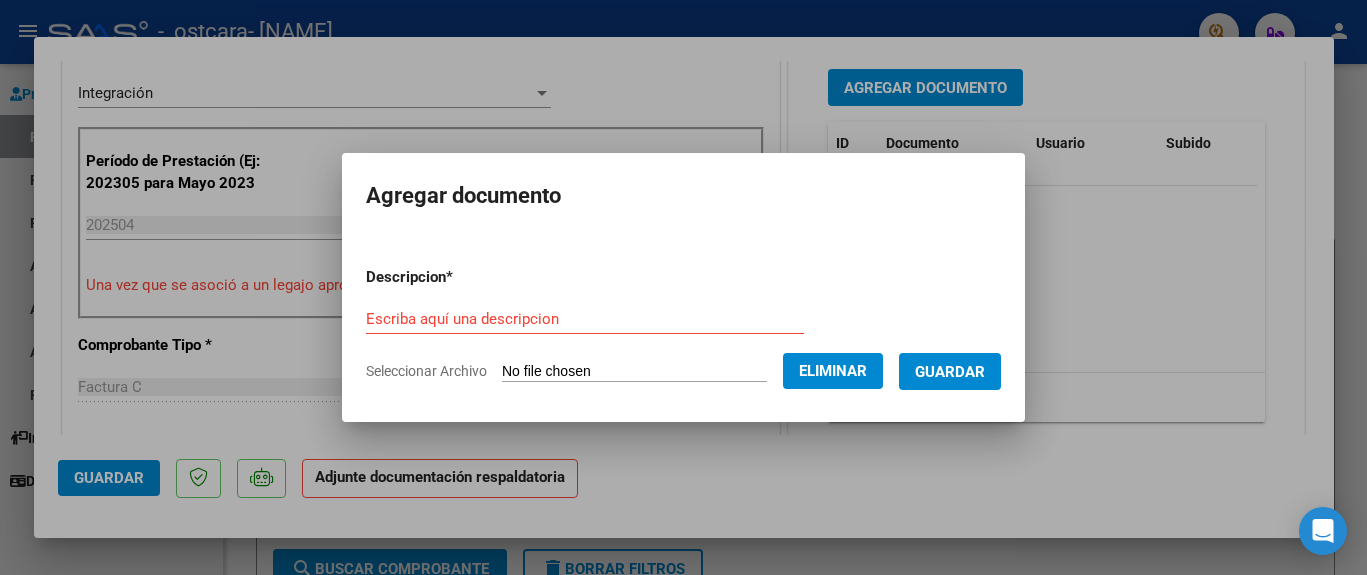click on "Escriba aquí una descripcion" at bounding box center [585, 319] 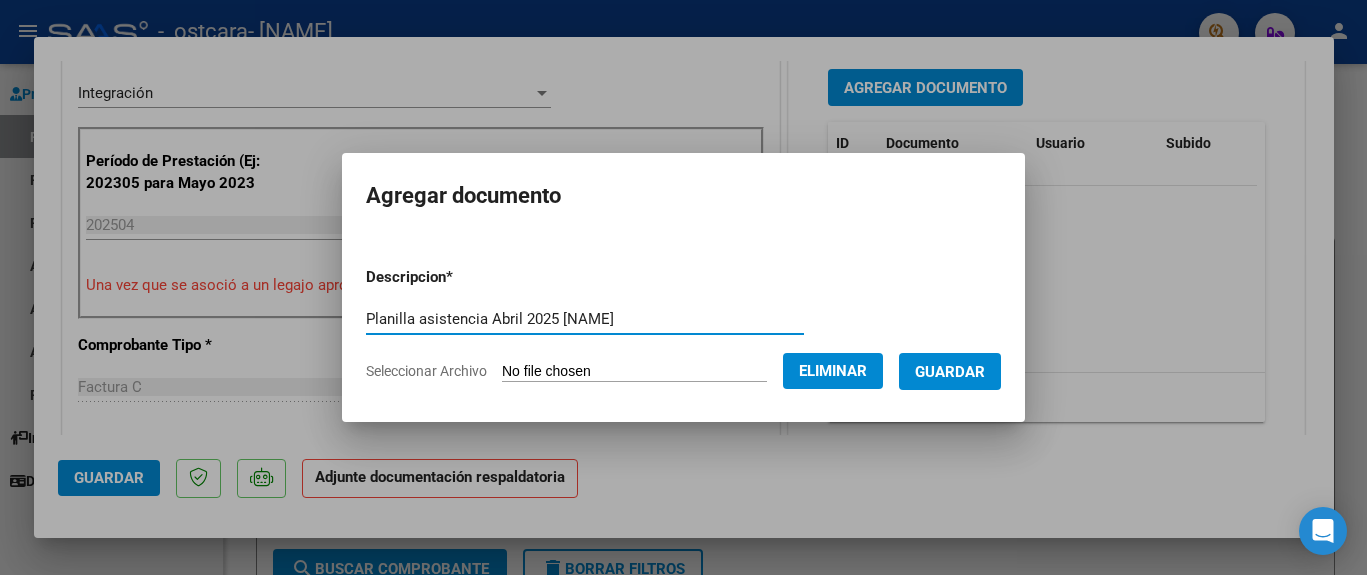 type on "Planilla asistencia Abril 2025 [NAME]" 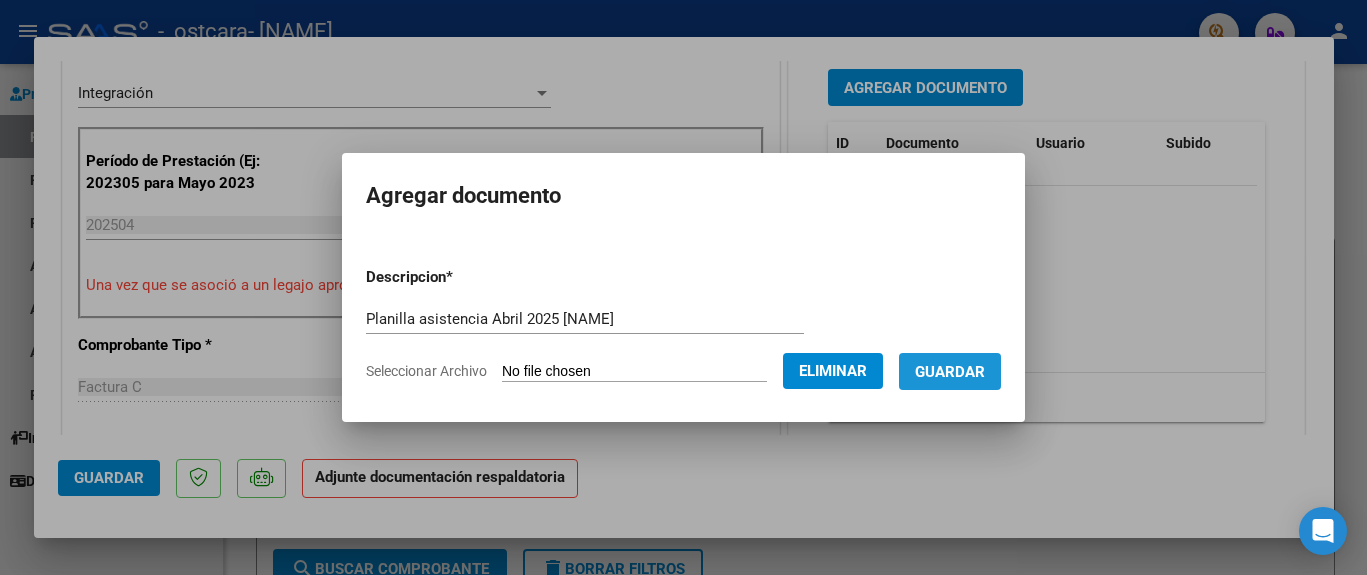 click on "Guardar" at bounding box center (950, 372) 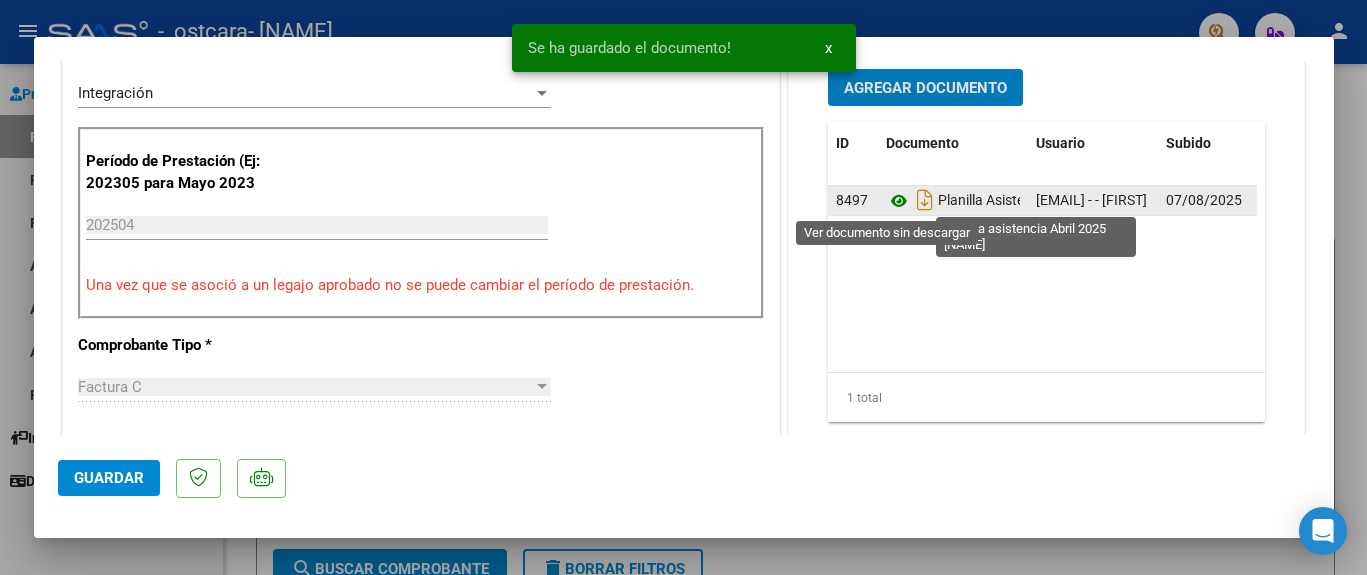 click 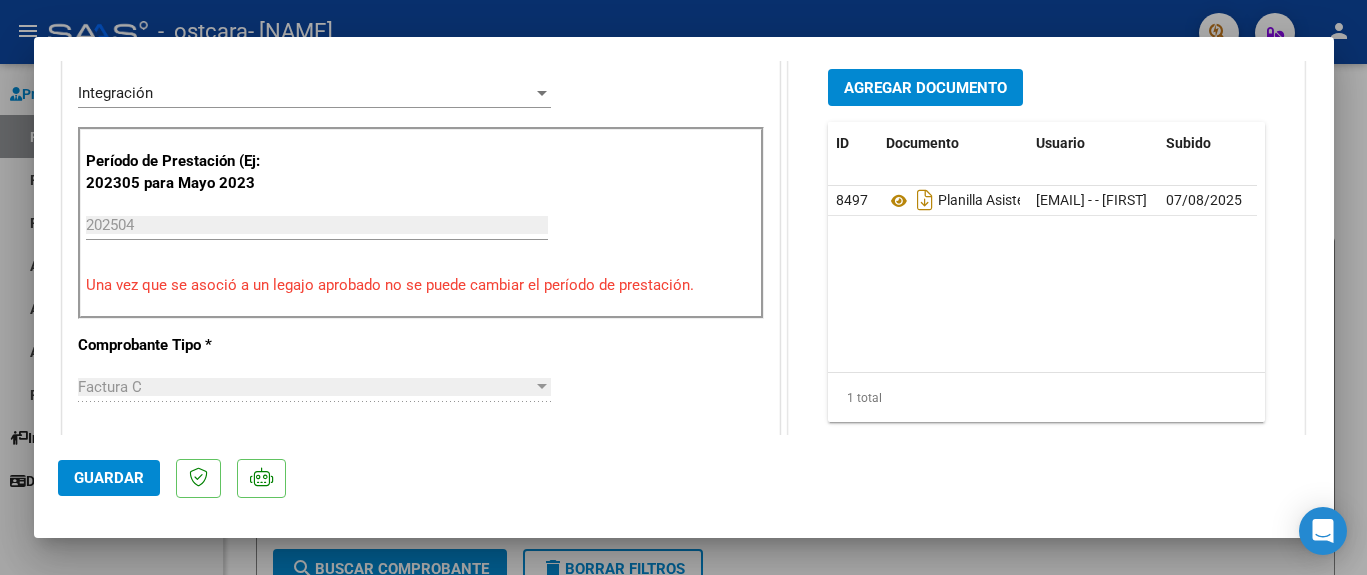 click on "Guardar" 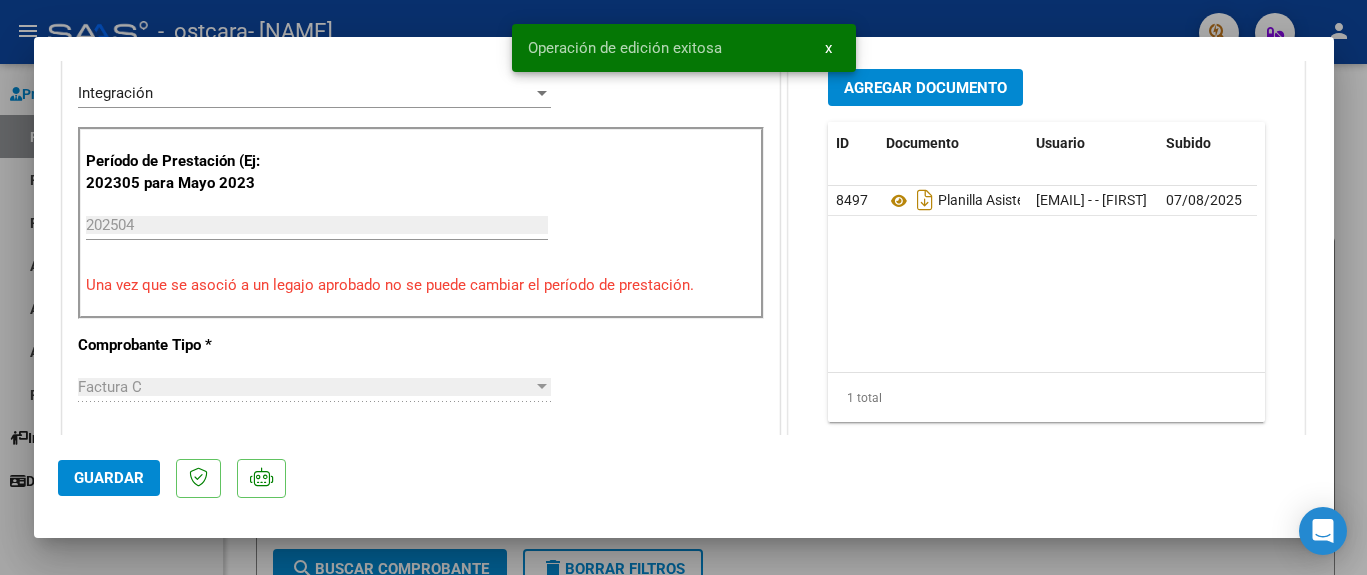 click on "Guardar" 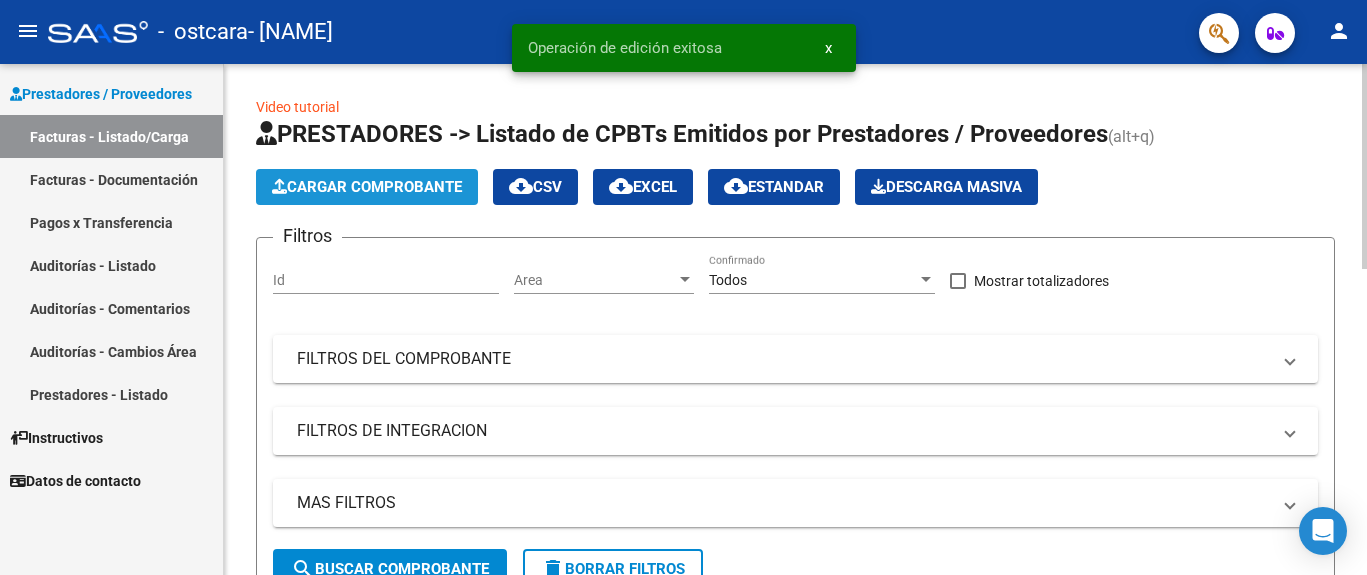 click on "Cargar Comprobante" 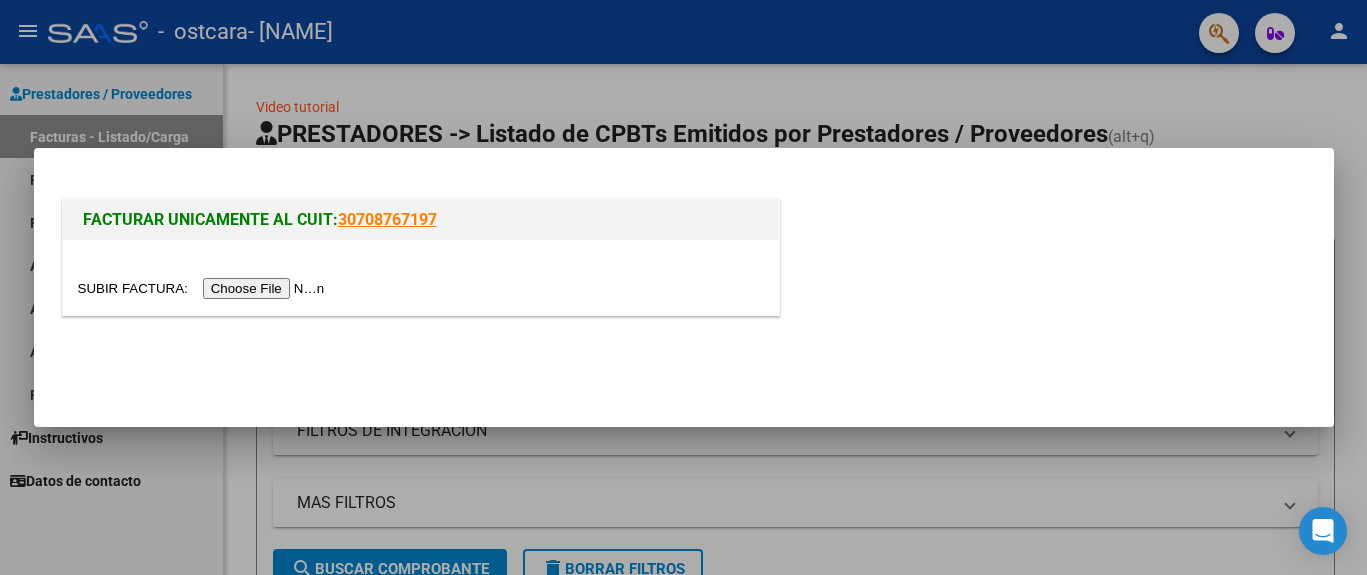 click at bounding box center (204, 288) 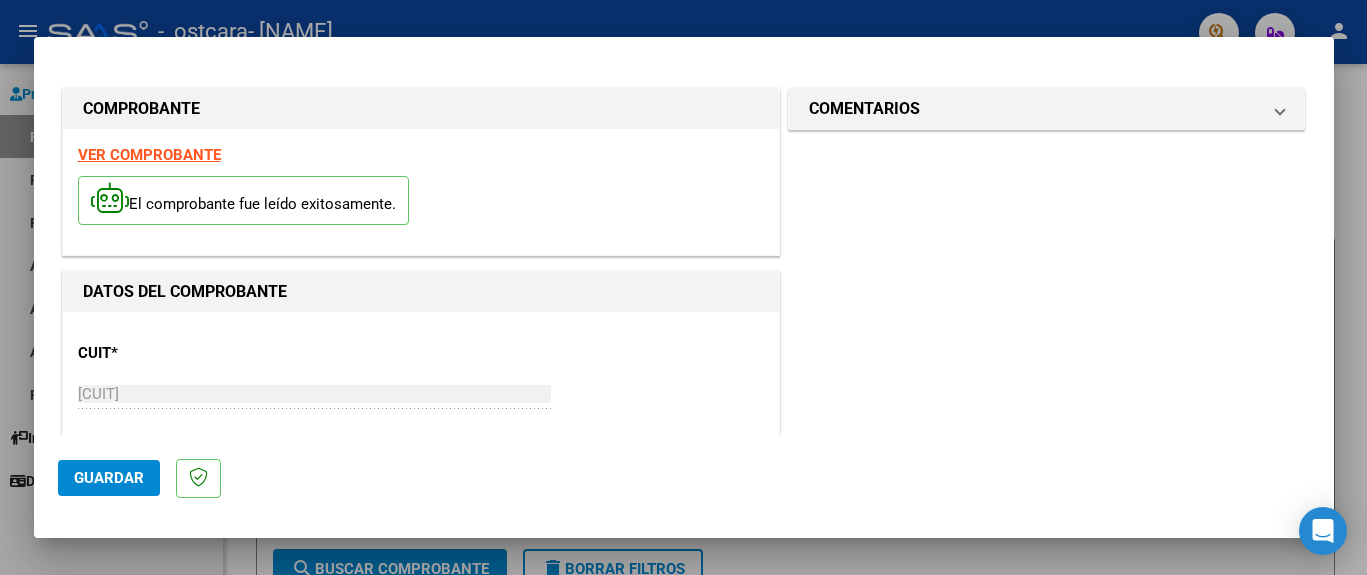 click on "VER COMPROBANTE" at bounding box center (149, 155) 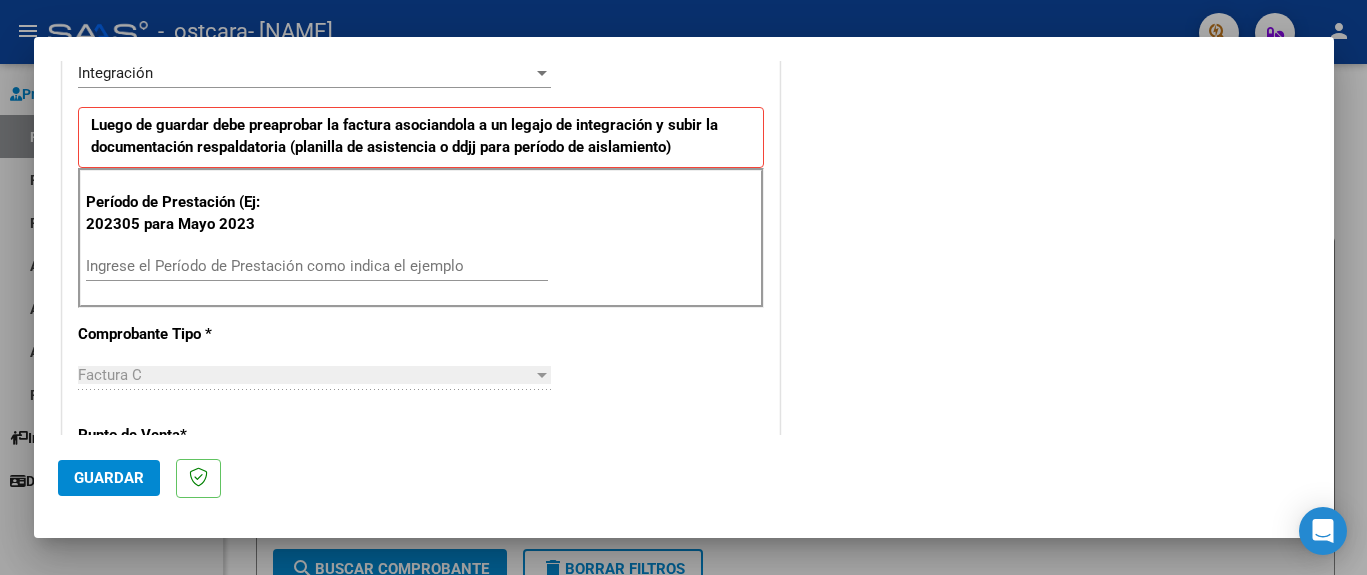 scroll, scrollTop: 568, scrollLeft: 0, axis: vertical 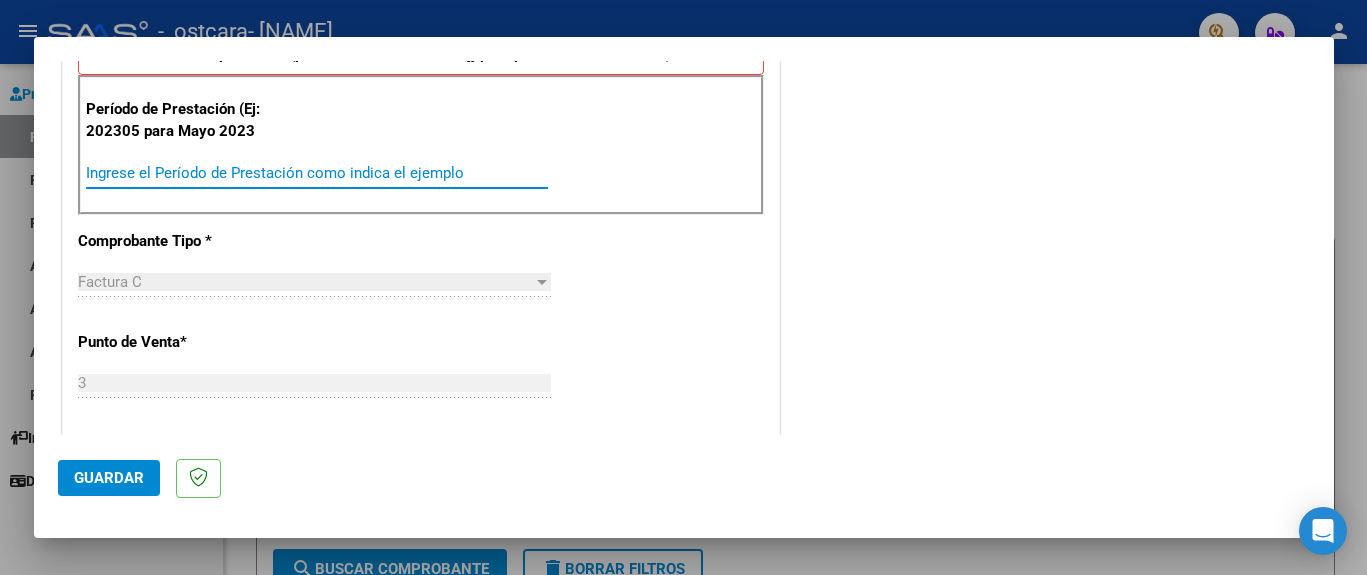 click on "Ingrese el Período de Prestación como indica el ejemplo" at bounding box center (317, 173) 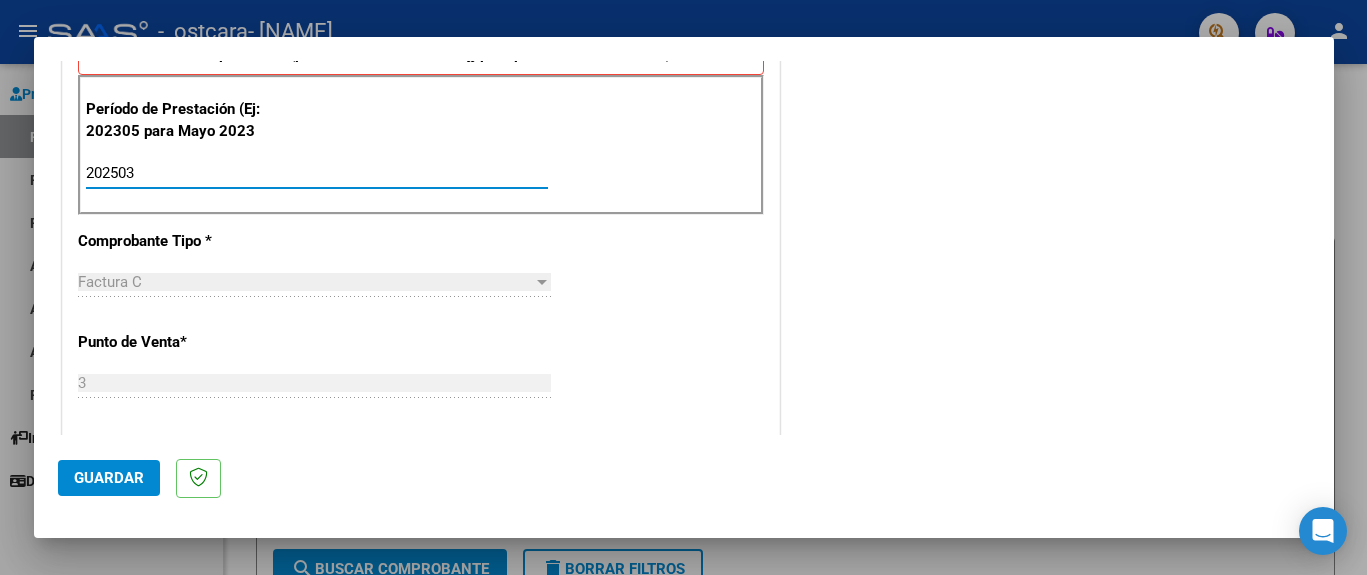 type on "202503" 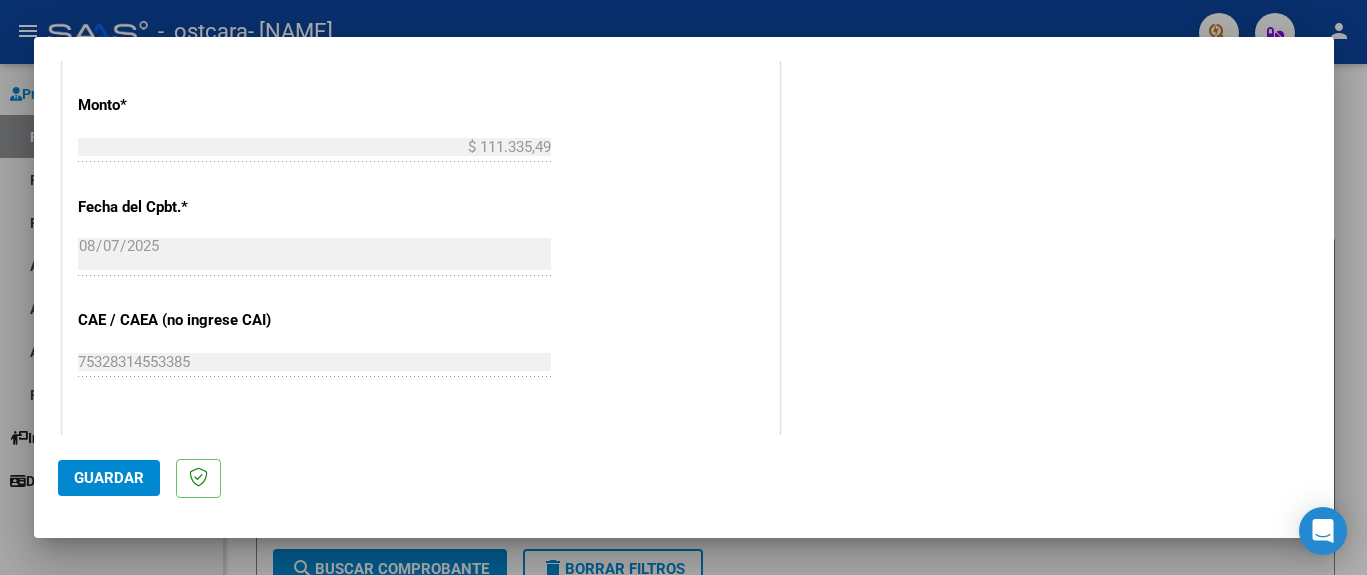 scroll, scrollTop: 1324, scrollLeft: 0, axis: vertical 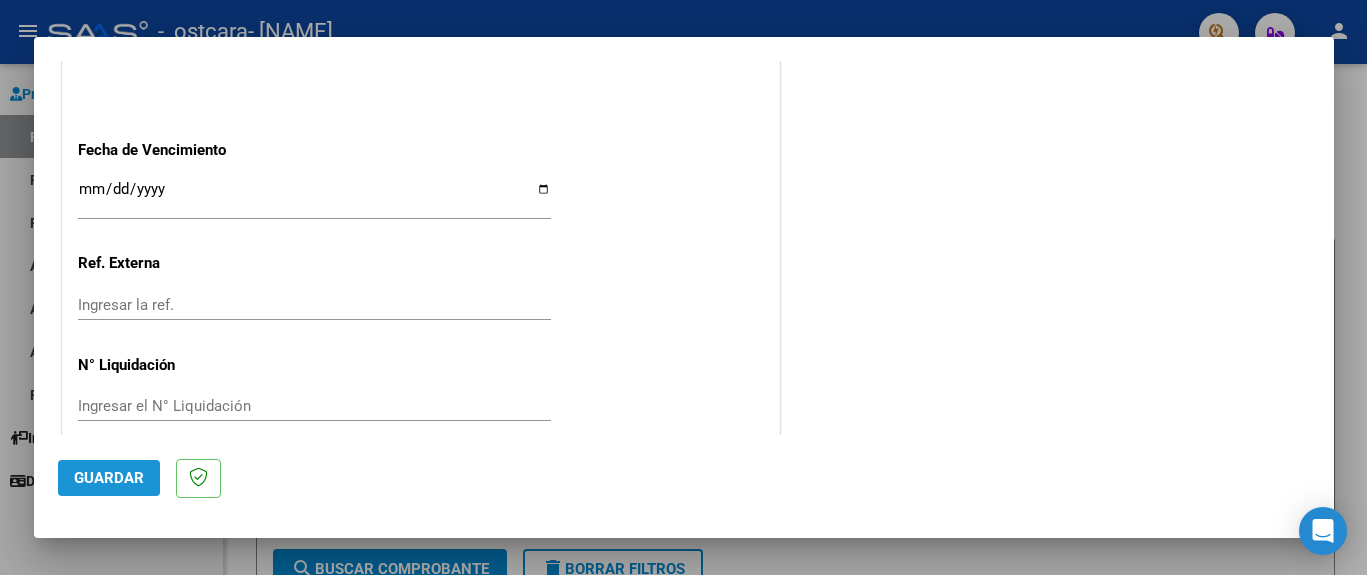 click on "Guardar" 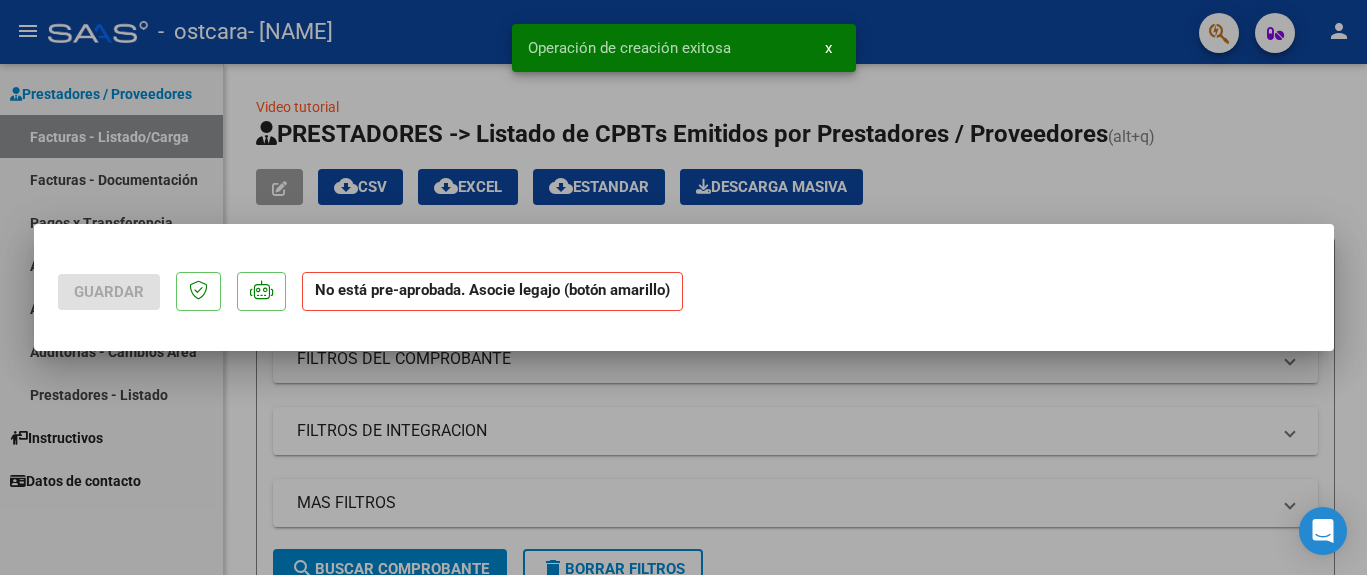 scroll, scrollTop: 0, scrollLeft: 0, axis: both 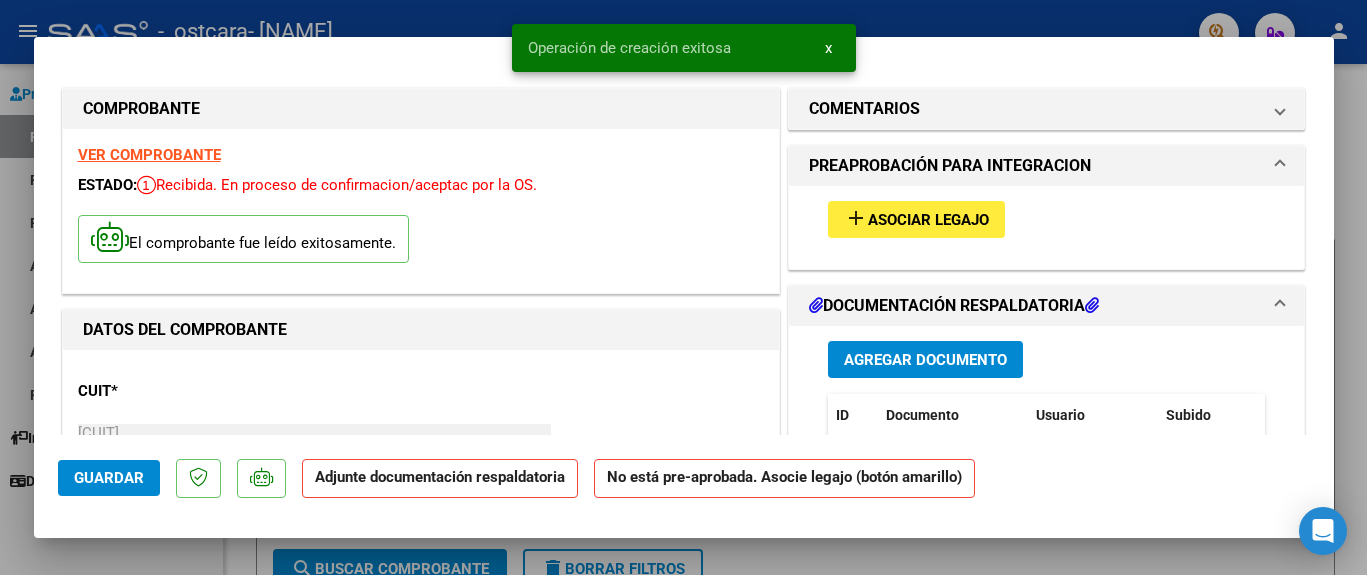 click on "Asociar Legajo" at bounding box center [928, 220] 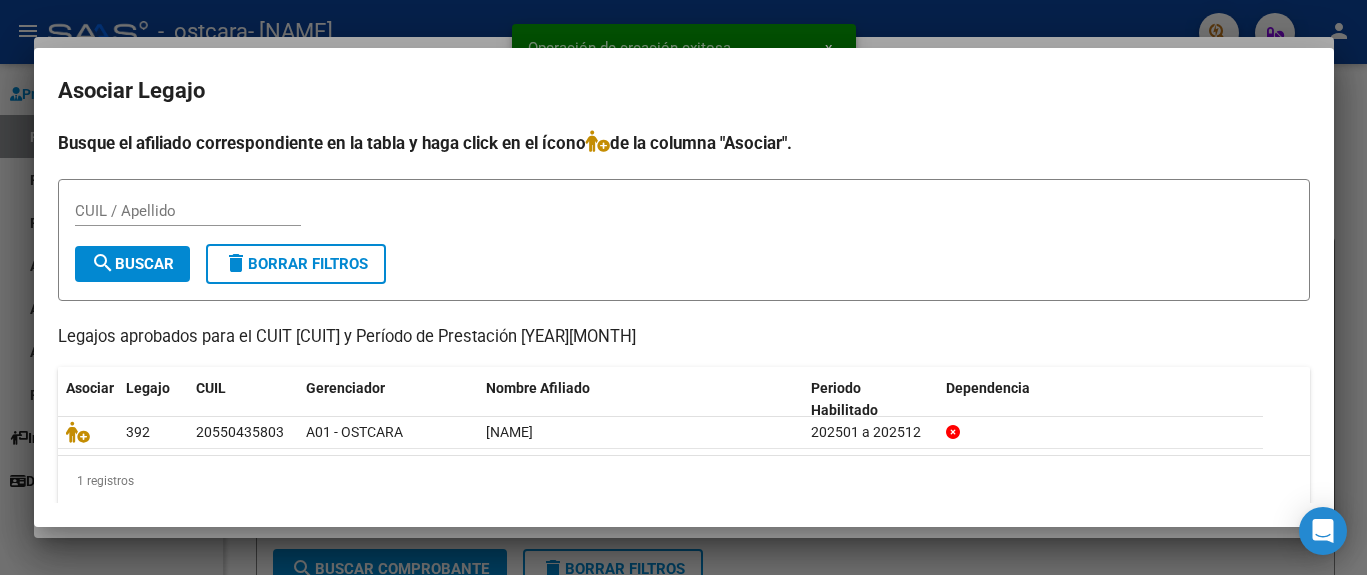 scroll, scrollTop: 19, scrollLeft: 0, axis: vertical 